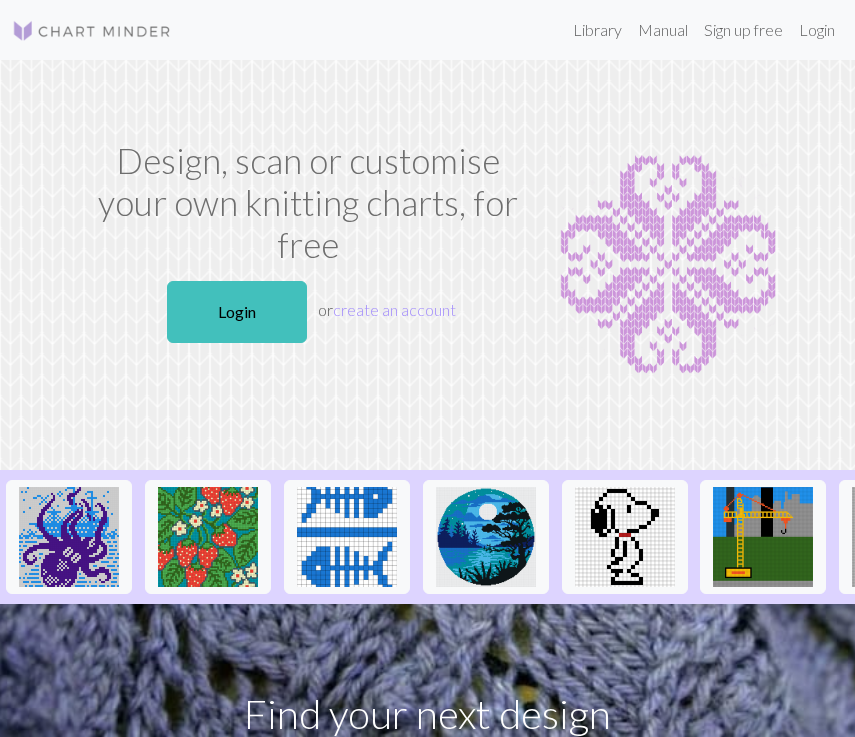 scroll, scrollTop: 0, scrollLeft: 0, axis: both 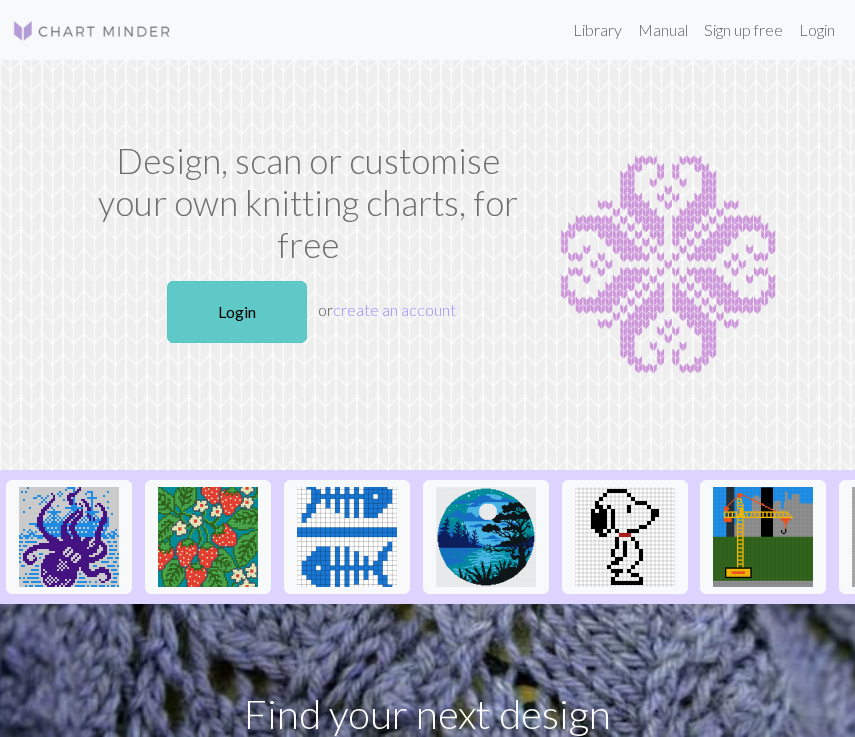 click on "Login" at bounding box center [237, 312] 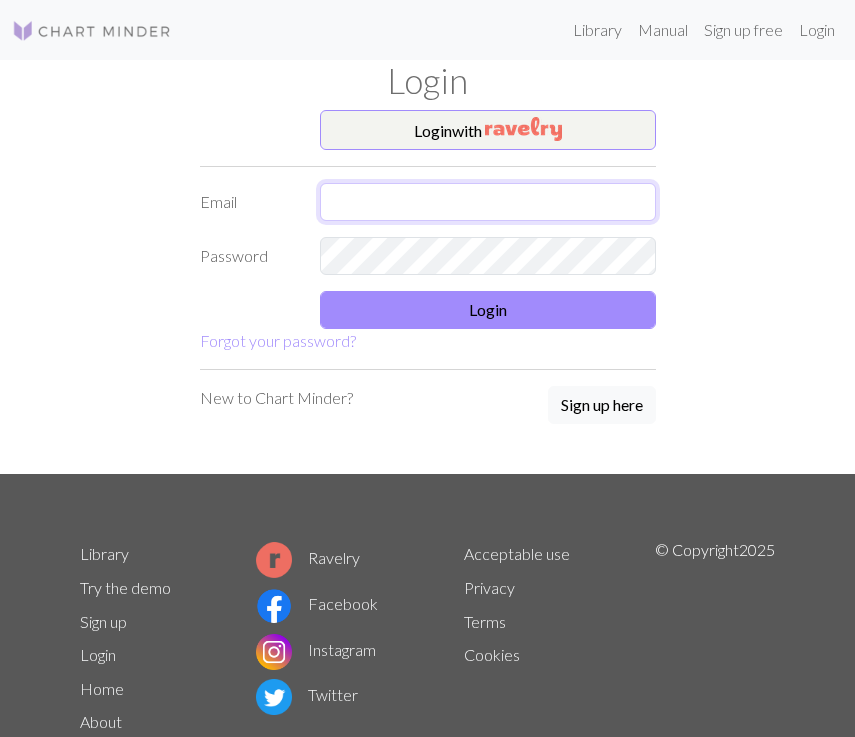 type on "[USERNAME]@[DOMAIN]" 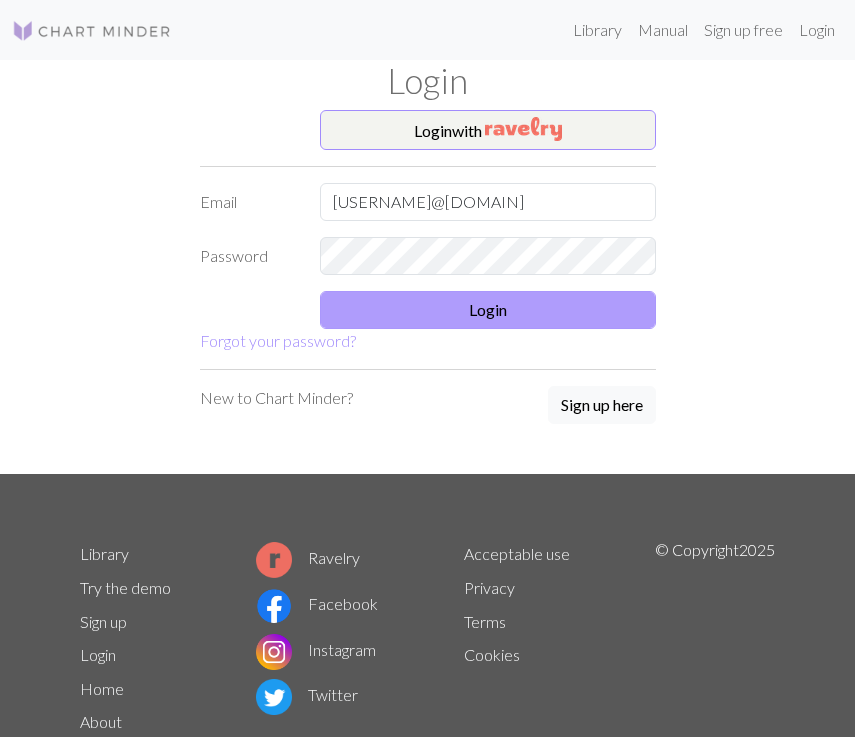 click on "Login" at bounding box center [488, 310] 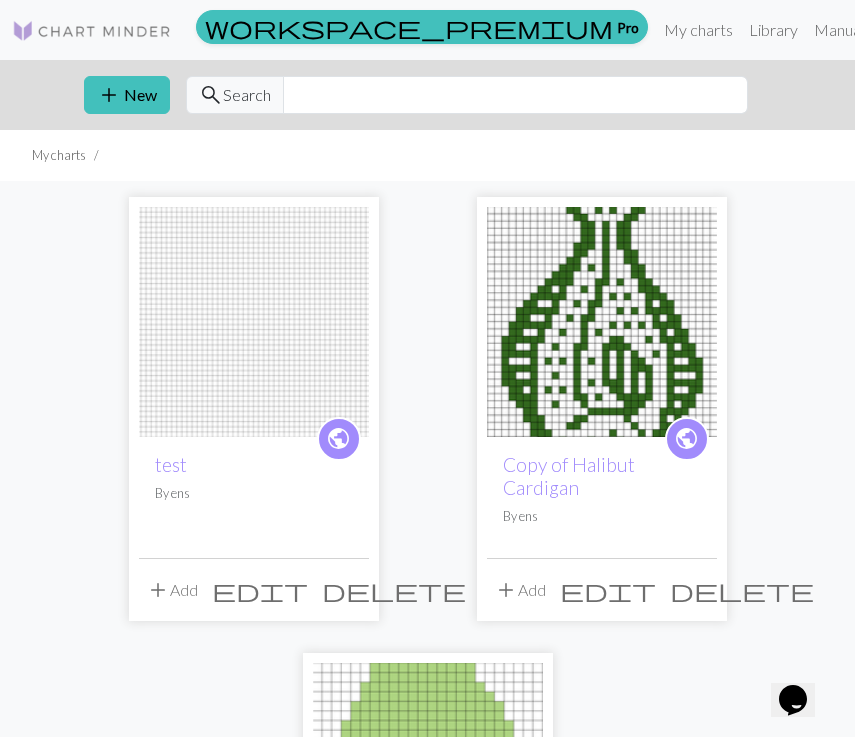 click at bounding box center [254, 322] 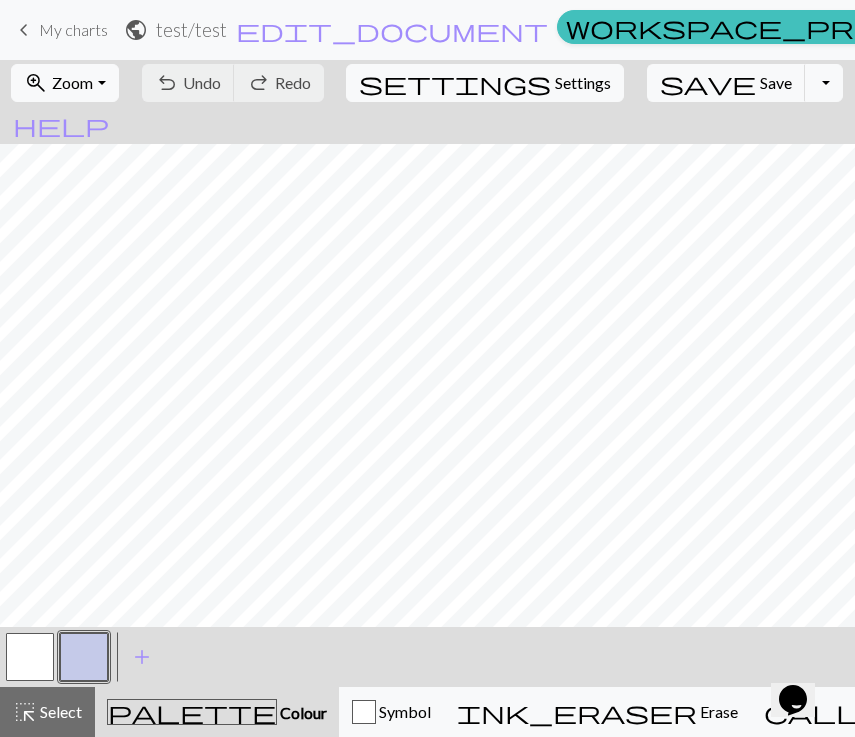 click on "test  /  test" at bounding box center (191, 29) 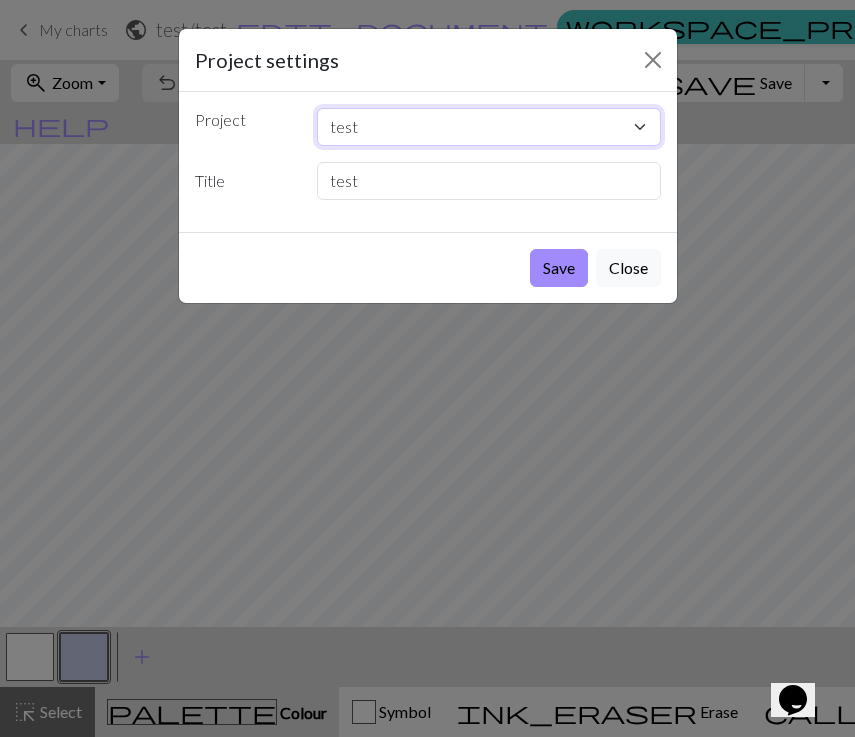 click on "test Copy of Halibut Cardigan top" at bounding box center [489, 127] 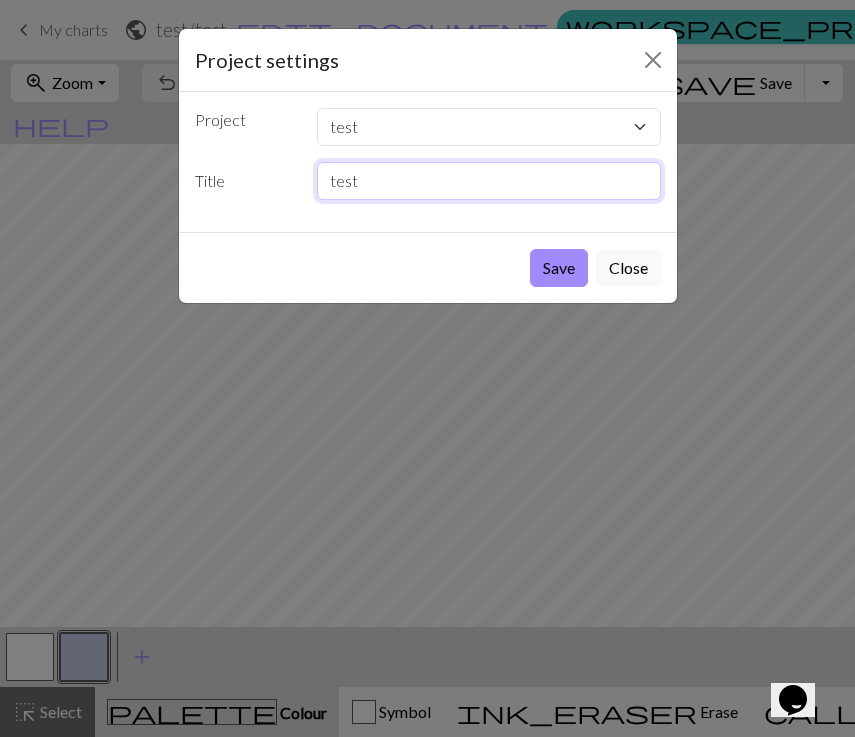 click on "test" at bounding box center [489, 181] 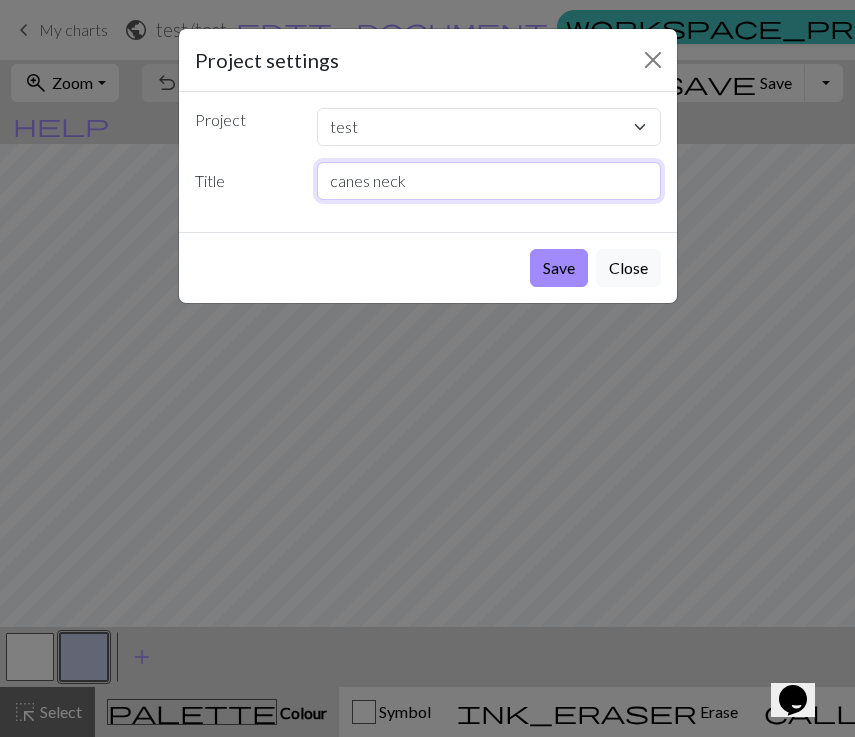 type on "canes neck" 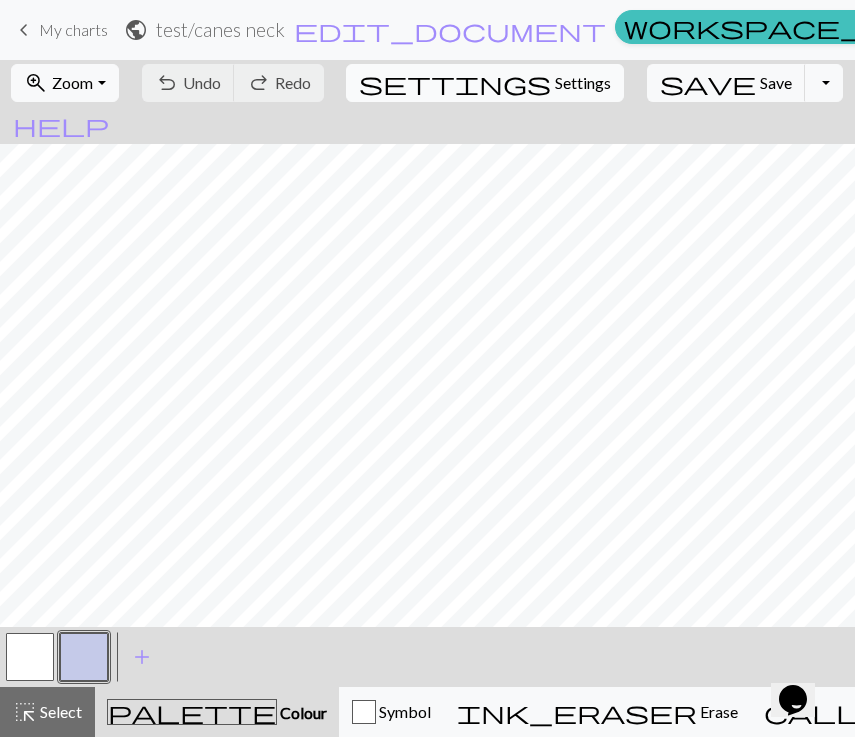 click on "settings  Settings" at bounding box center (485, 83) 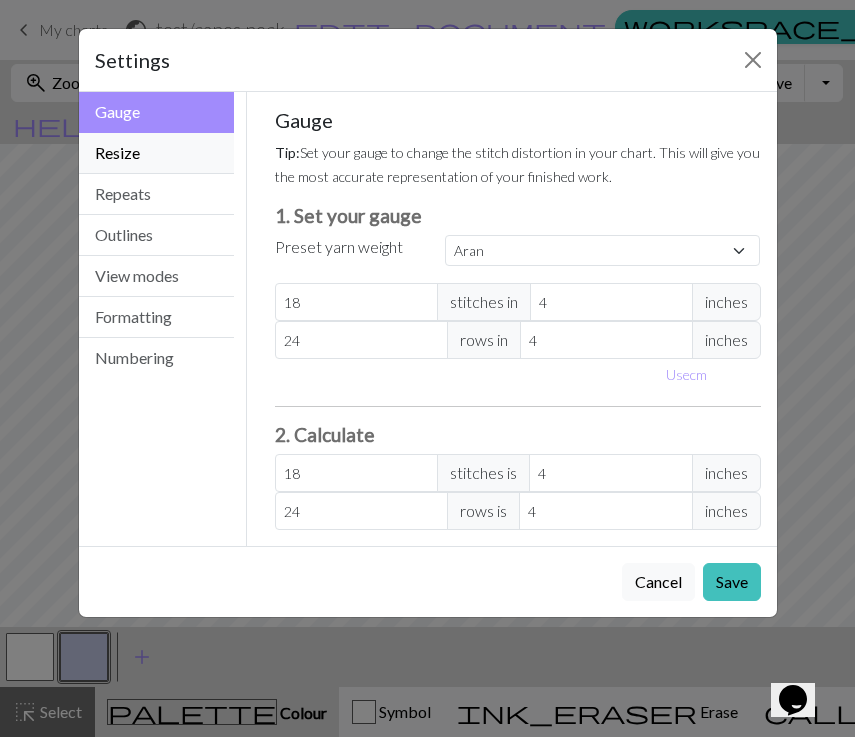 click on "Resize" at bounding box center [157, 153] 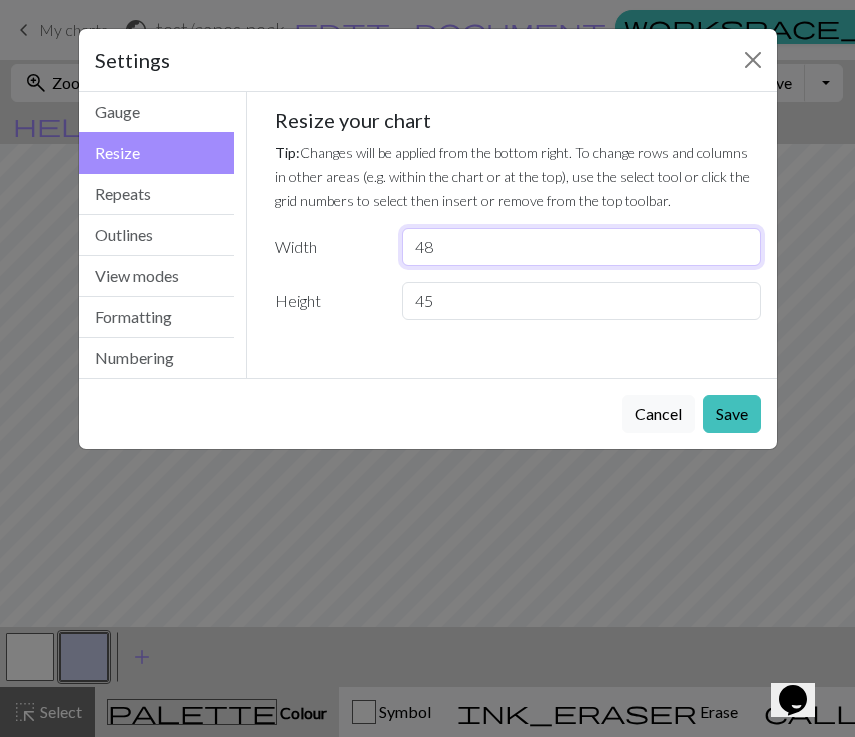 click on "48" at bounding box center (581, 247) 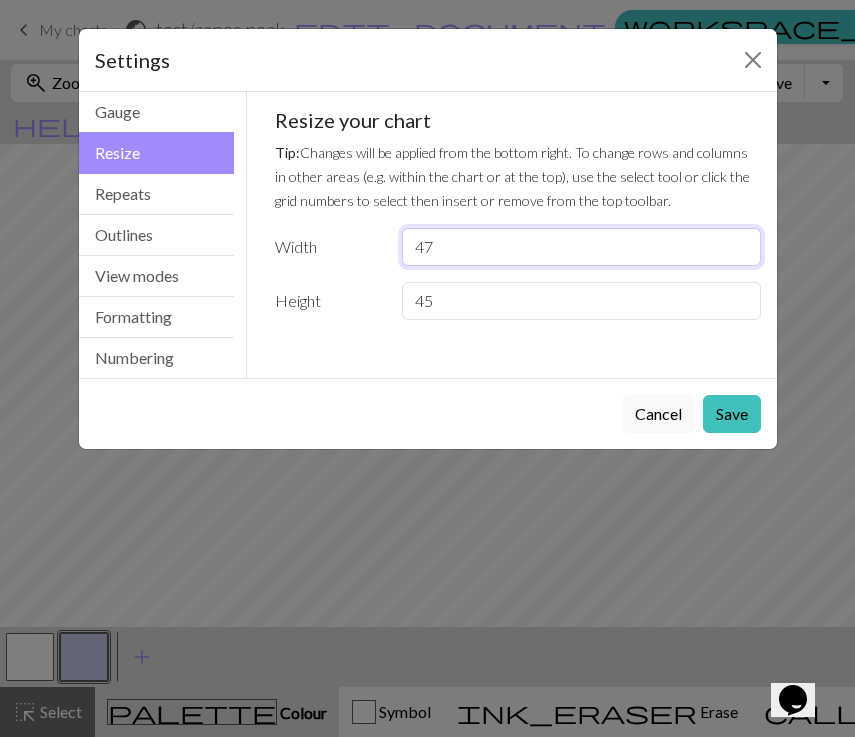 click on "47" at bounding box center (581, 247) 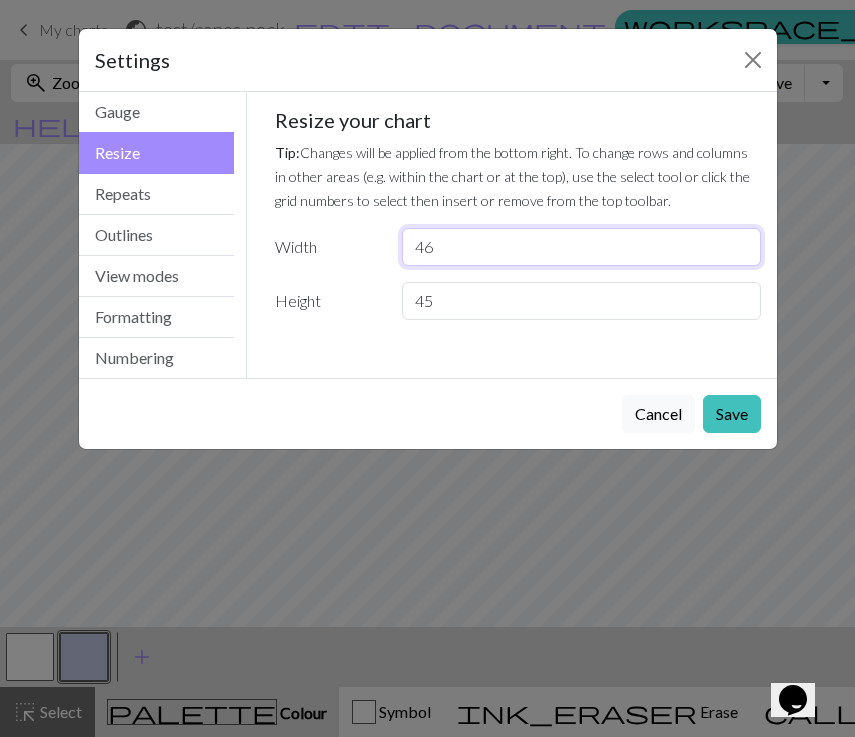 click on "46" at bounding box center (581, 247) 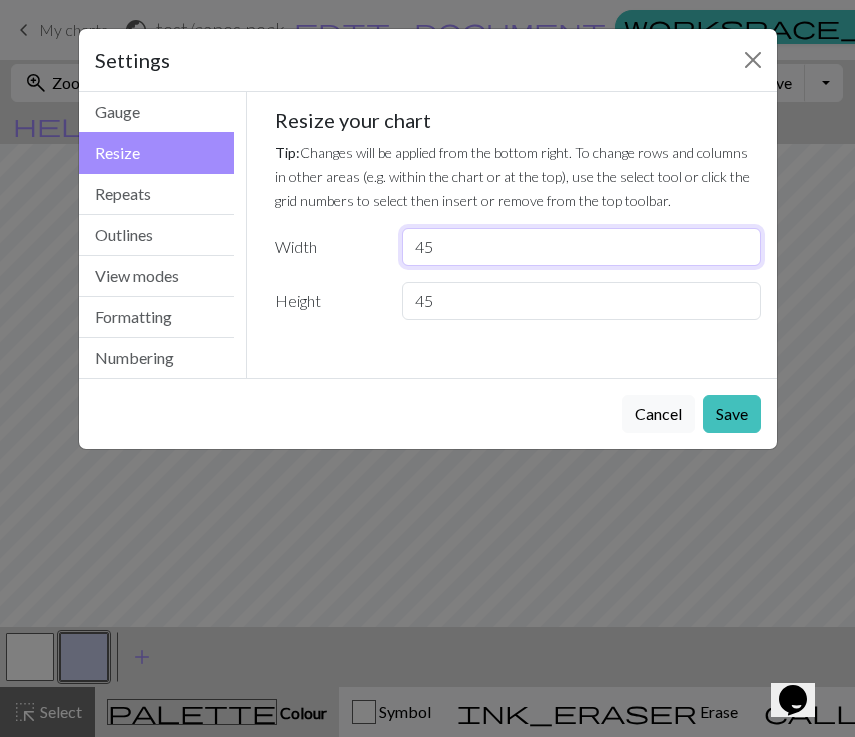 click on "45" at bounding box center (581, 247) 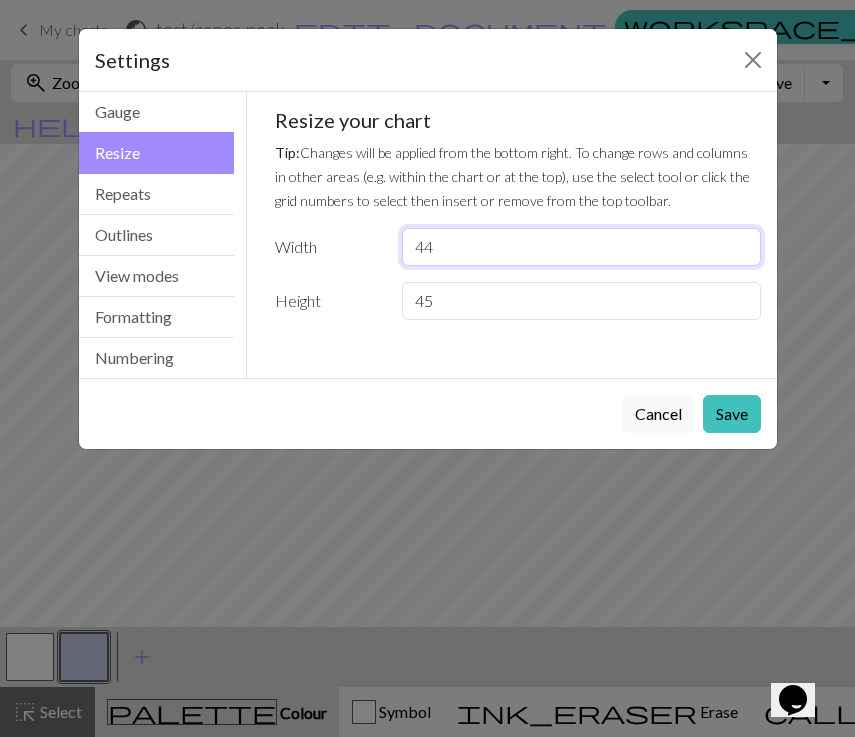 click on "44" at bounding box center (581, 247) 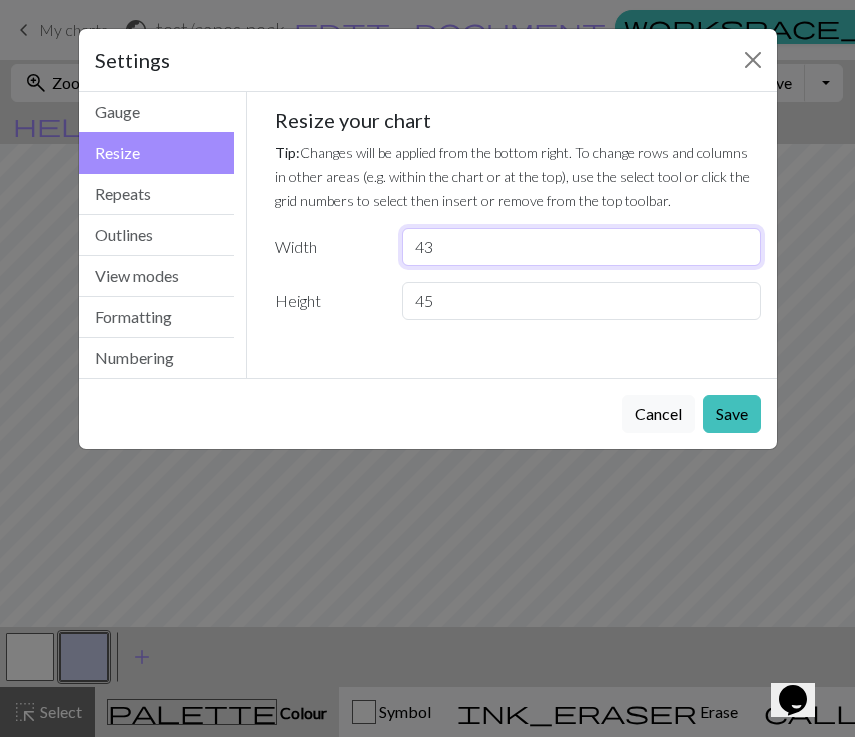 click on "43" at bounding box center (581, 247) 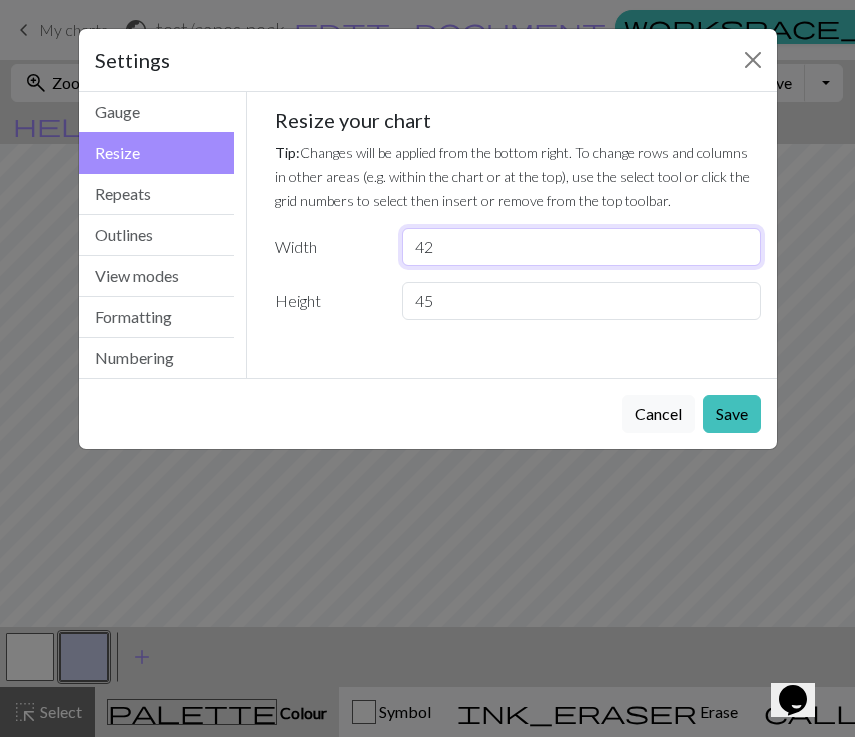 click on "42" at bounding box center [581, 247] 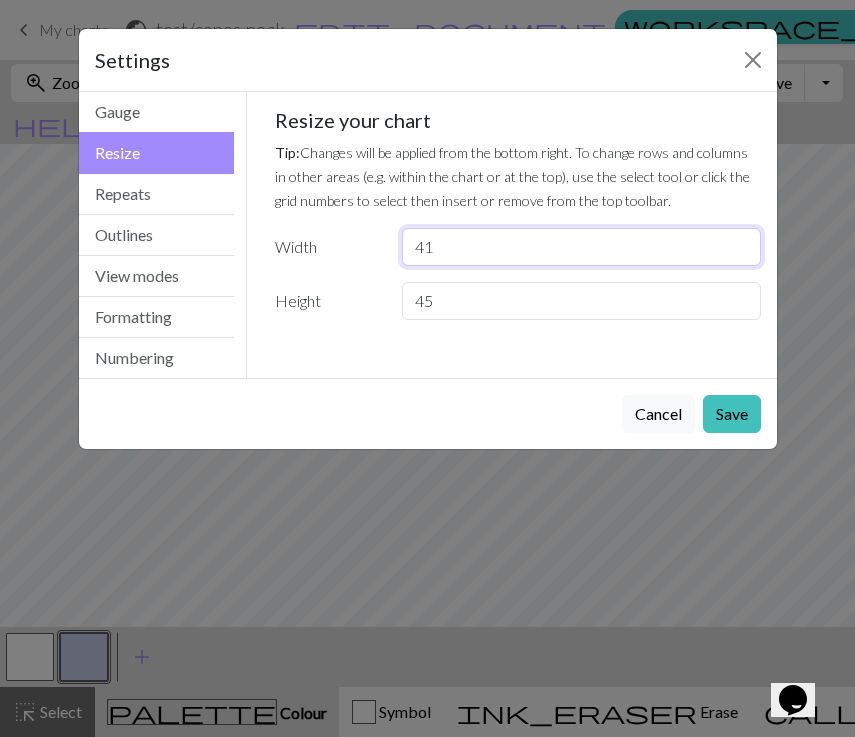 click on "41" at bounding box center (581, 247) 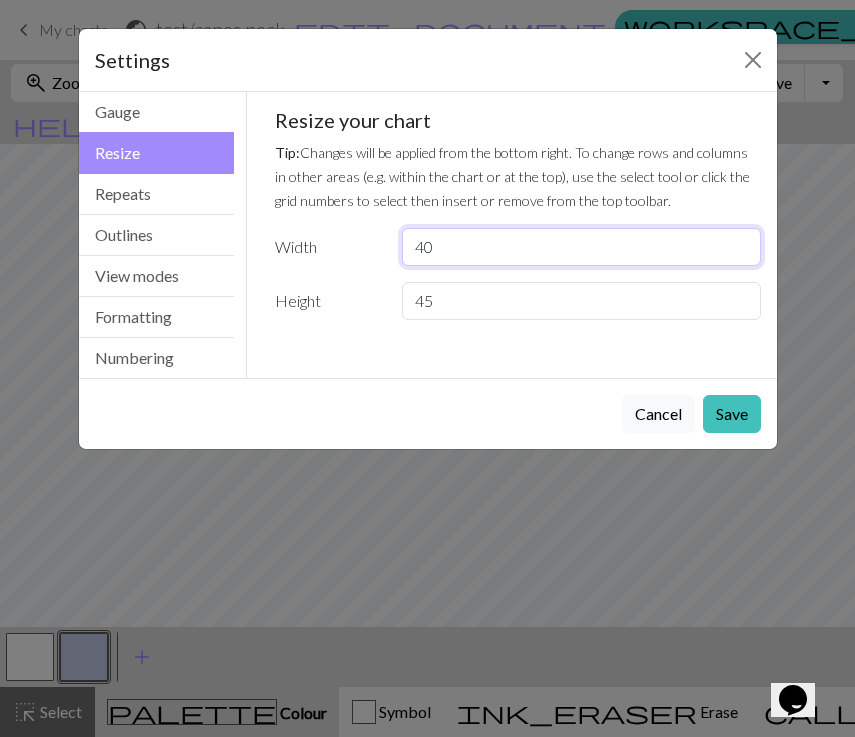 click on "40" at bounding box center [581, 247] 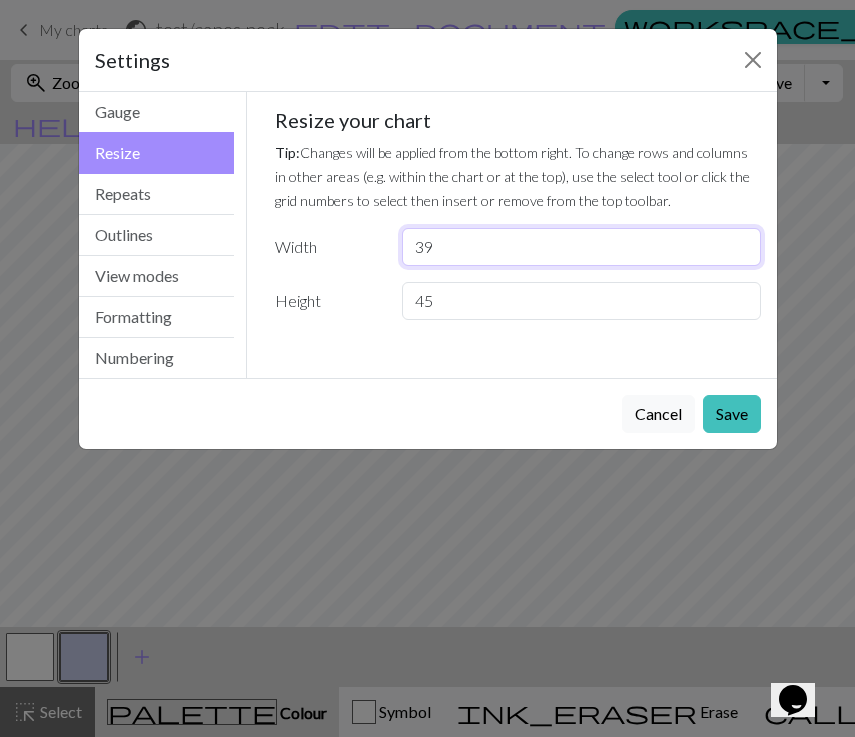 click on "39" at bounding box center [581, 247] 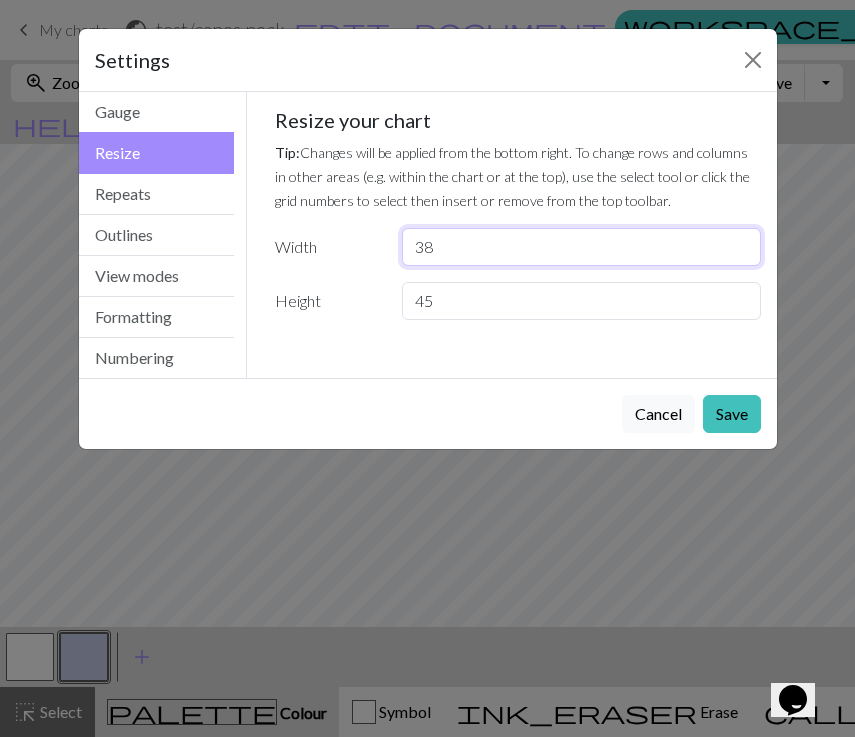 click on "38" at bounding box center [581, 247] 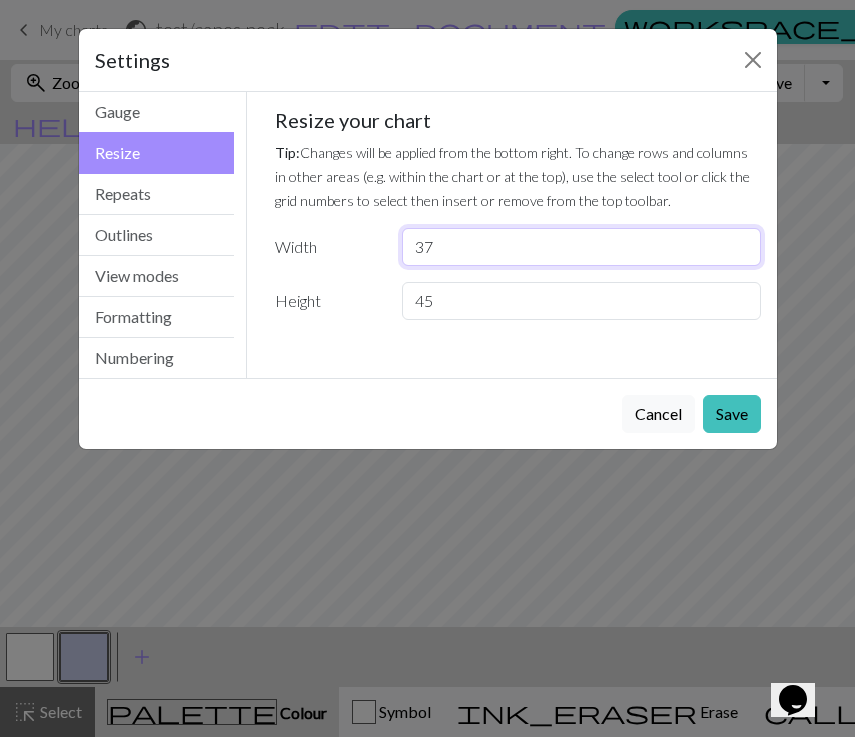 click on "37" at bounding box center (581, 247) 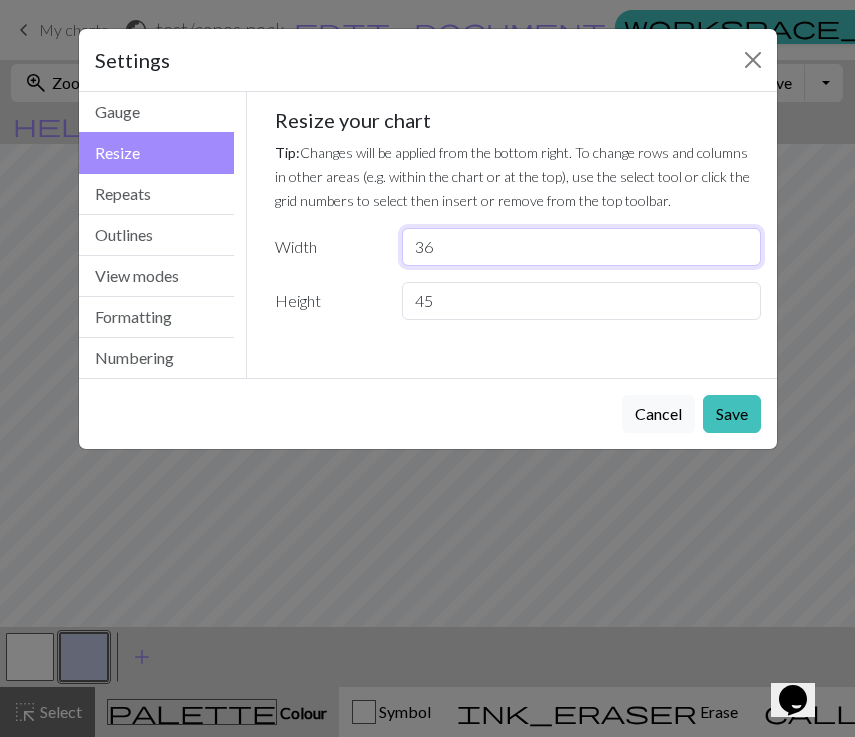 click on "36" at bounding box center [581, 247] 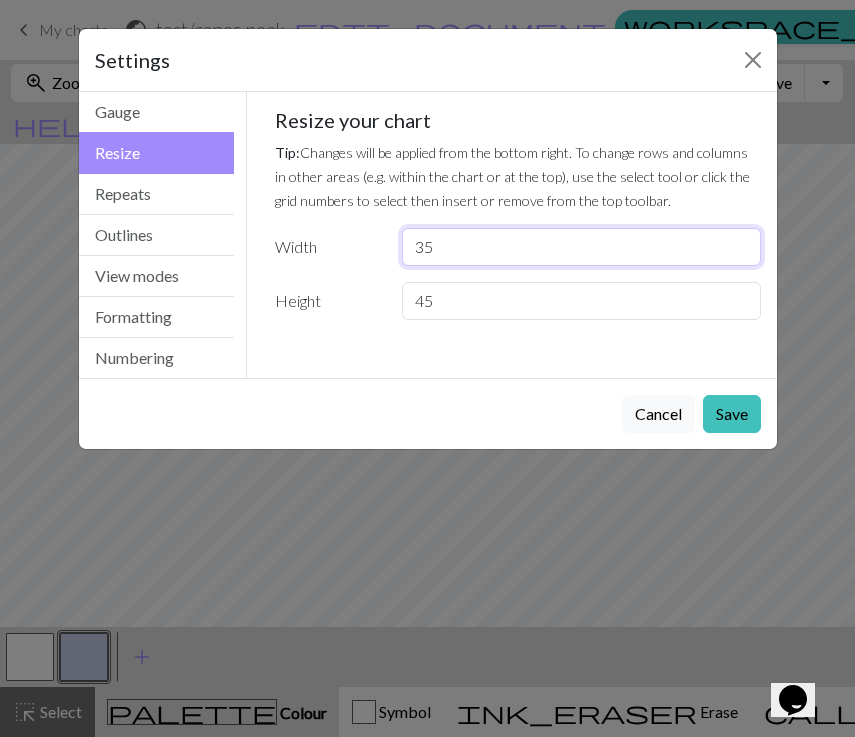 click on "35" at bounding box center [581, 247] 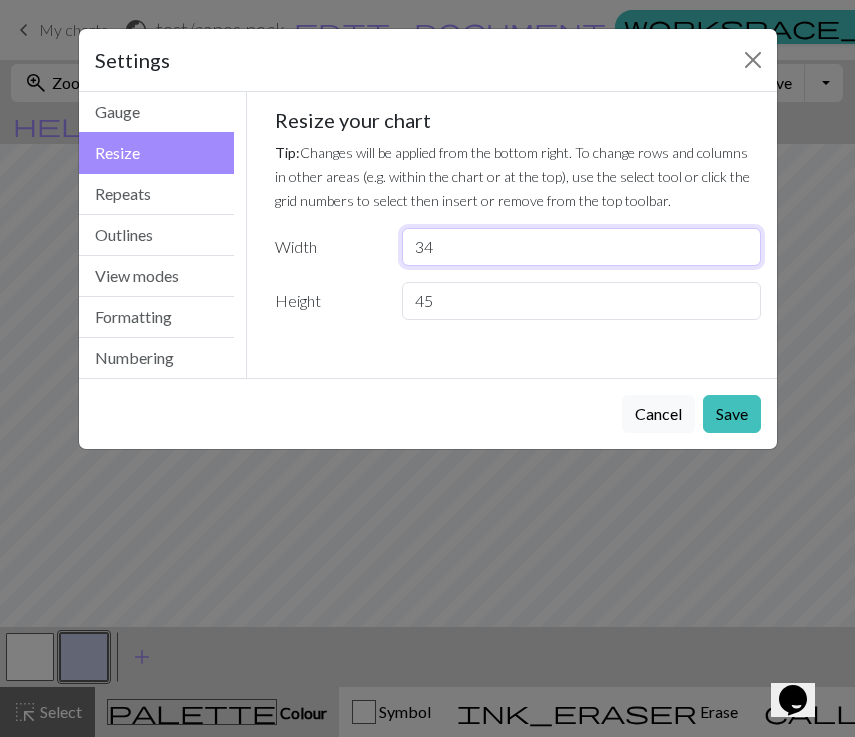 click on "34" at bounding box center (581, 247) 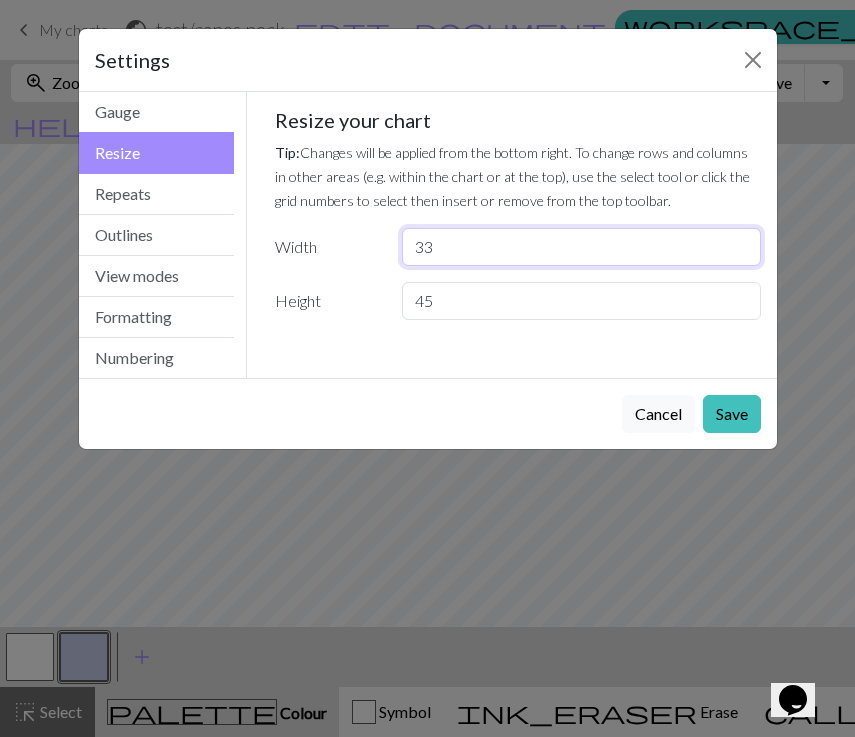 click on "33" at bounding box center (581, 247) 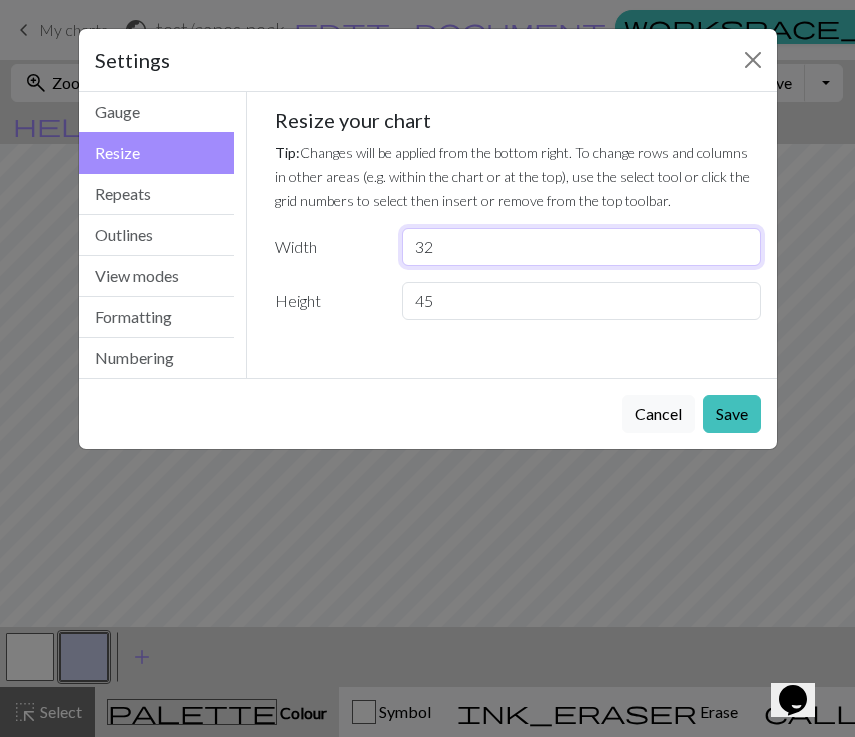 click on "32" at bounding box center (581, 247) 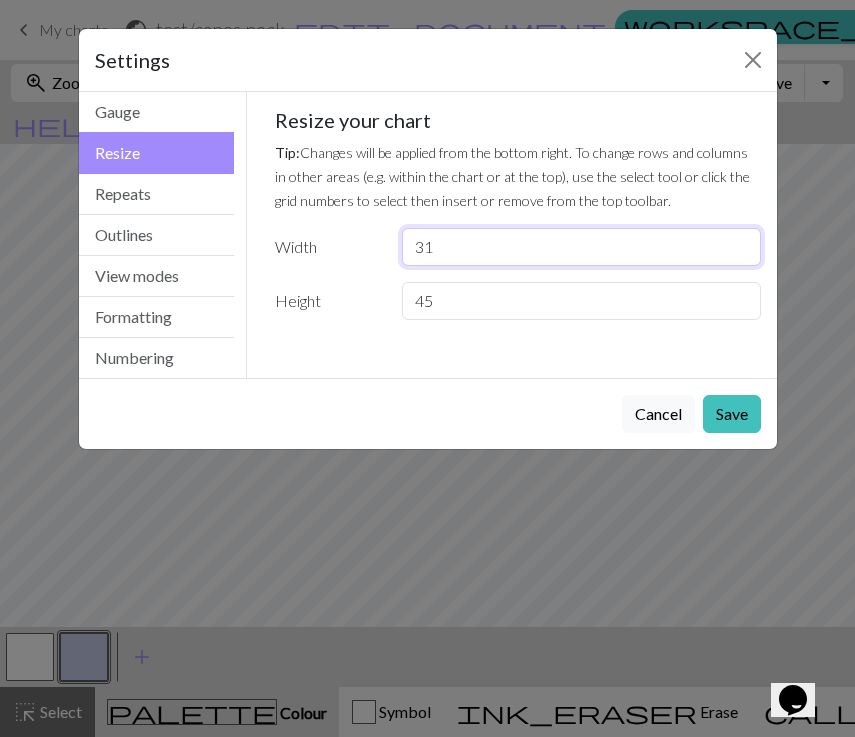 click on "31" at bounding box center (581, 247) 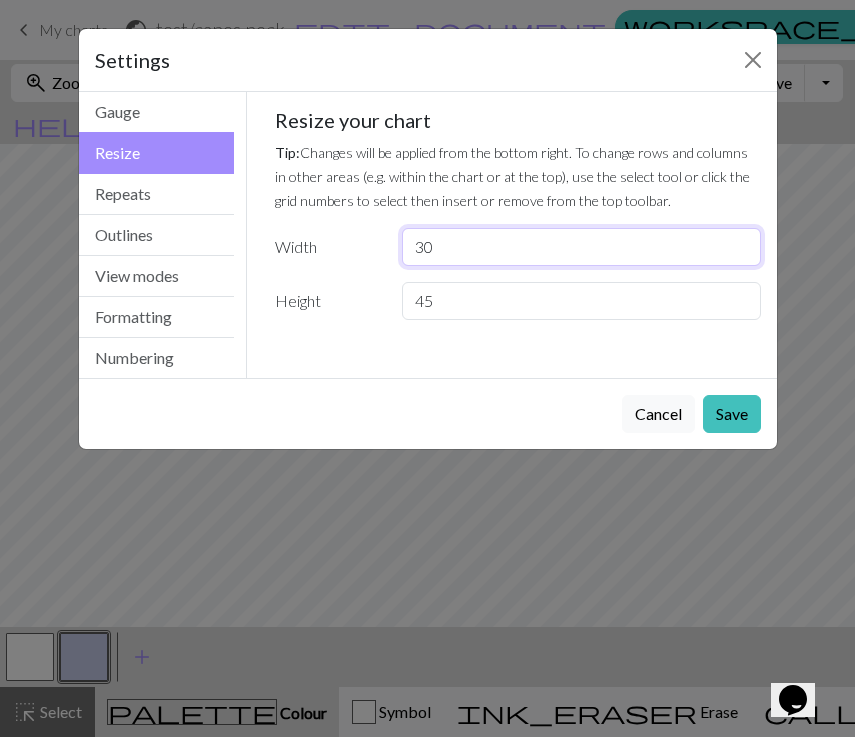 click on "30" at bounding box center (581, 247) 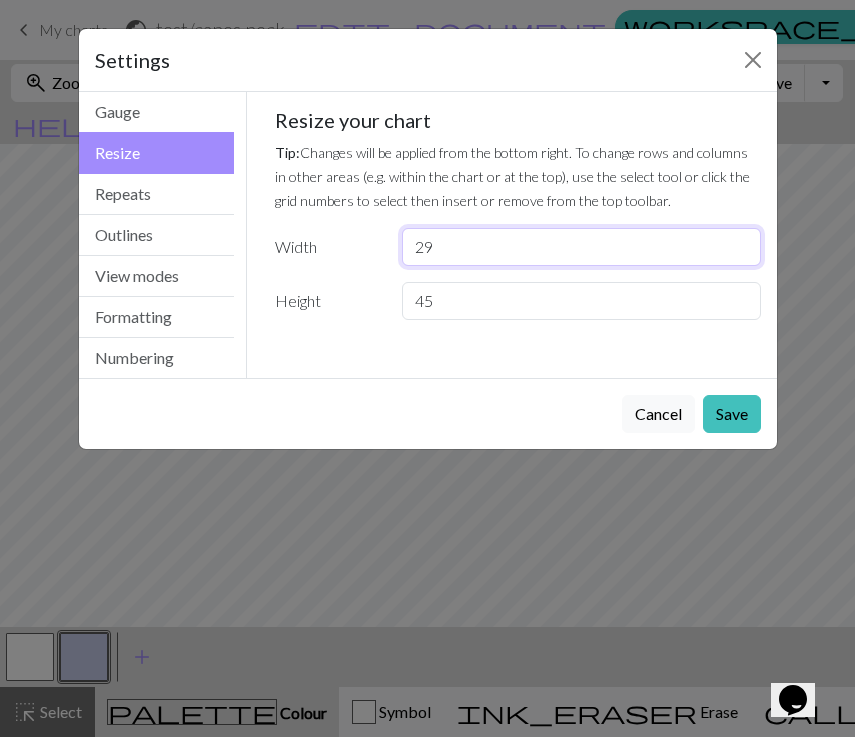 click on "29" at bounding box center (581, 247) 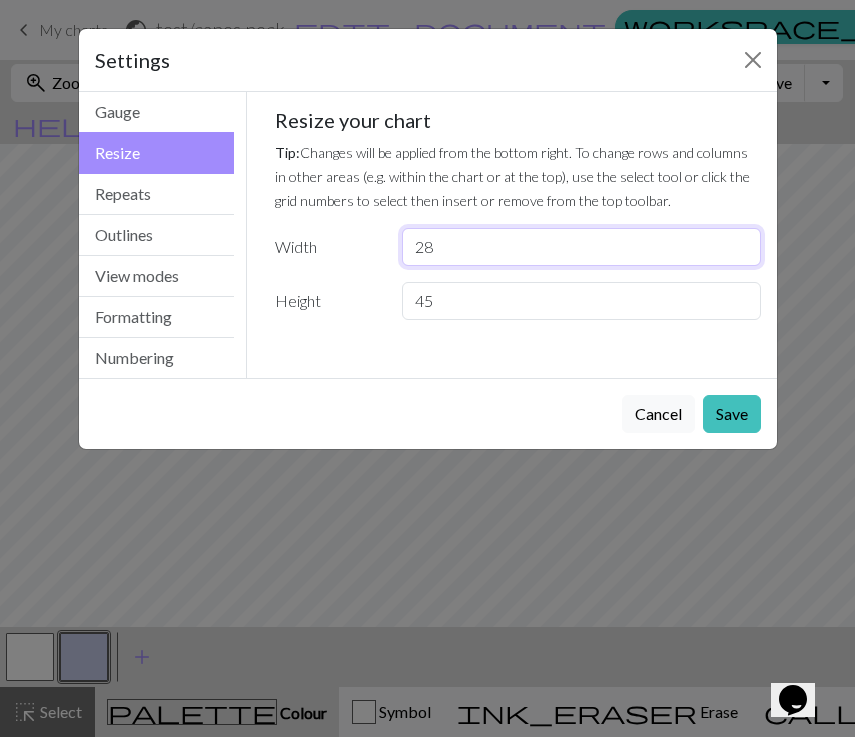 click on "28" at bounding box center [581, 247] 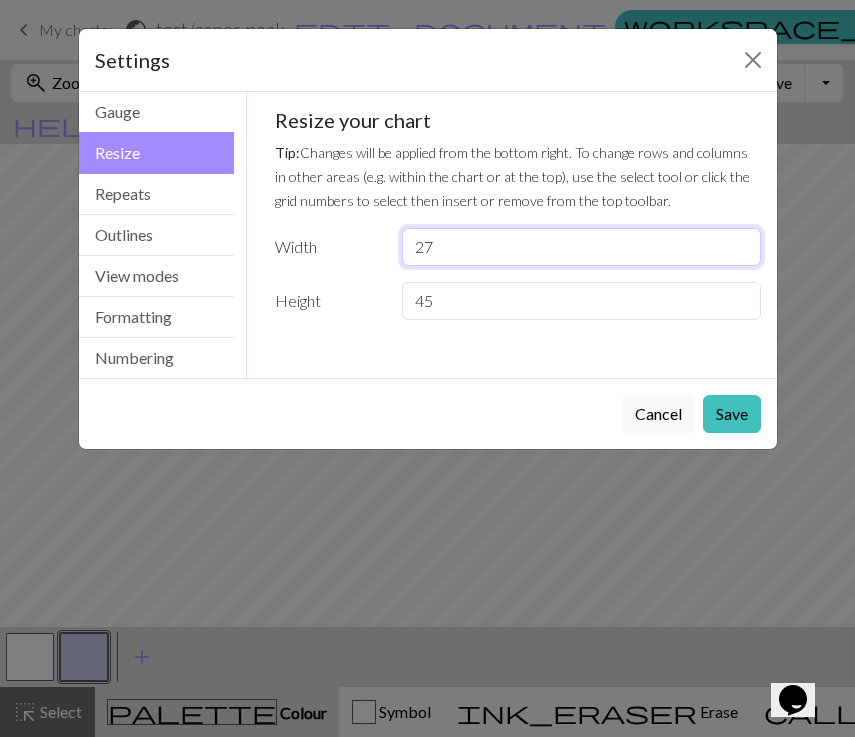 click on "27" at bounding box center [581, 247] 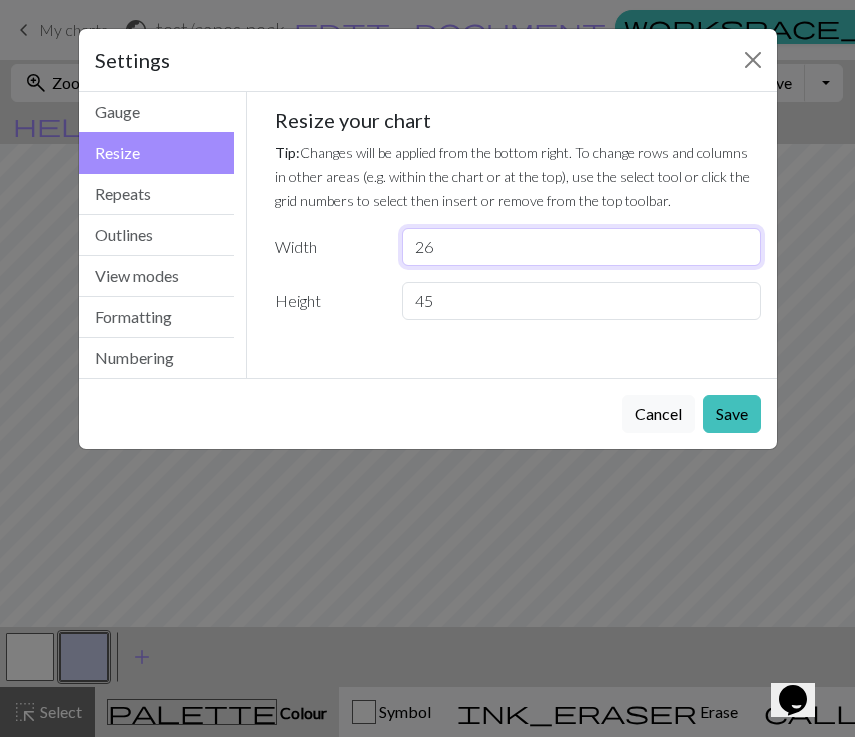 click on "26" at bounding box center [581, 247] 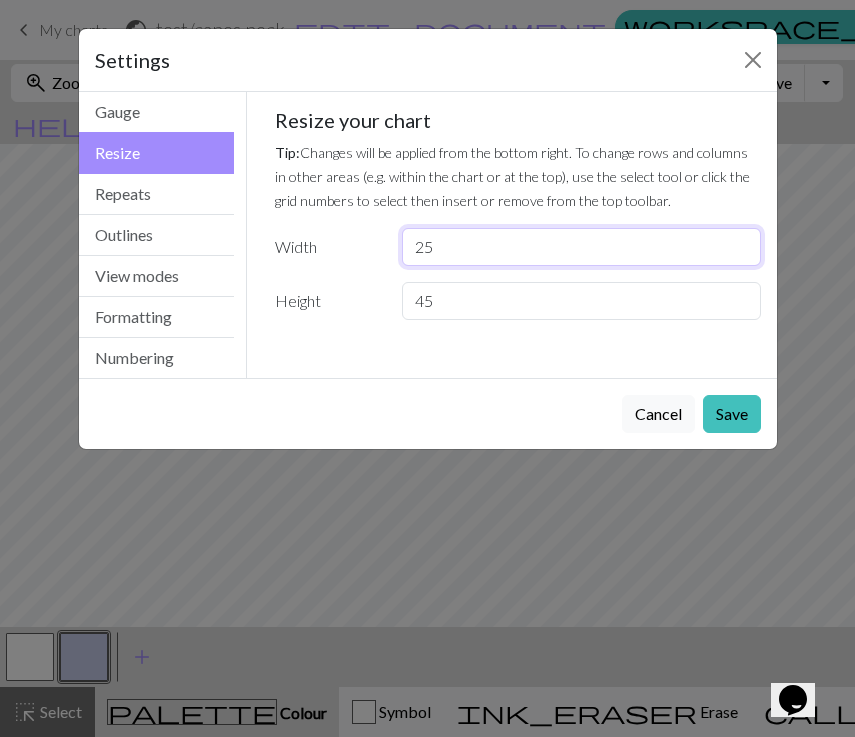 click on "25" at bounding box center [581, 247] 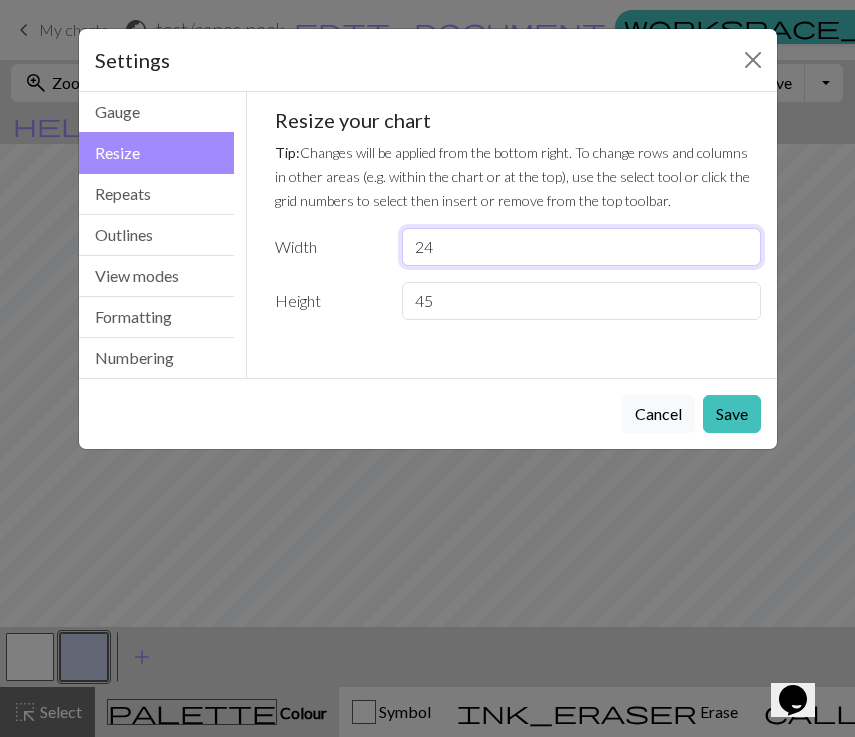 click on "24" at bounding box center [581, 247] 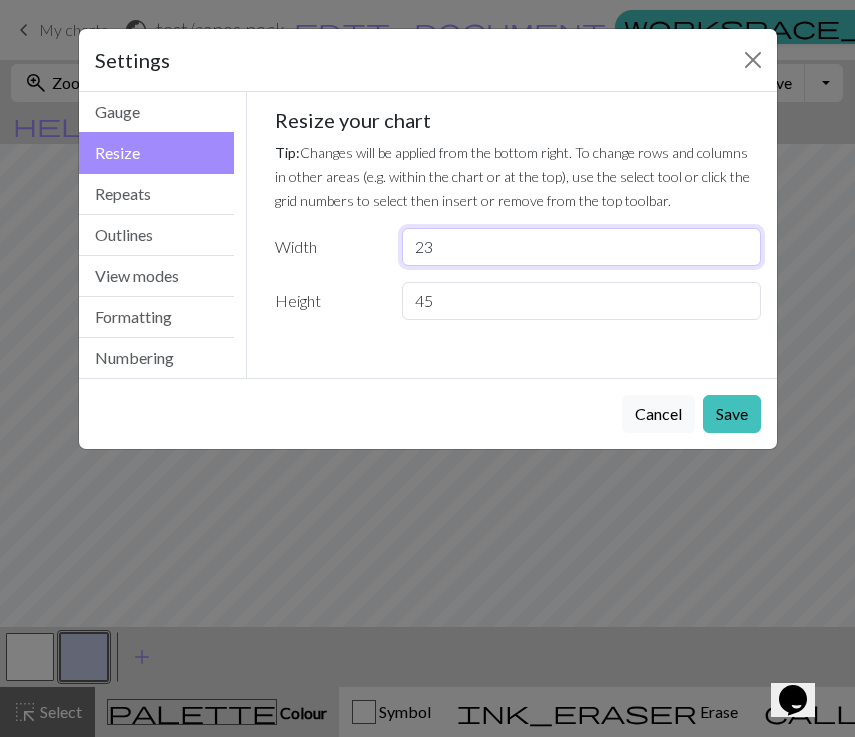 click on "23" at bounding box center [581, 247] 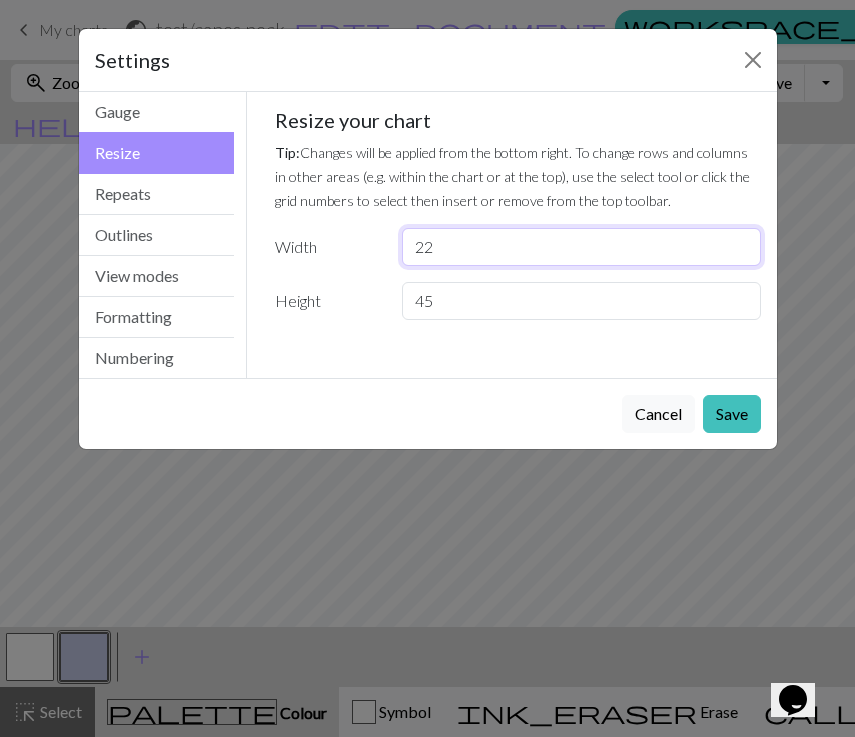 click on "22" at bounding box center (581, 247) 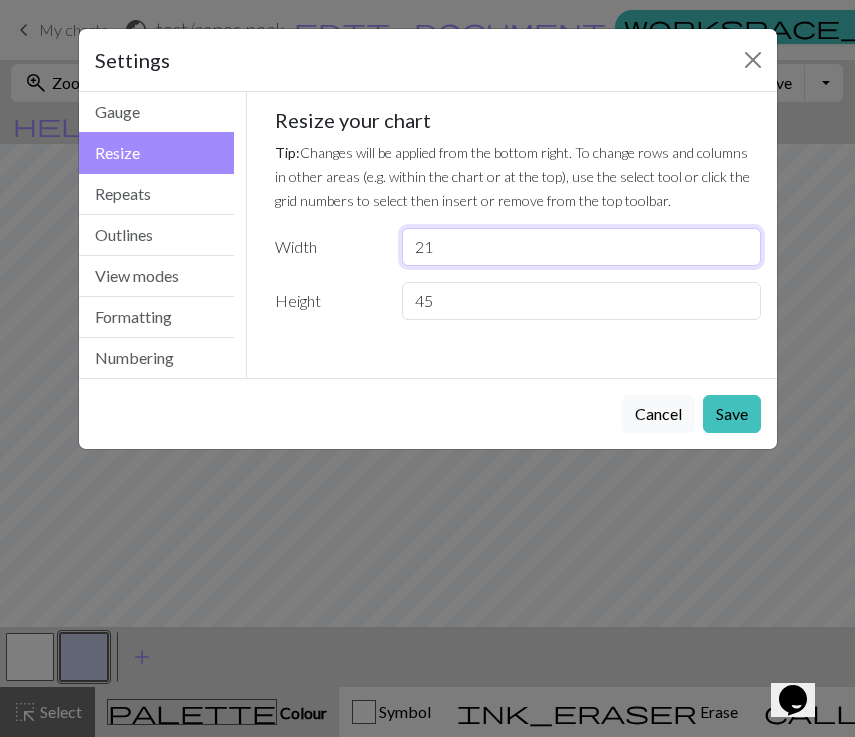 click on "21" at bounding box center [581, 247] 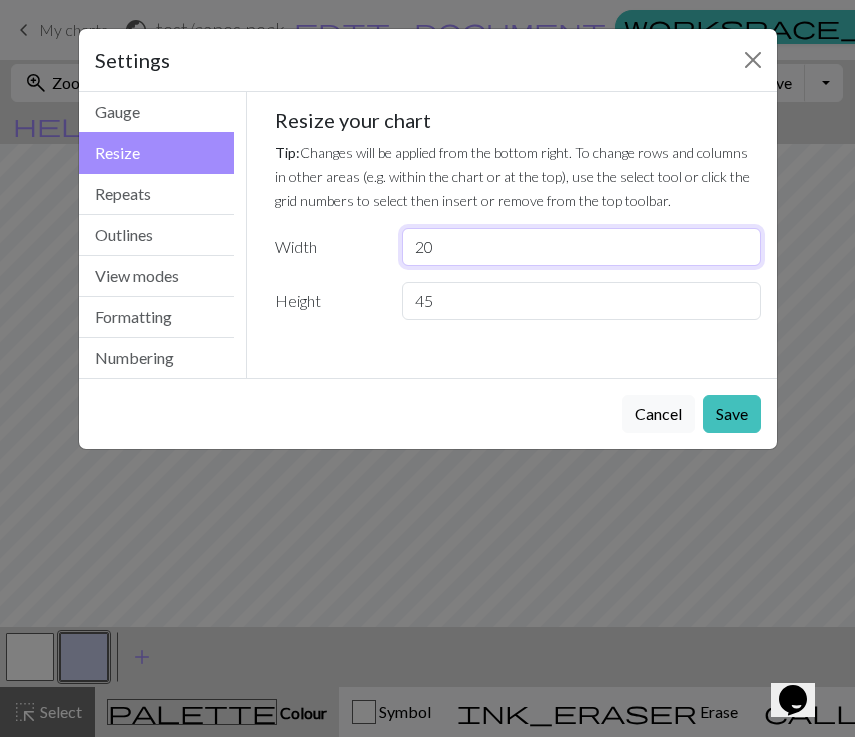 click on "20" at bounding box center (581, 247) 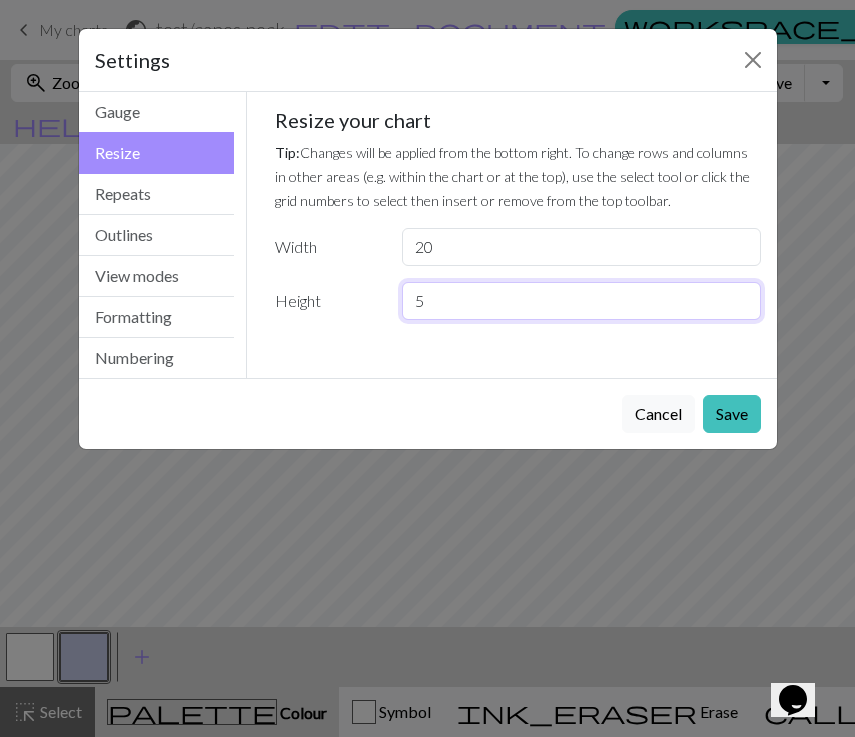 click on "5" at bounding box center (581, 301) 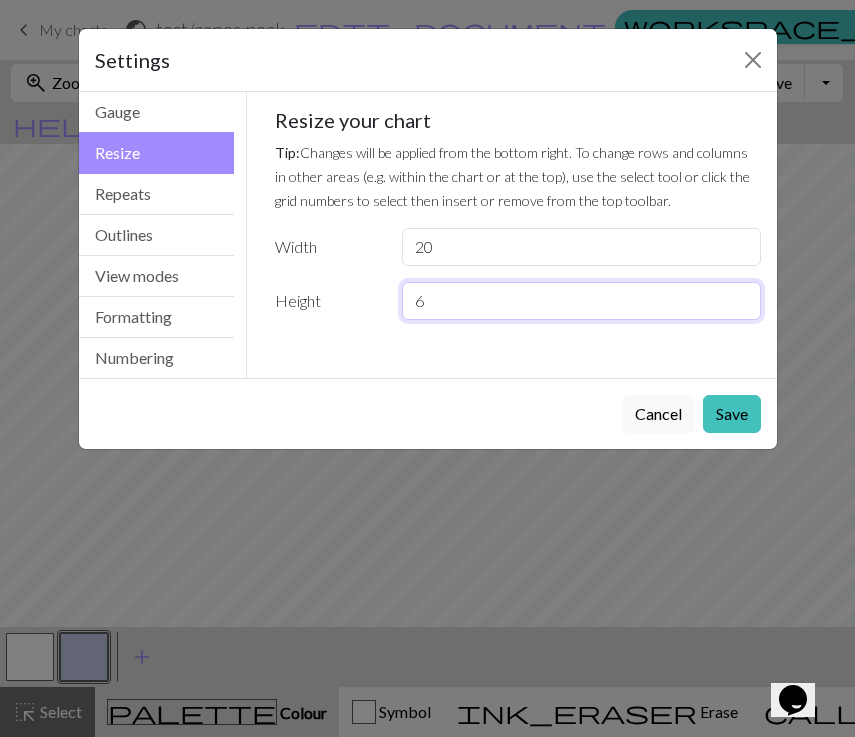 click on "6" at bounding box center (581, 301) 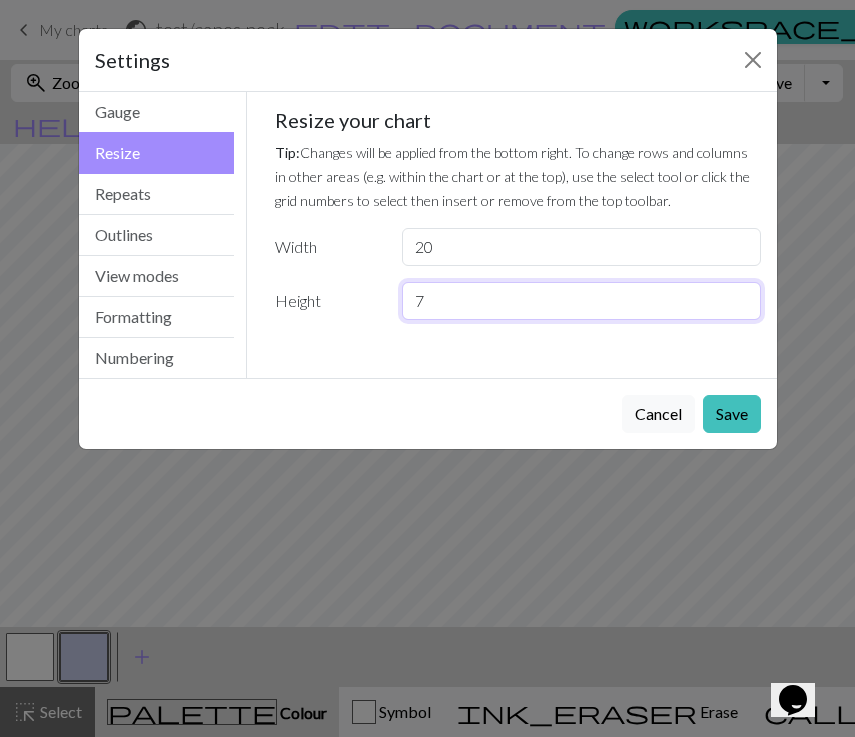 click on "7" at bounding box center (581, 301) 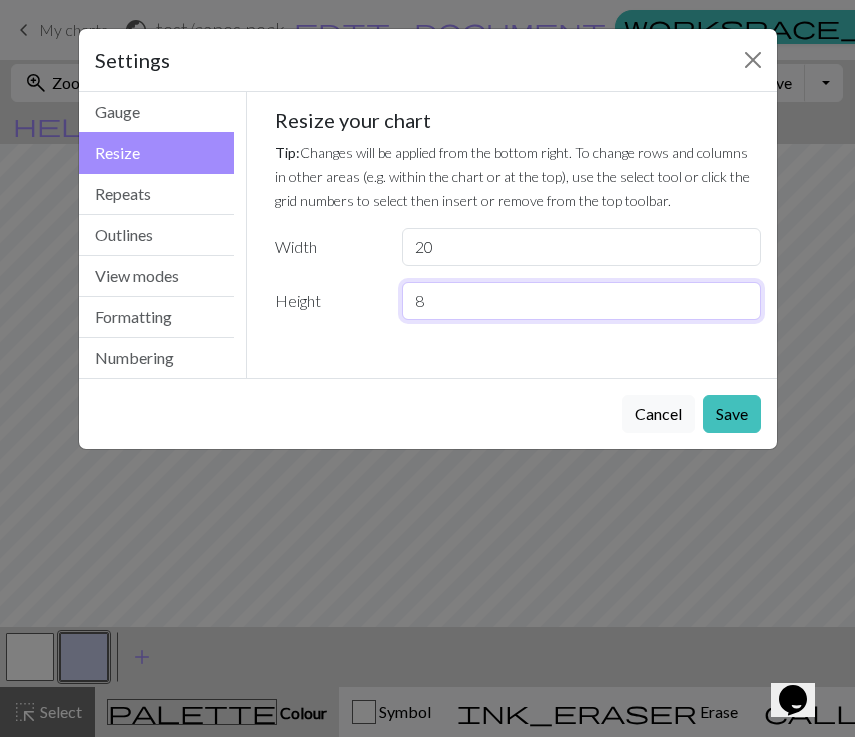 click on "8" at bounding box center [581, 301] 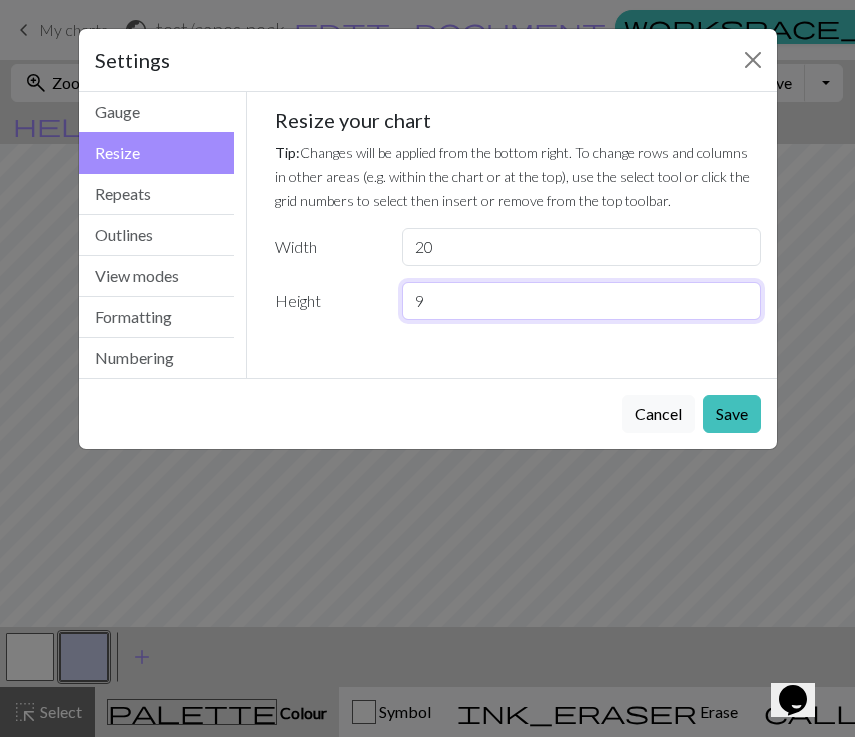 click on "9" at bounding box center [581, 301] 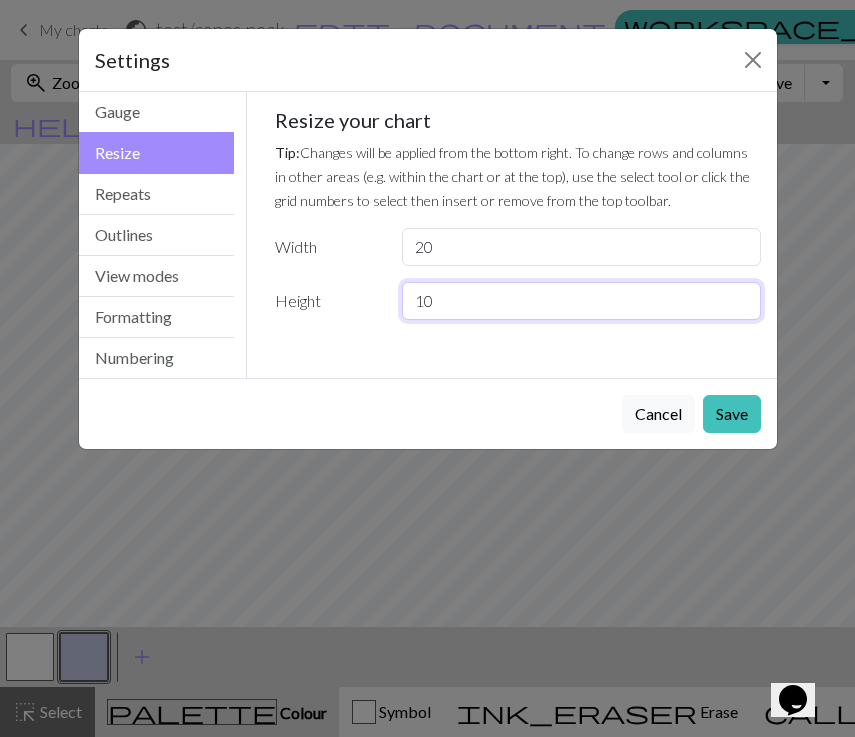 click on "10" at bounding box center [581, 301] 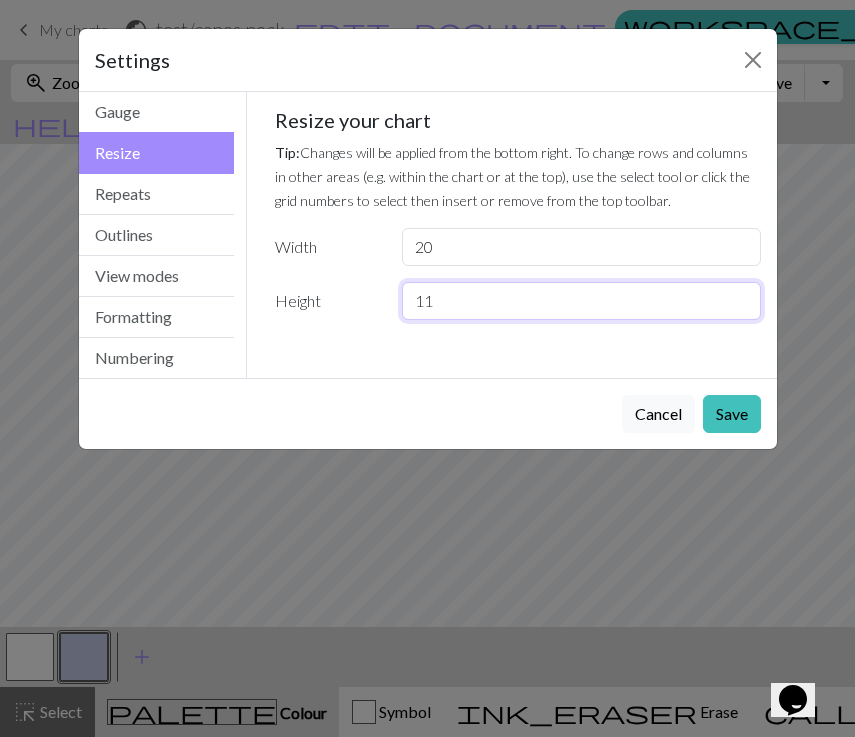 click on "11" at bounding box center [581, 301] 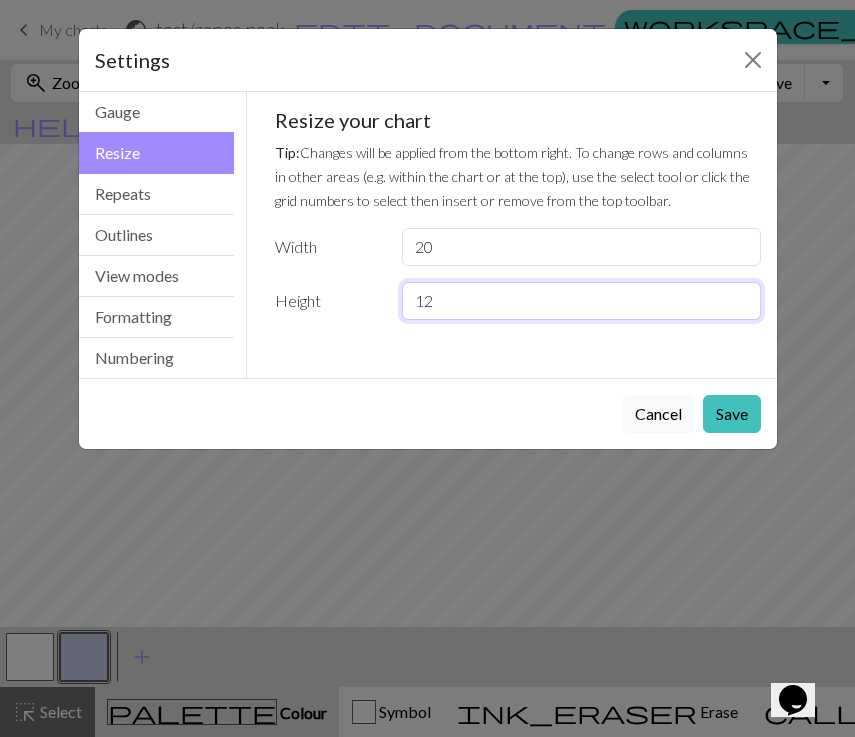 click on "12" at bounding box center (581, 301) 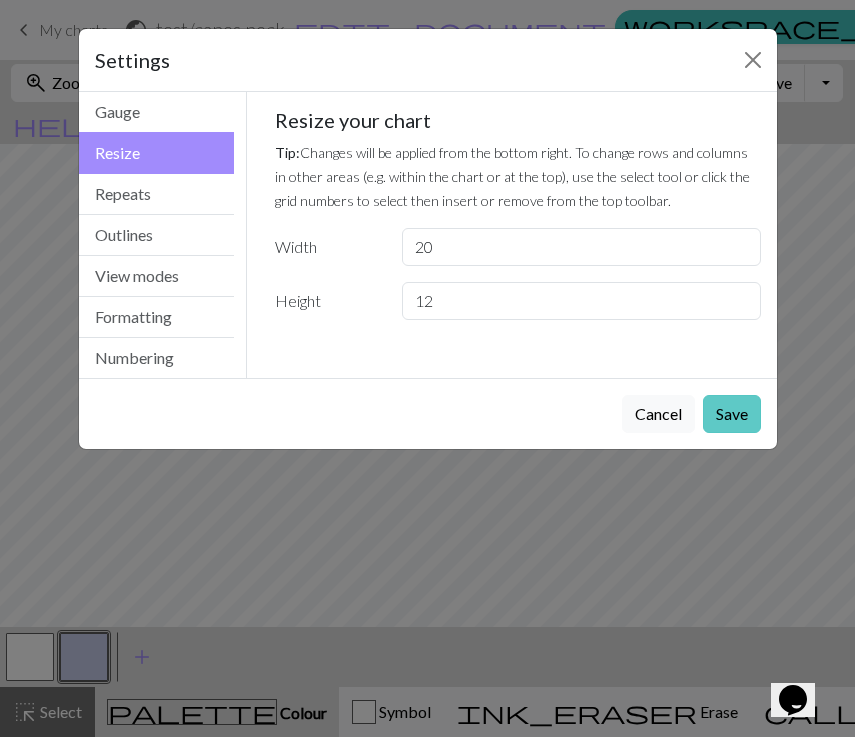 click on "Save" at bounding box center (732, 414) 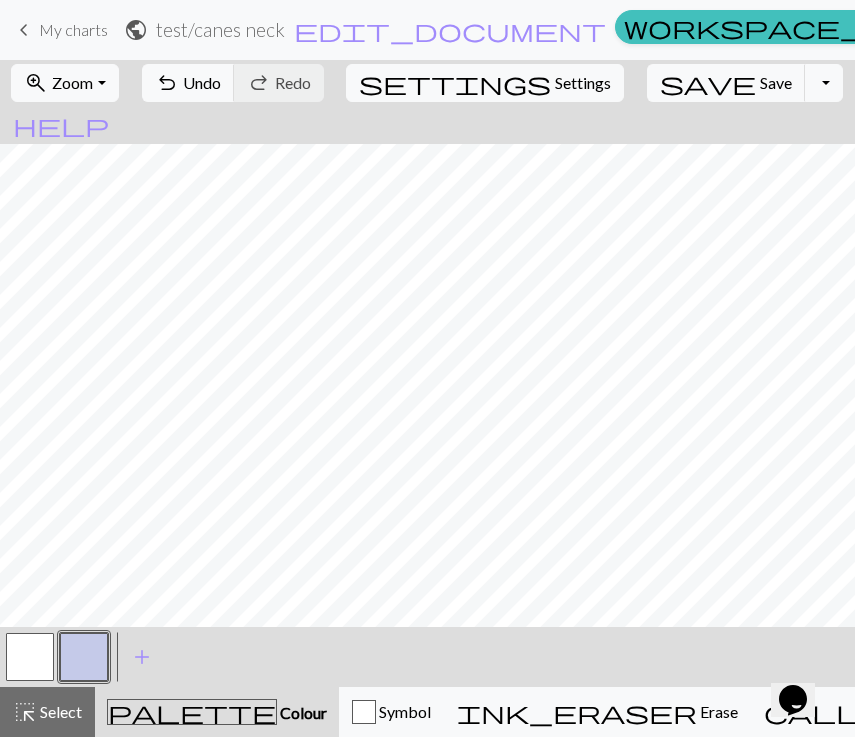 click at bounding box center [30, 657] 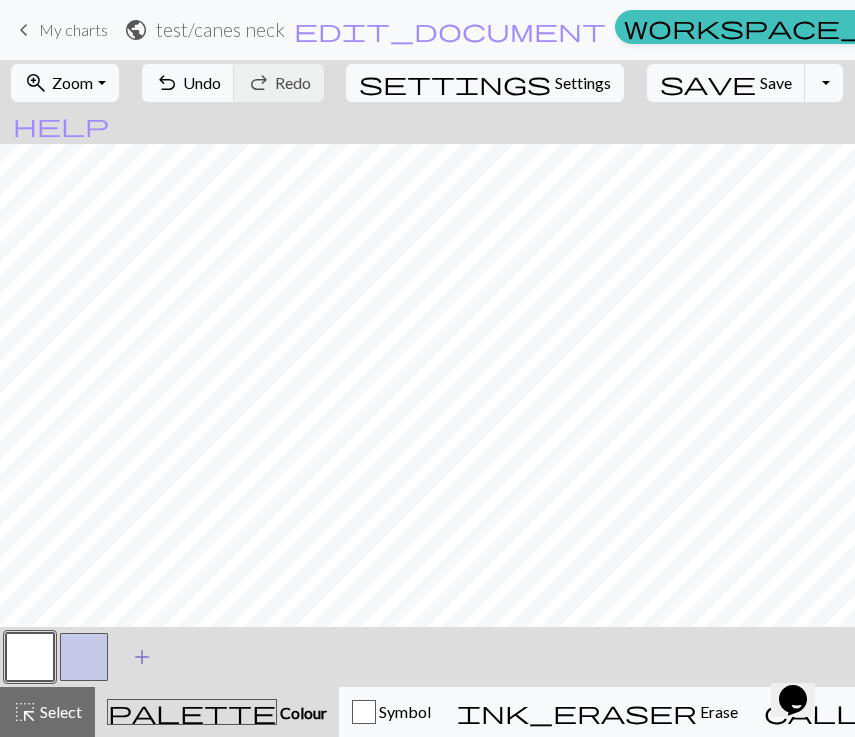 click on "add" at bounding box center [142, 657] 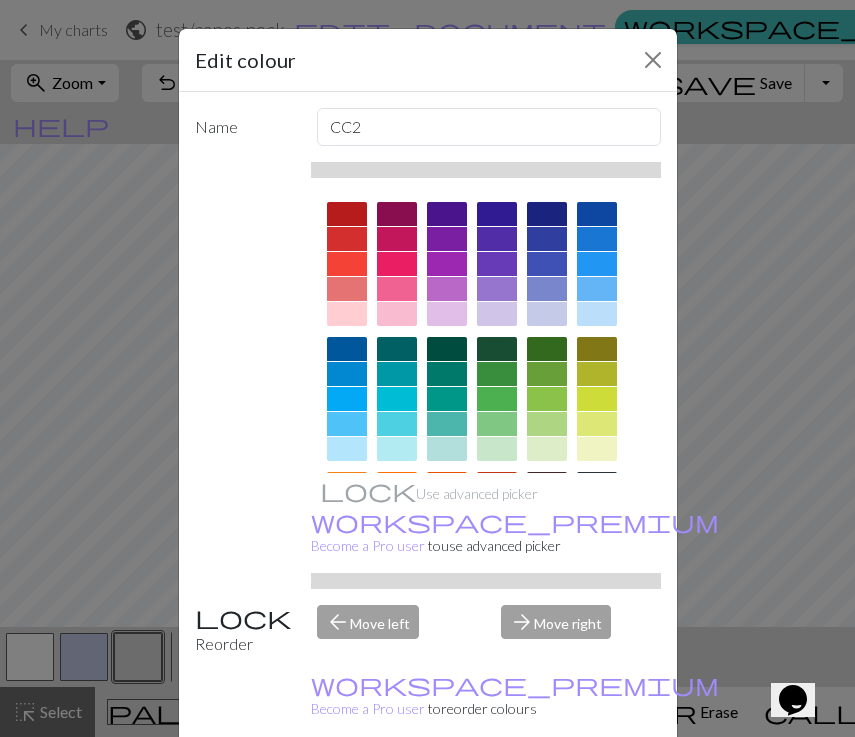 click at bounding box center (347, 214) 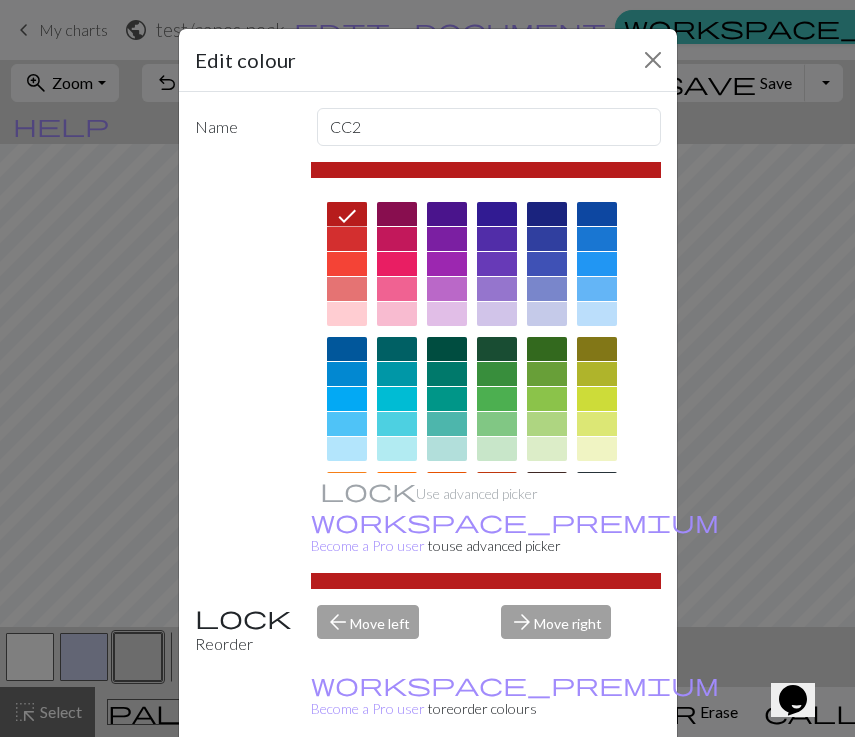 click on "Done" at bounding box center [548, 788] 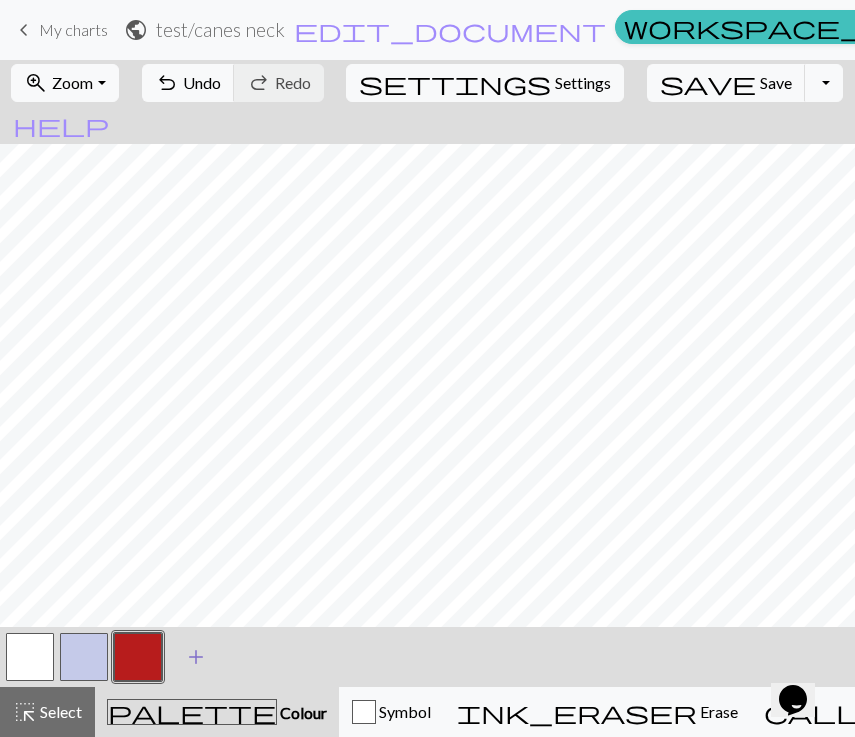click on "add" at bounding box center (196, 657) 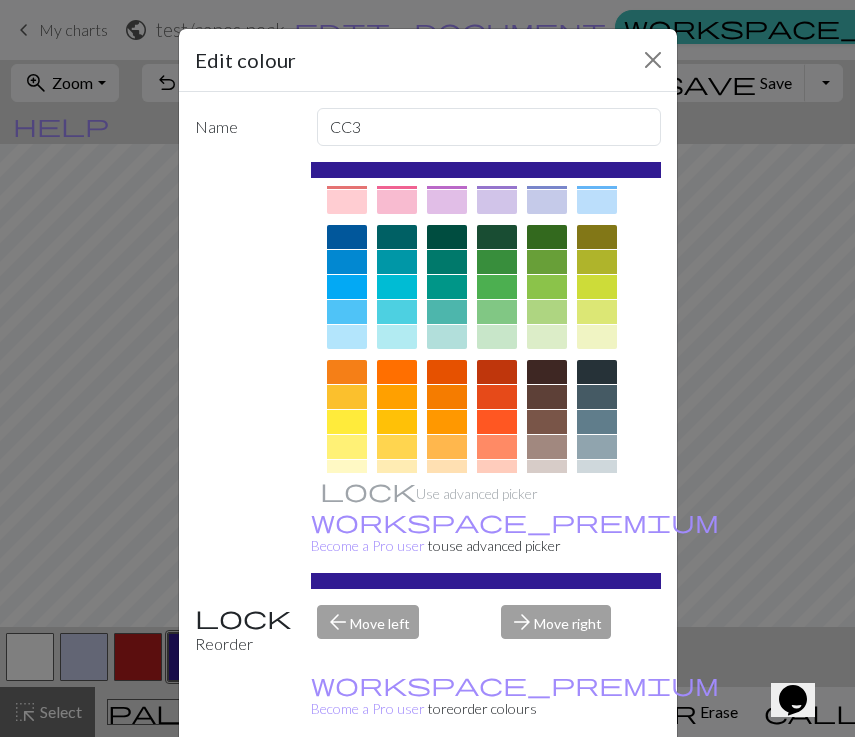 scroll, scrollTop: 263, scrollLeft: 0, axis: vertical 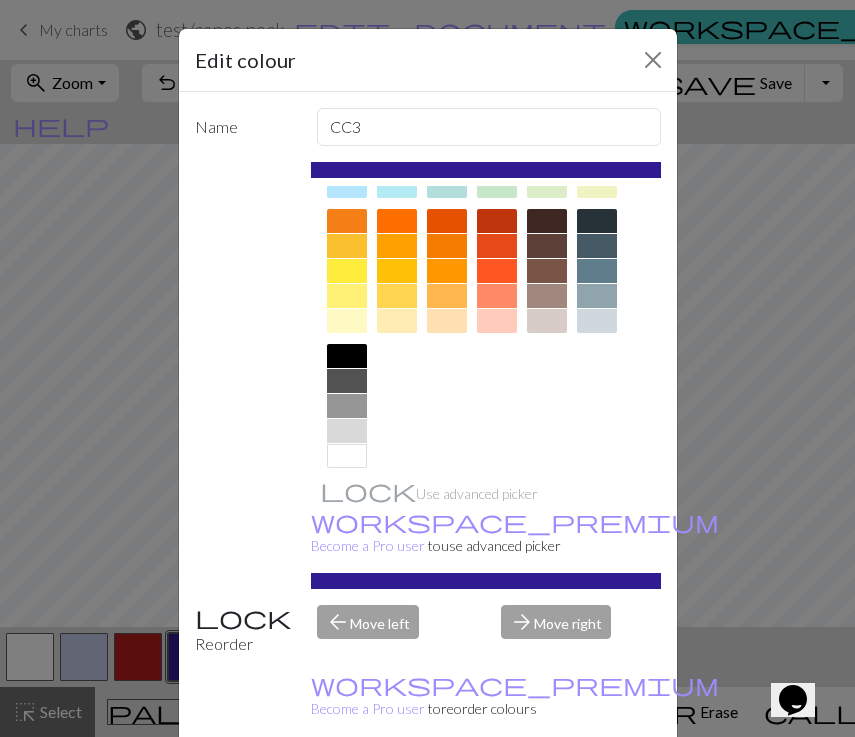 click at bounding box center (347, 356) 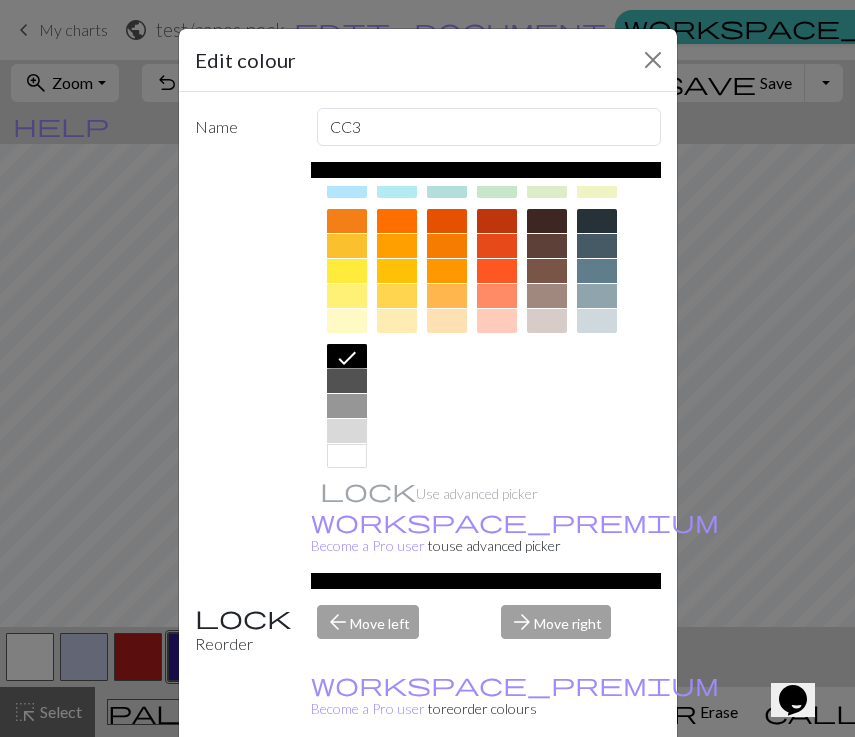 click on "Done" at bounding box center (548, 788) 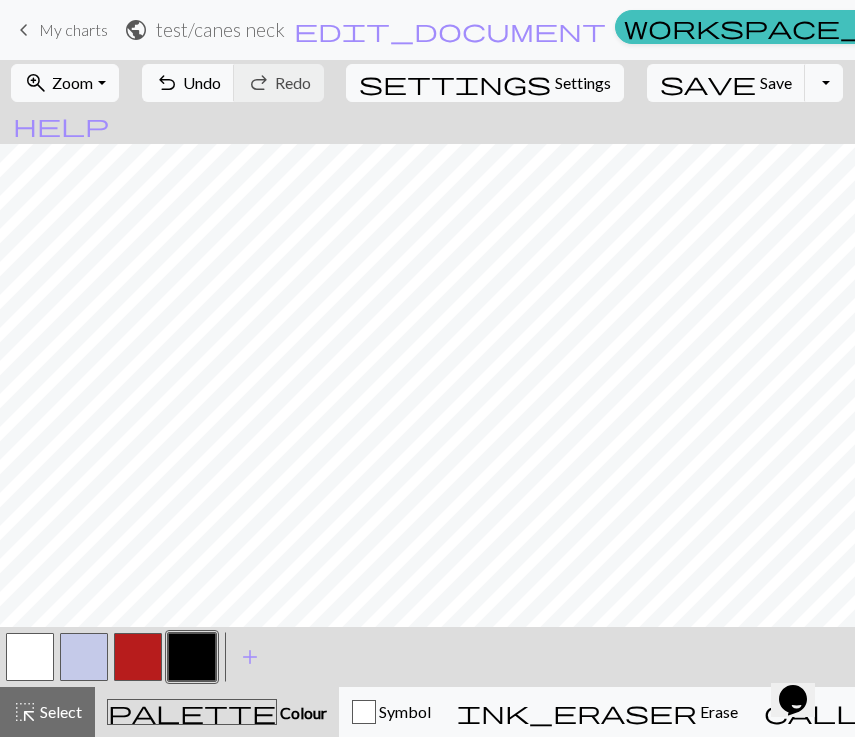 click at bounding box center [138, 657] 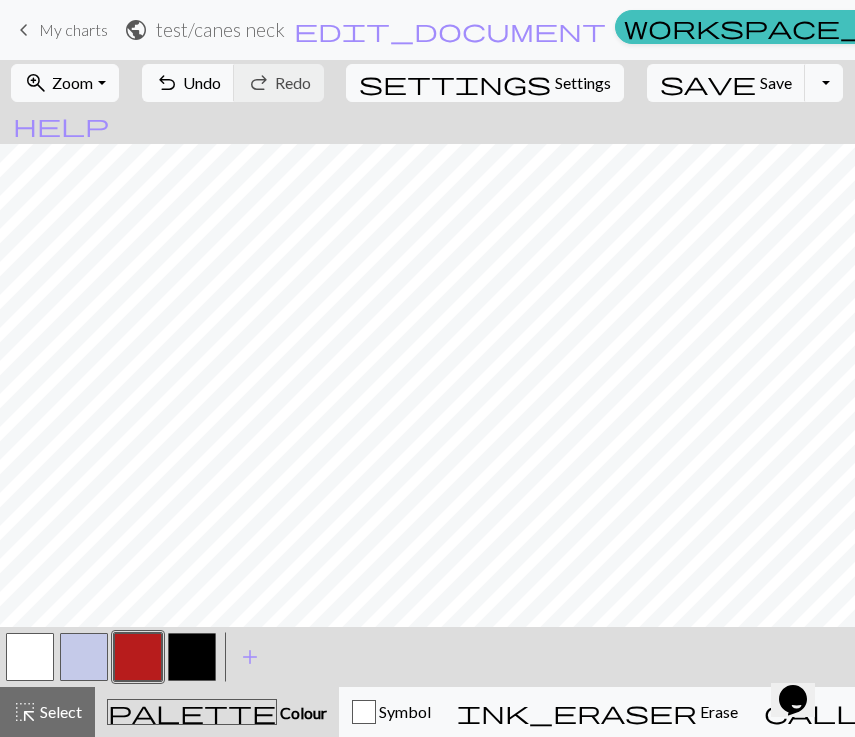 click at bounding box center [192, 657] 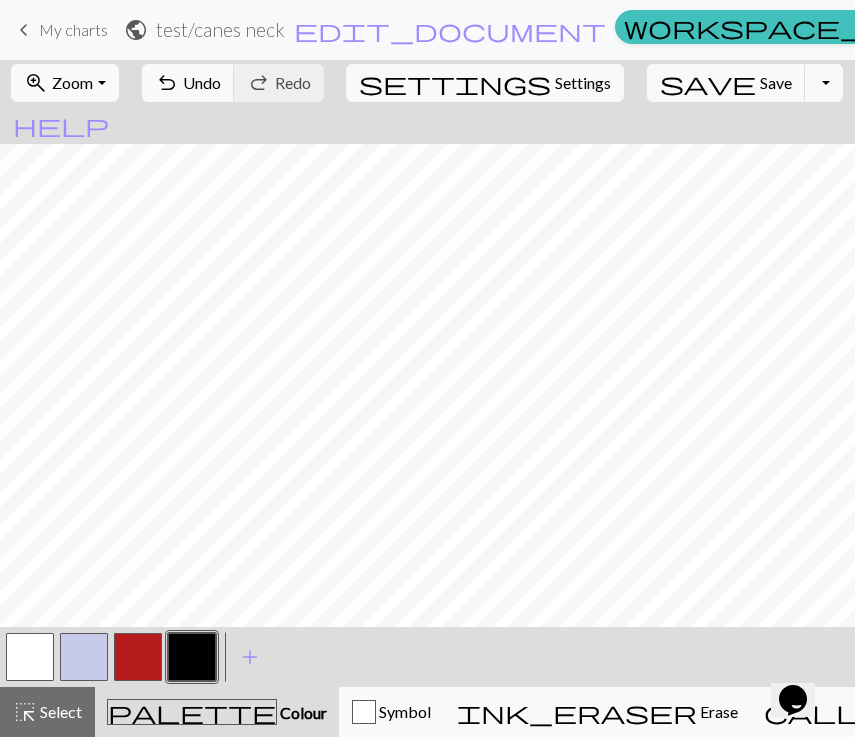 click at bounding box center (192, 657) 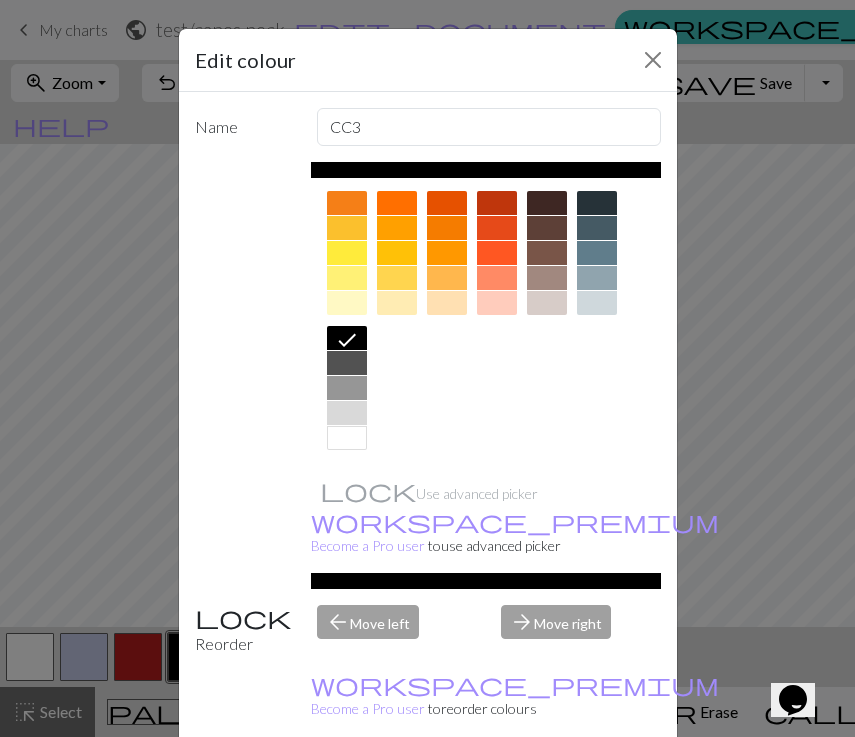 scroll, scrollTop: 281, scrollLeft: 0, axis: vertical 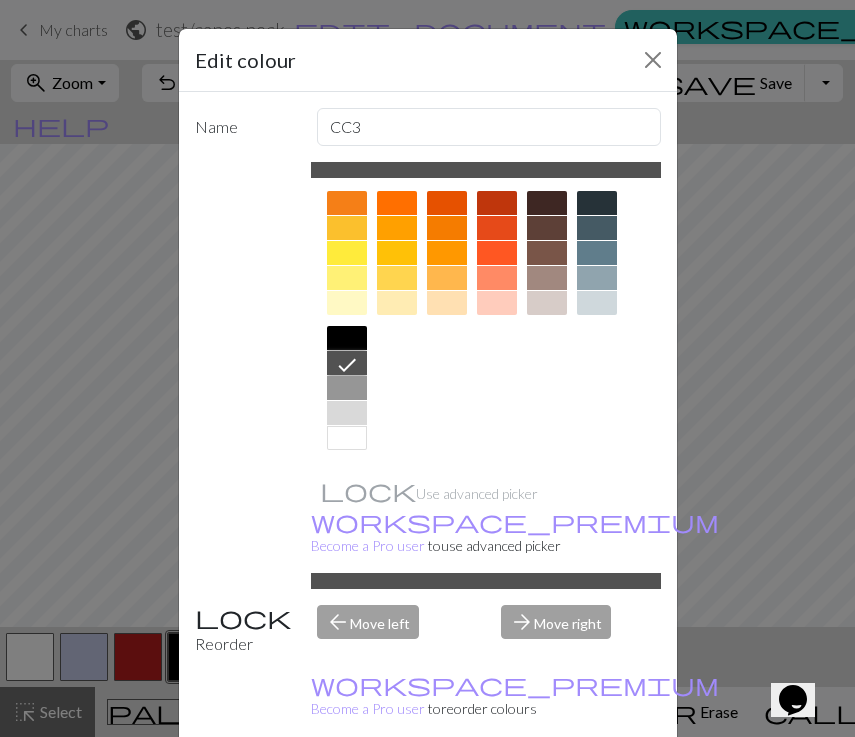 click on "Done" at bounding box center (548, 788) 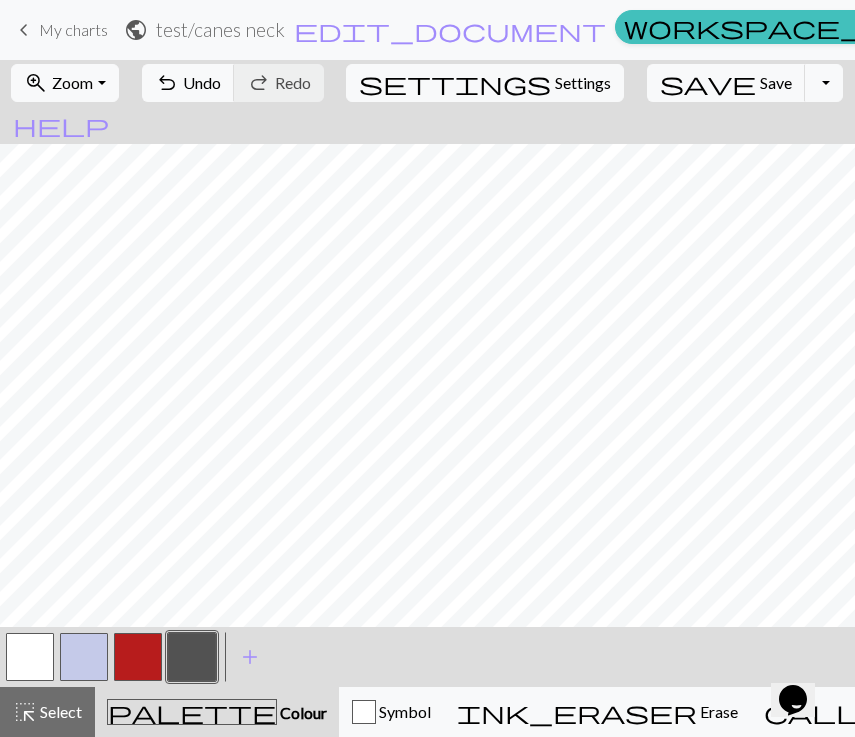 click at bounding box center [138, 657] 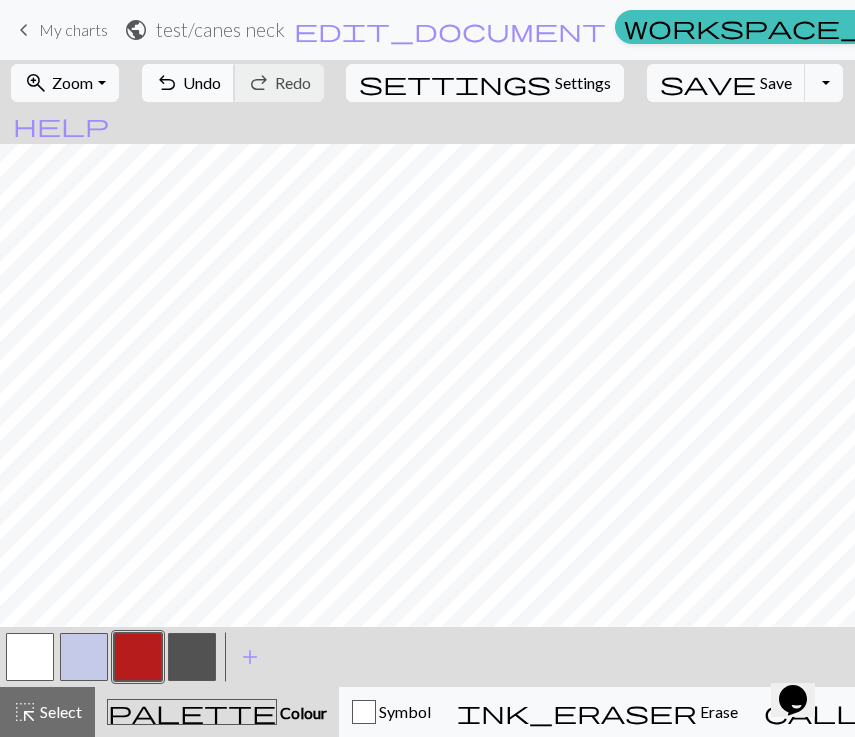 click on "undo" at bounding box center (167, 83) 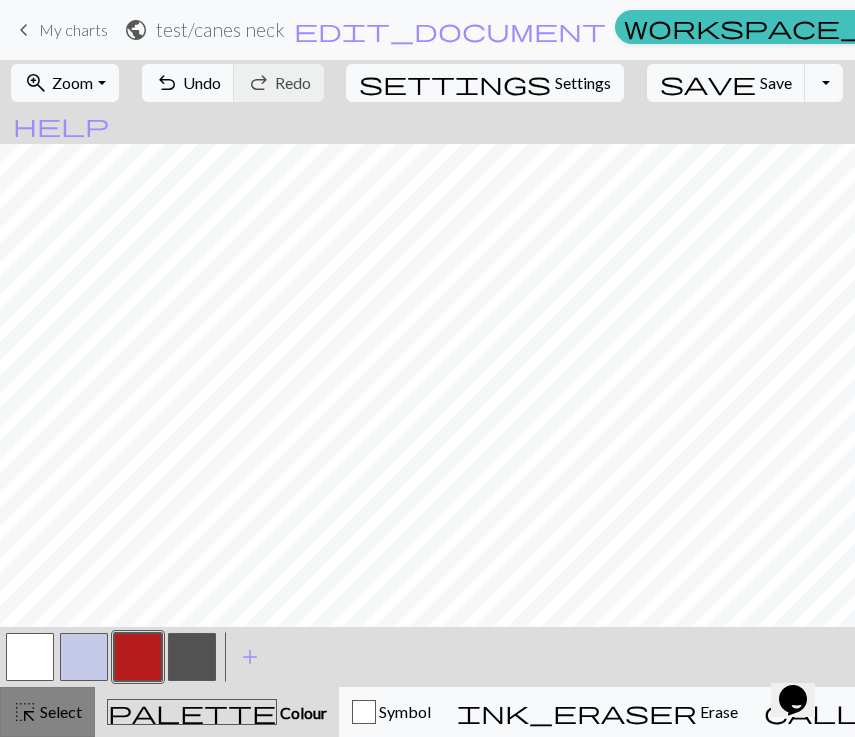 click on "highlight_alt   Select   Select" at bounding box center [47, 712] 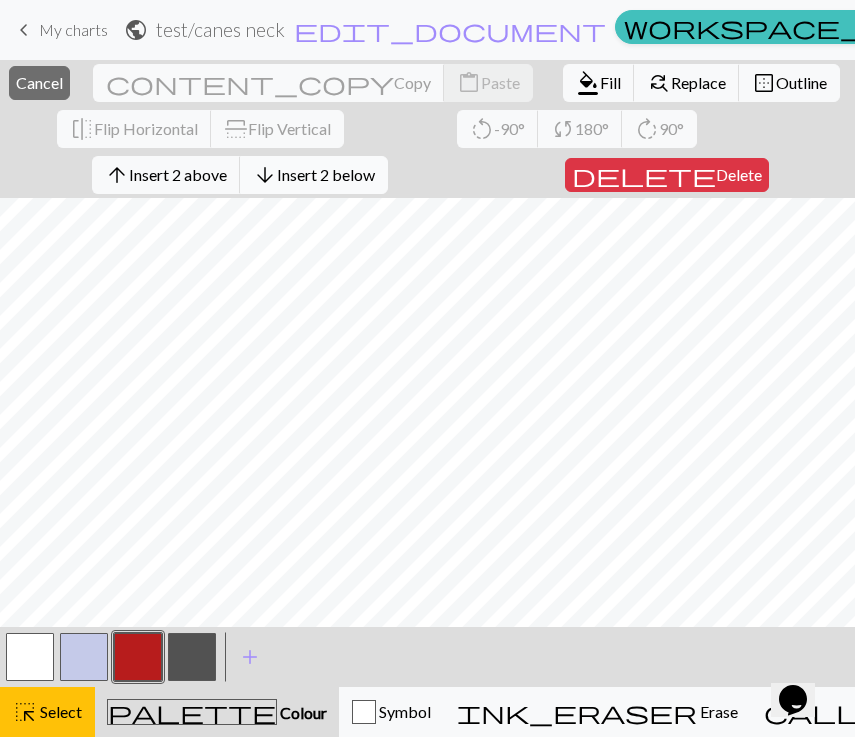 click on "arrow_downward Insert 2 below" at bounding box center (314, 175) 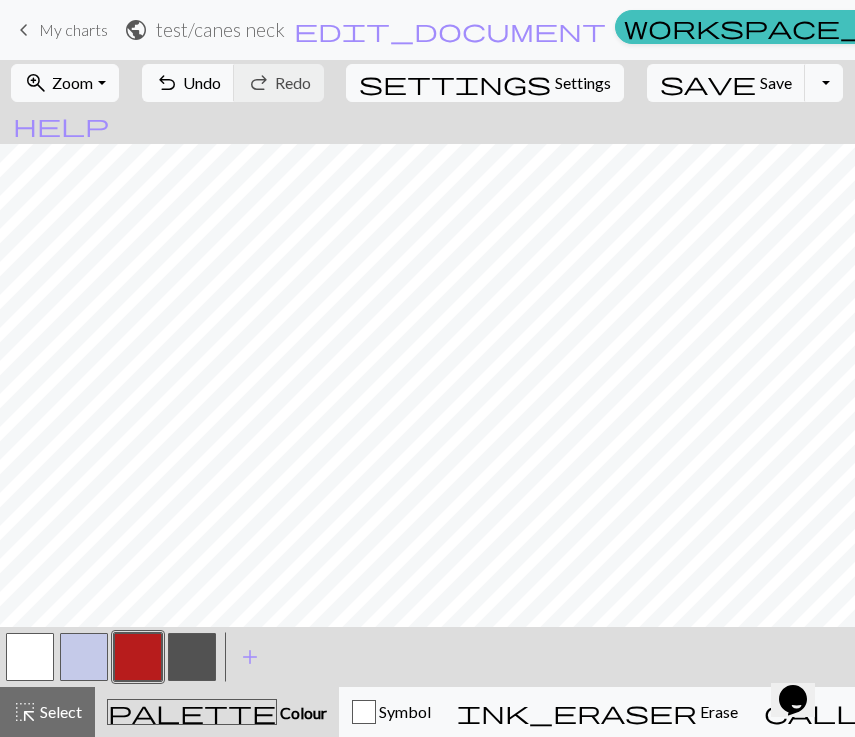 click on "palette" at bounding box center (192, 712) 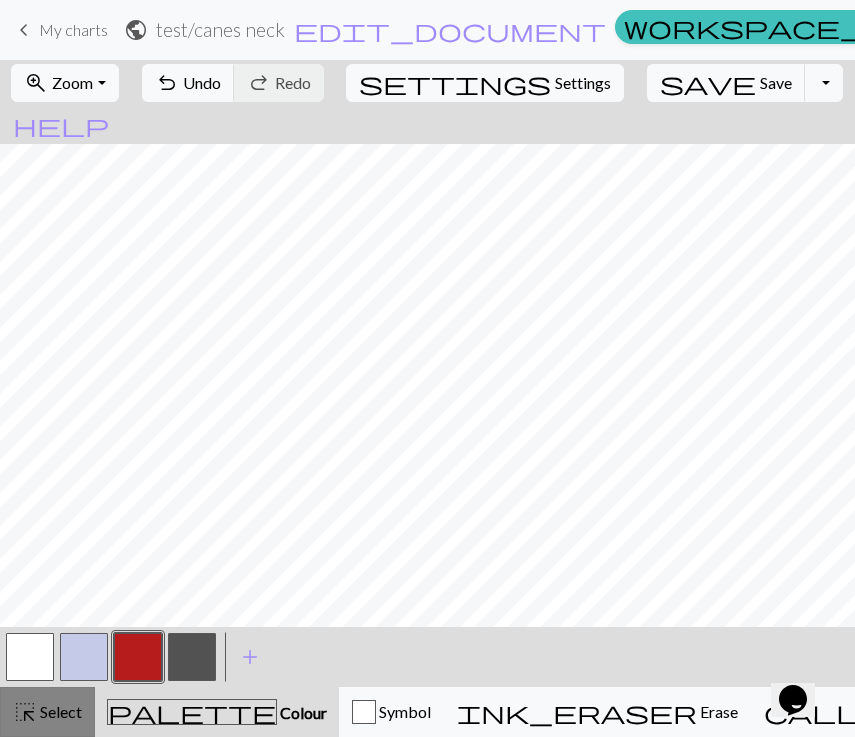click on "Select" at bounding box center (59, 711) 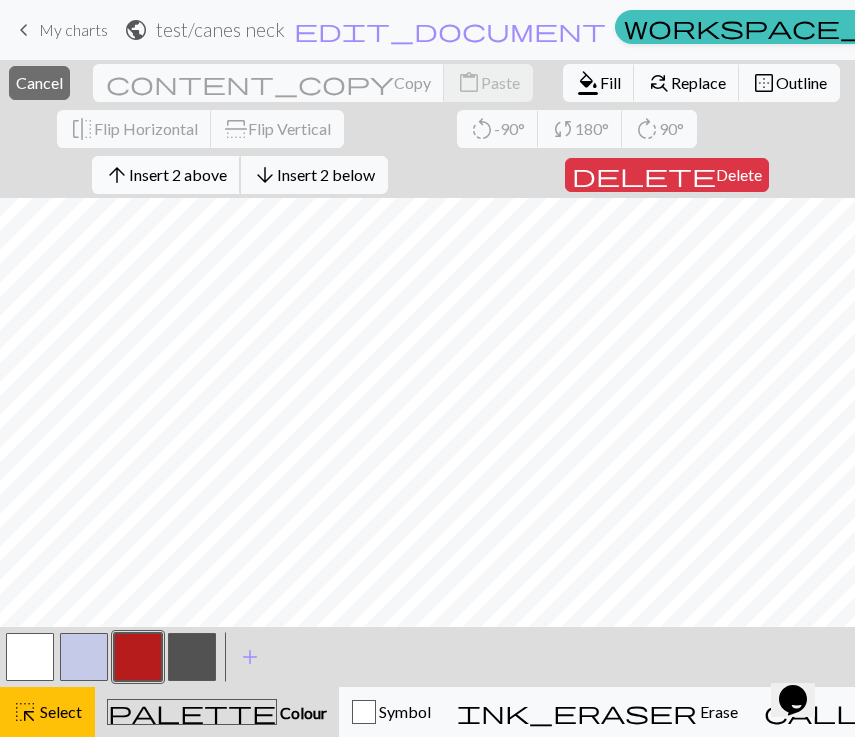 click on "Insert 2 above" at bounding box center [178, 174] 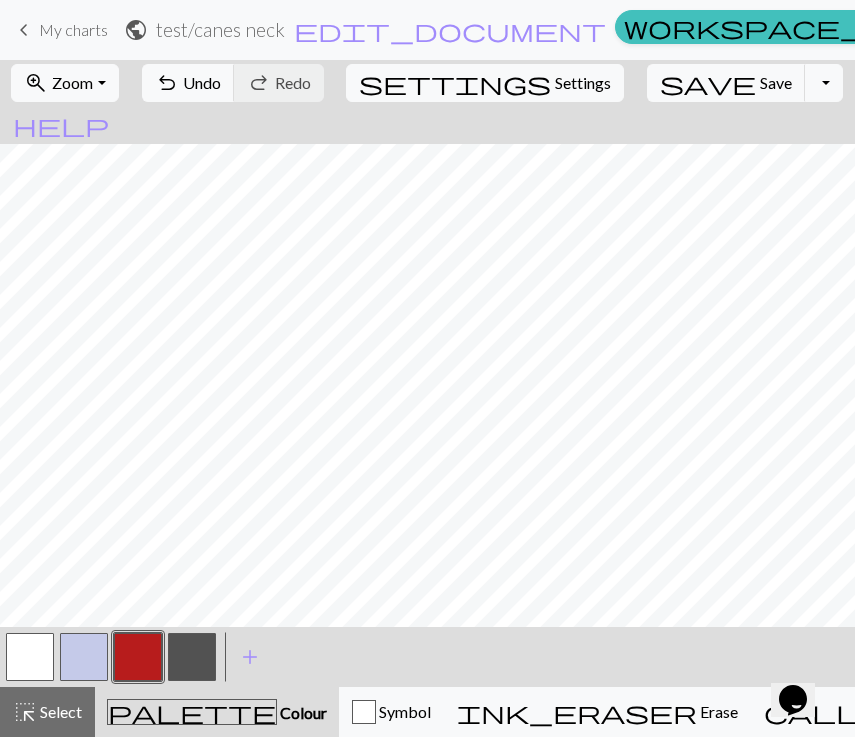 click at bounding box center [192, 657] 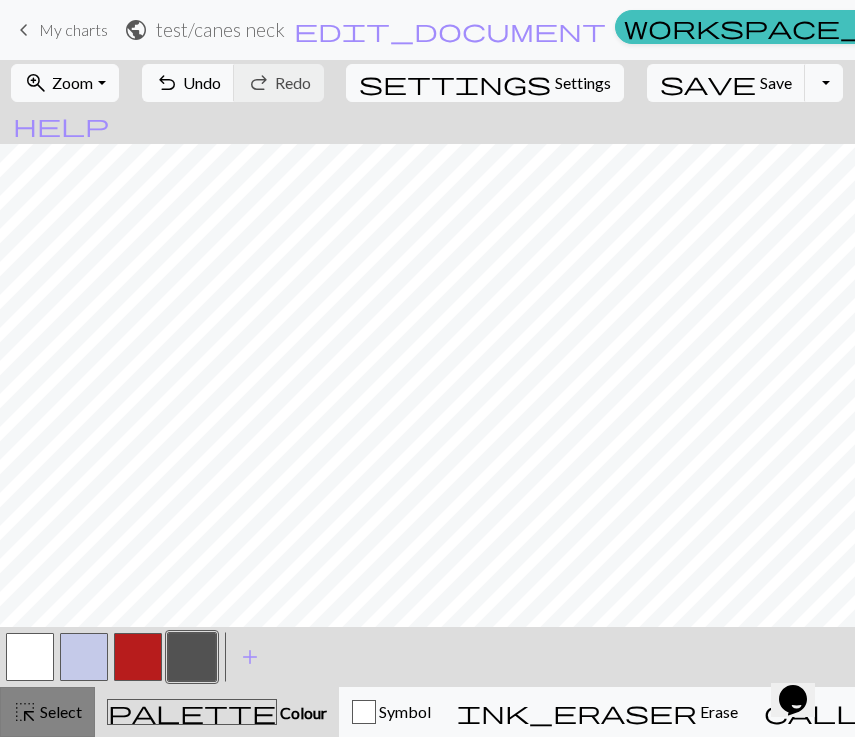 click on "Select" at bounding box center [59, 711] 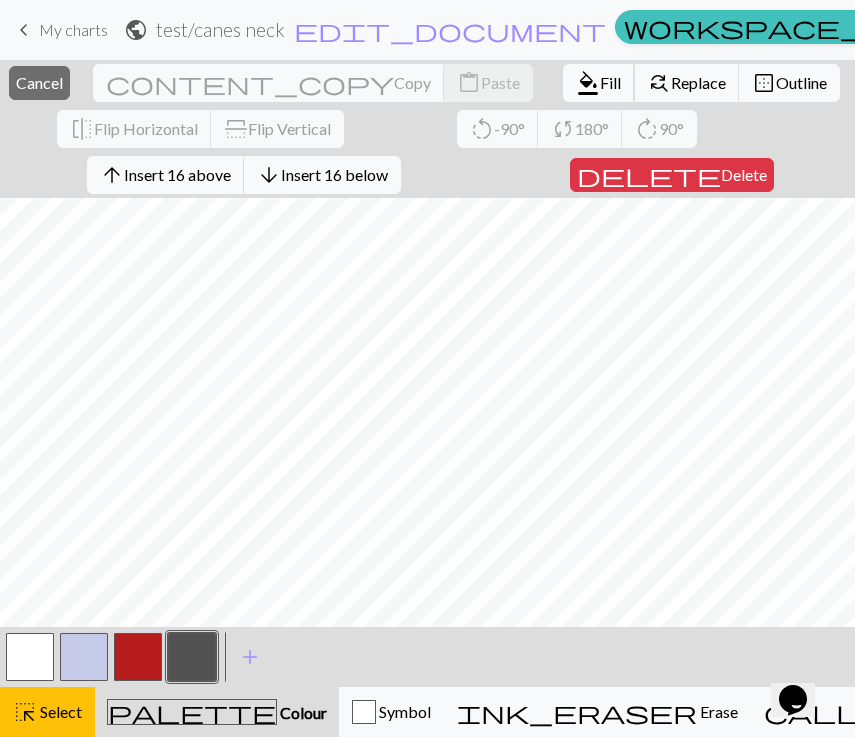 click on "format_color_fill" at bounding box center [588, 83] 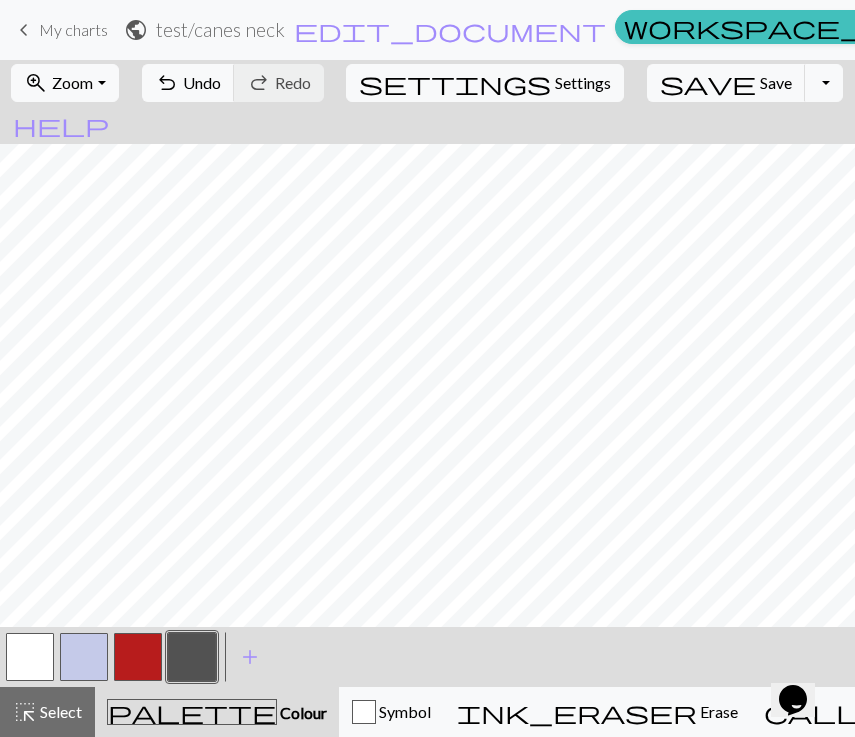 click at bounding box center [30, 657] 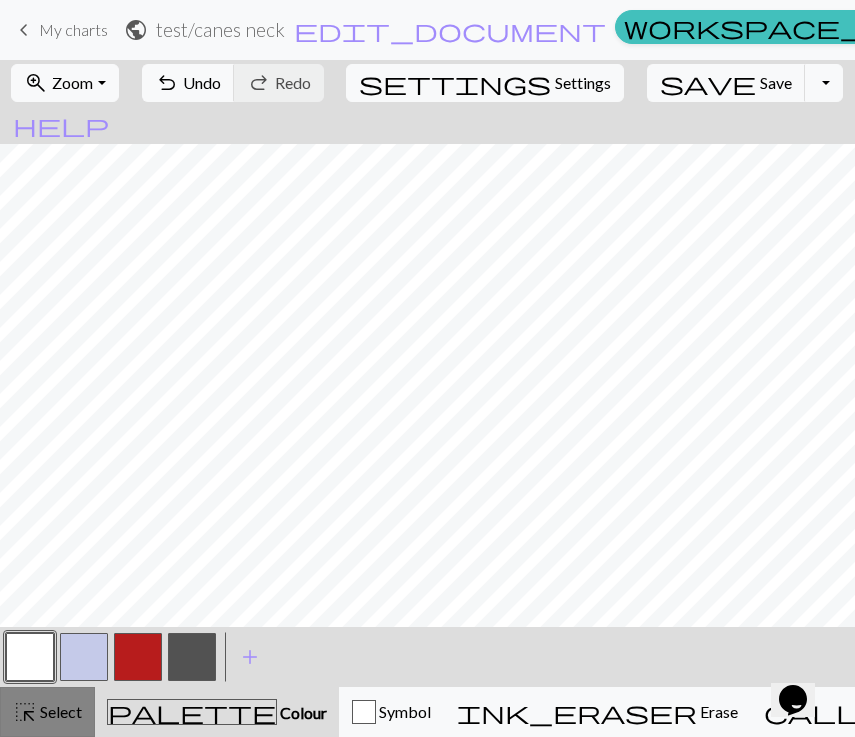 click on "Select" at bounding box center (59, 711) 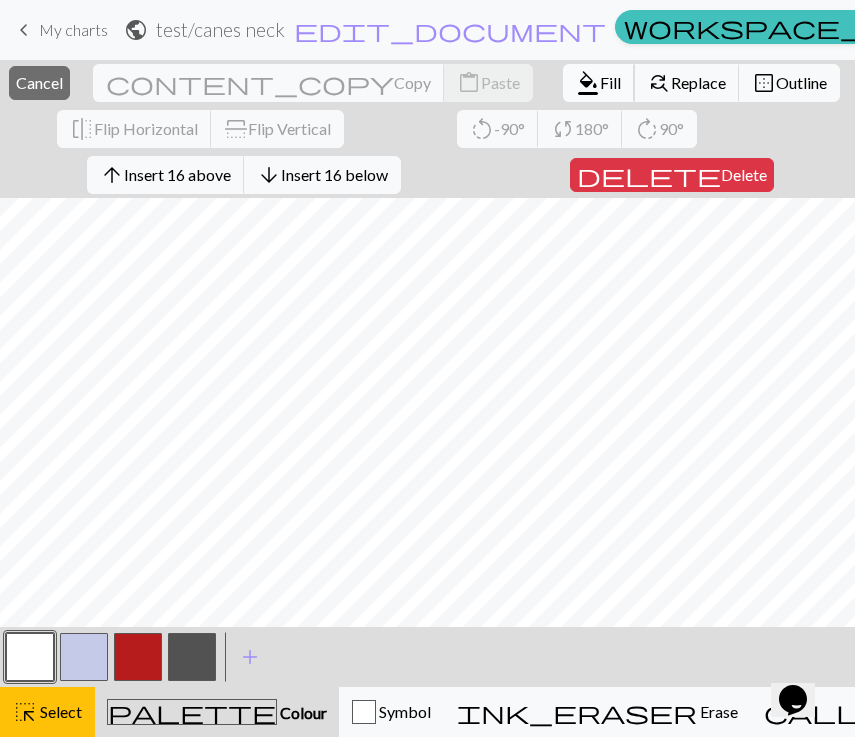 click on "format_color_fill  Fill" at bounding box center [599, 83] 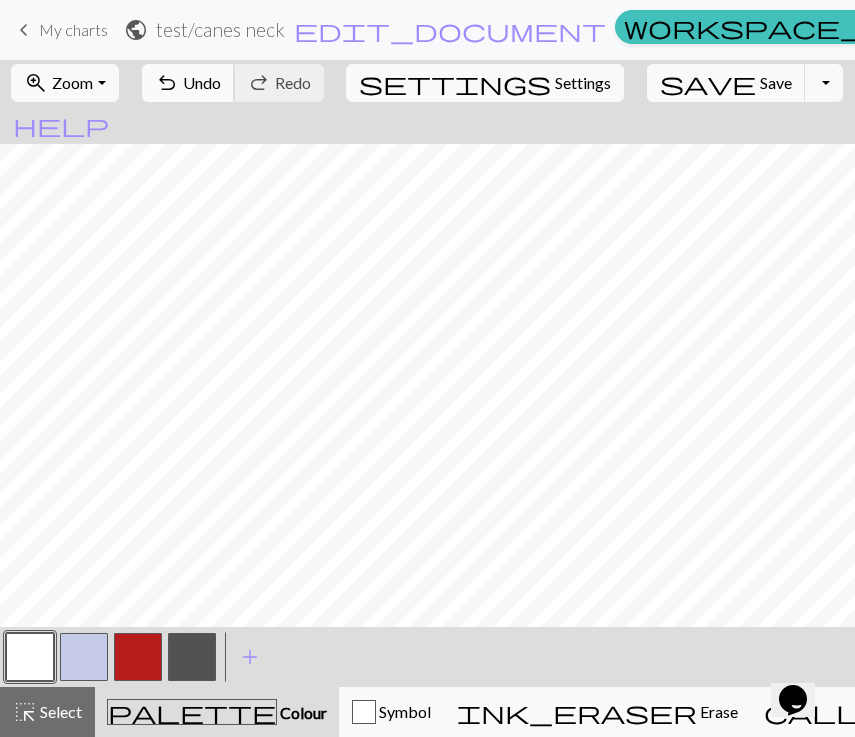 click on "Undo" at bounding box center (202, 82) 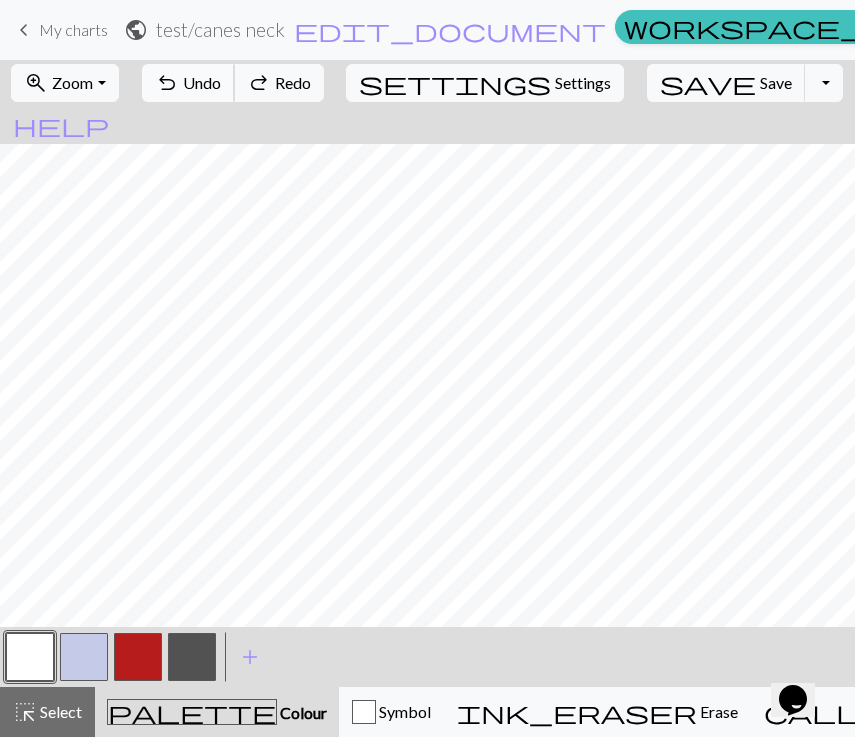 click on "Undo" at bounding box center (202, 82) 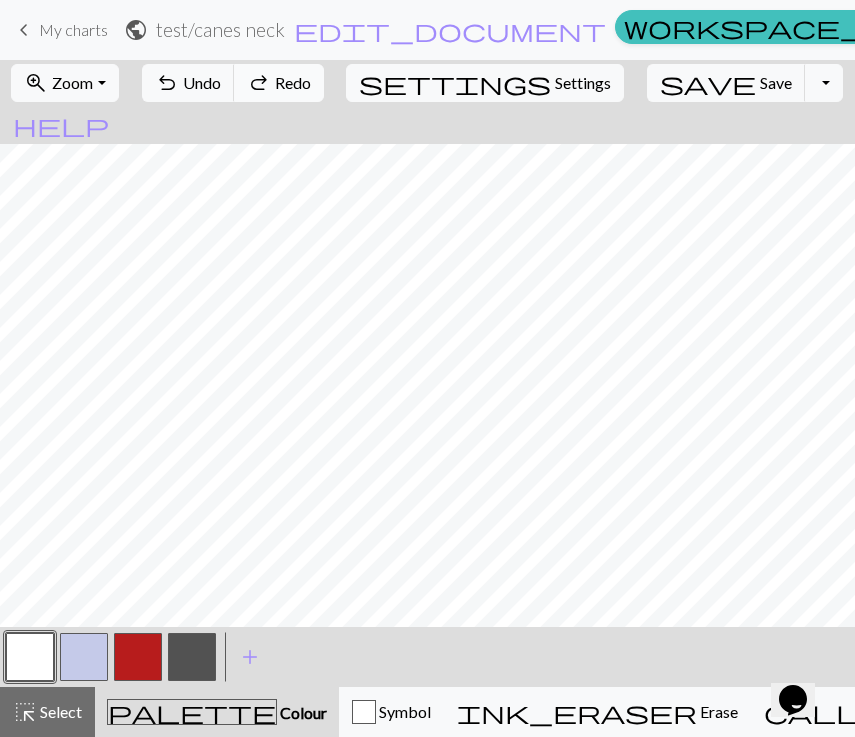 click on "redo" at bounding box center (259, 83) 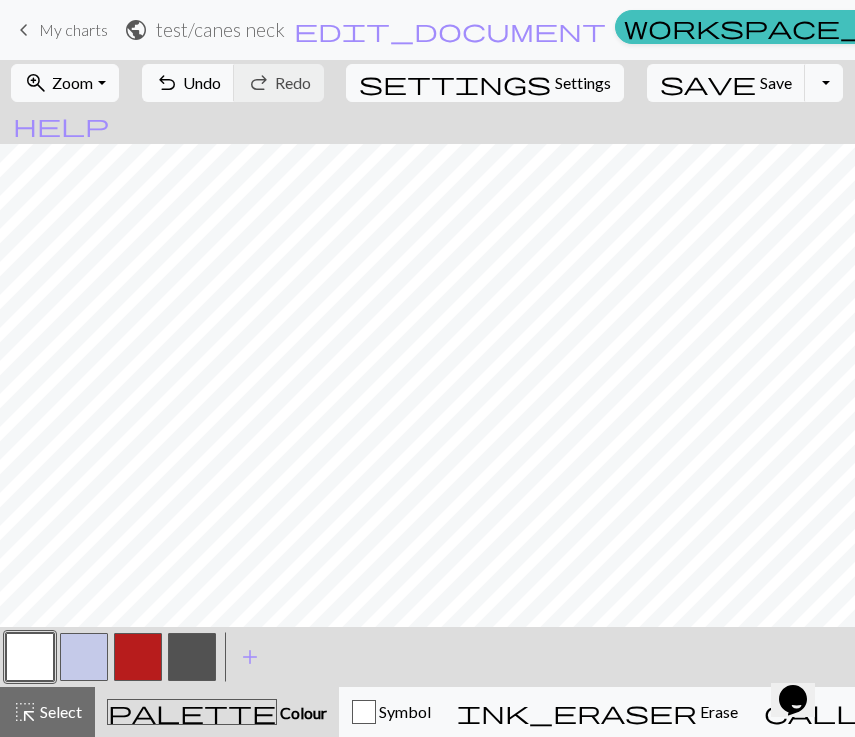 click at bounding box center [192, 657] 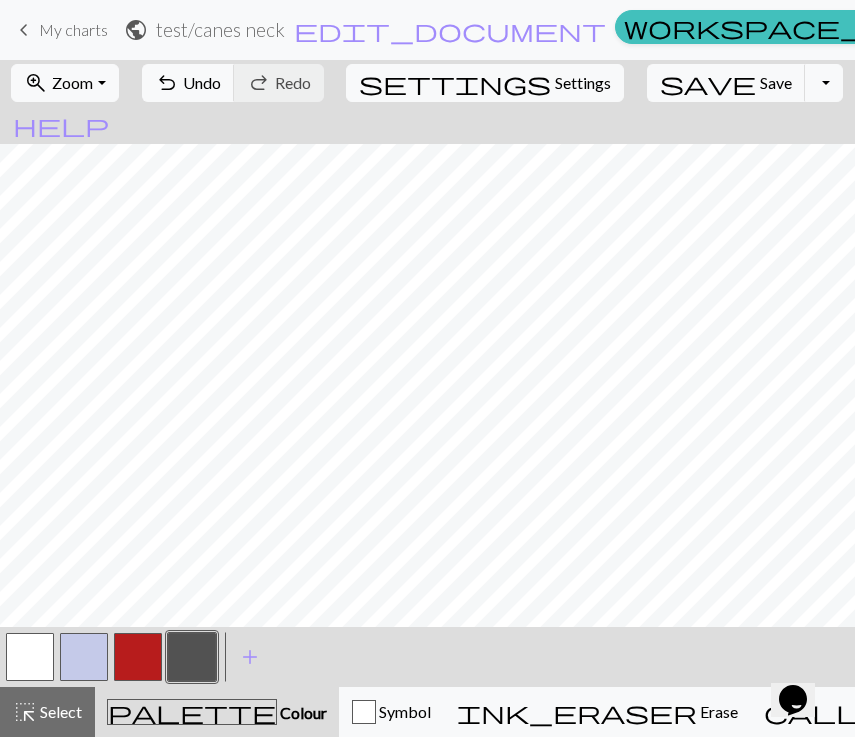 click at bounding box center [138, 657] 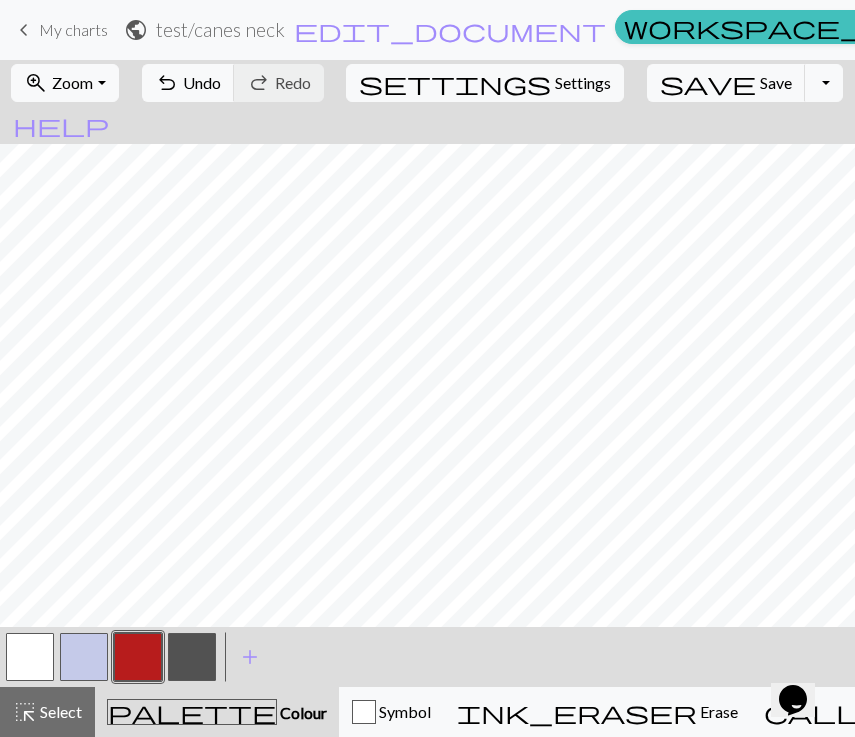 click at bounding box center (192, 657) 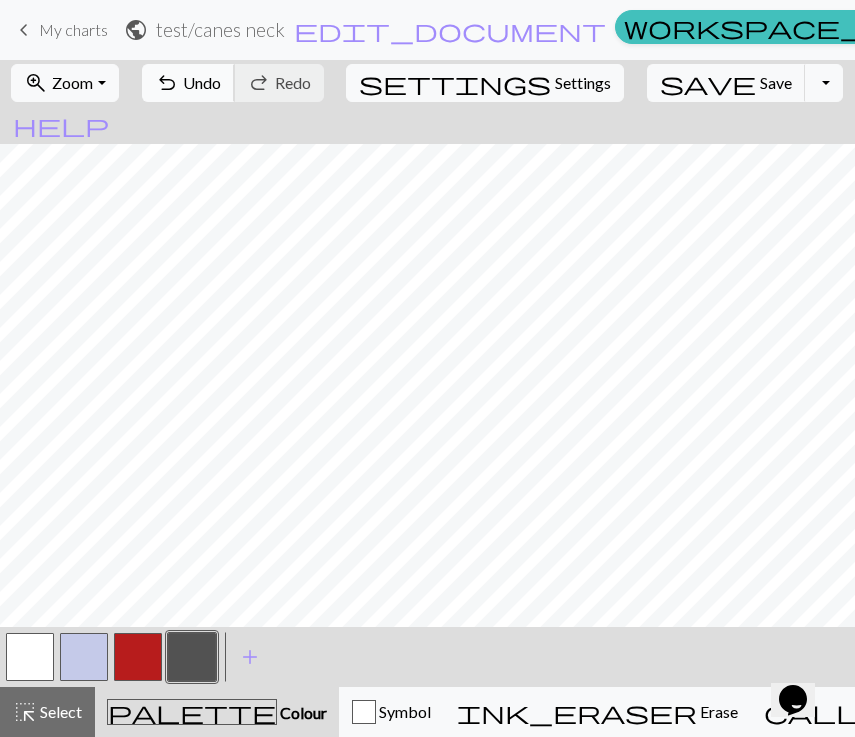 click on "undo Undo Undo" at bounding box center [188, 83] 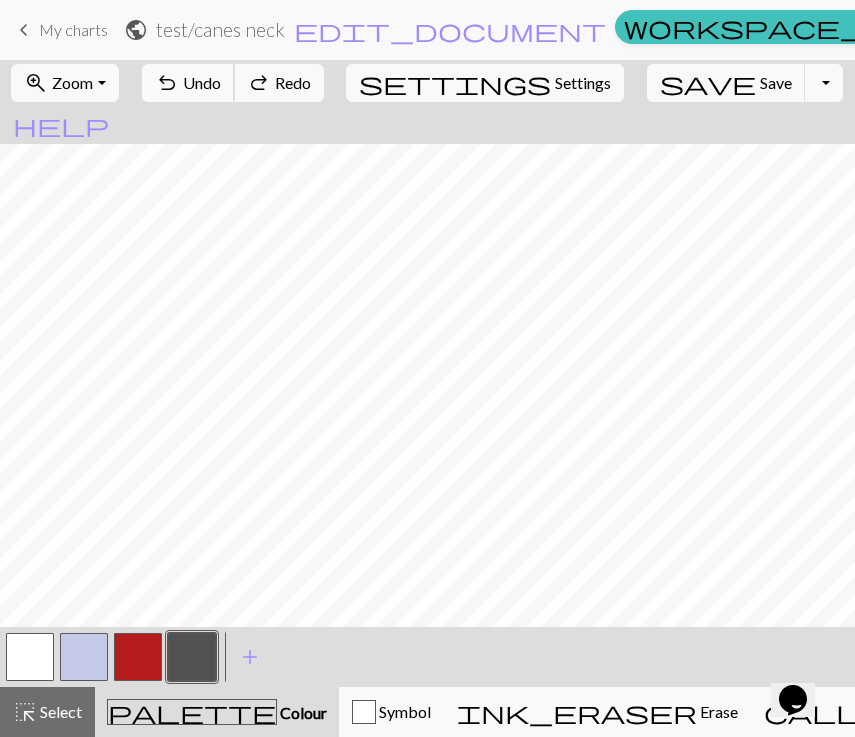 click on "undo Undo Undo" at bounding box center (188, 83) 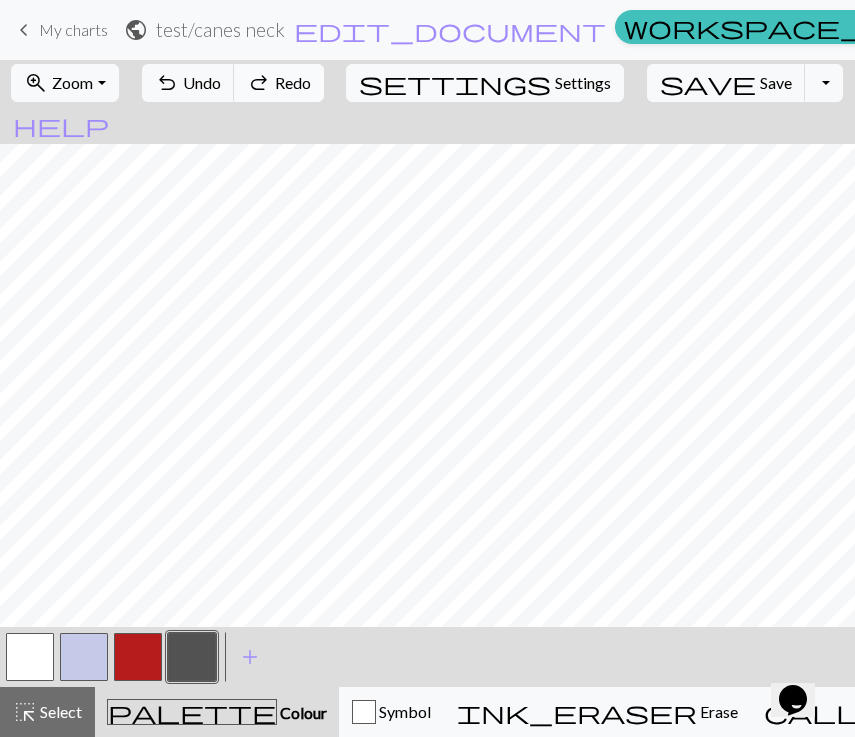 click on "redo" at bounding box center [259, 83] 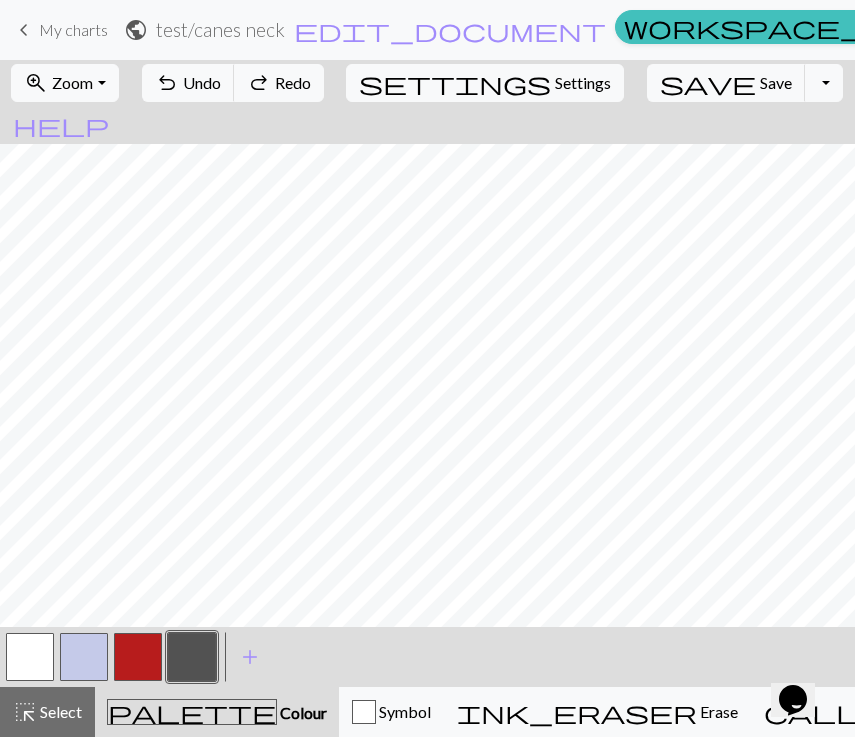 click at bounding box center [138, 657] 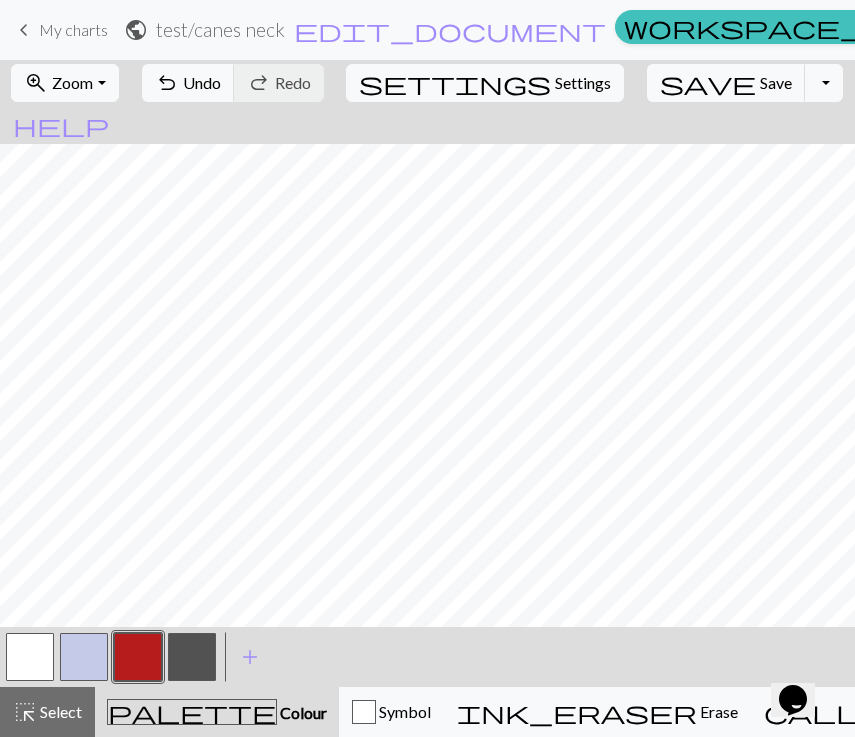 scroll, scrollTop: 0, scrollLeft: 0, axis: both 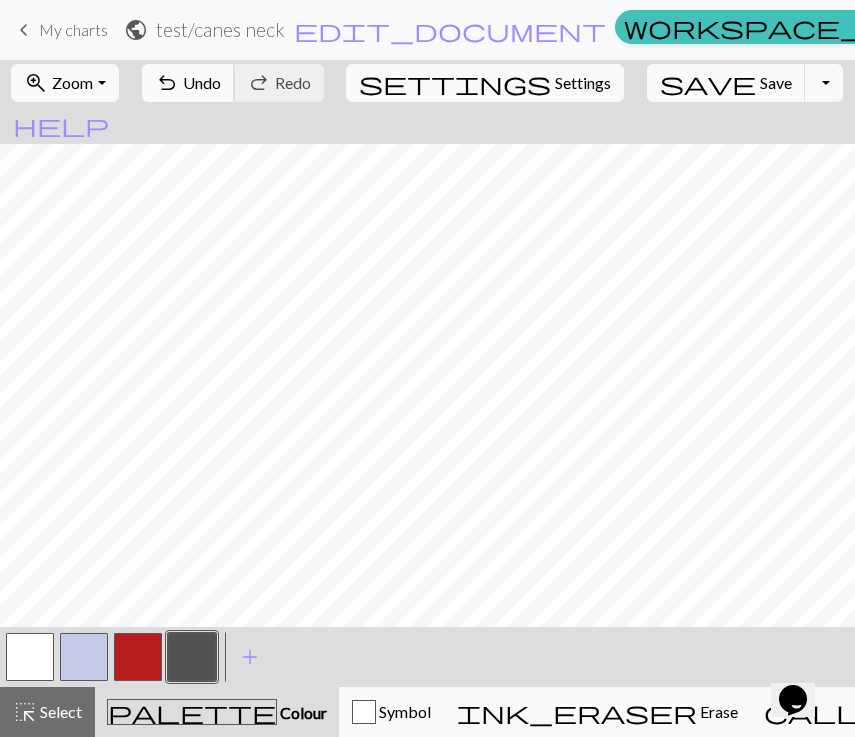 click on "Undo" at bounding box center (202, 82) 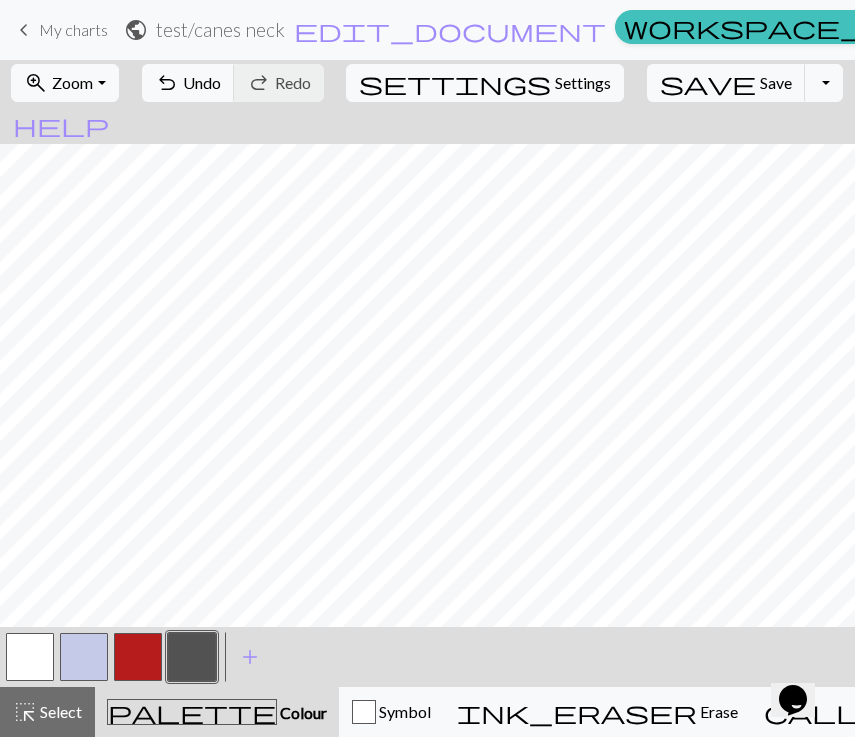 click at bounding box center [138, 657] 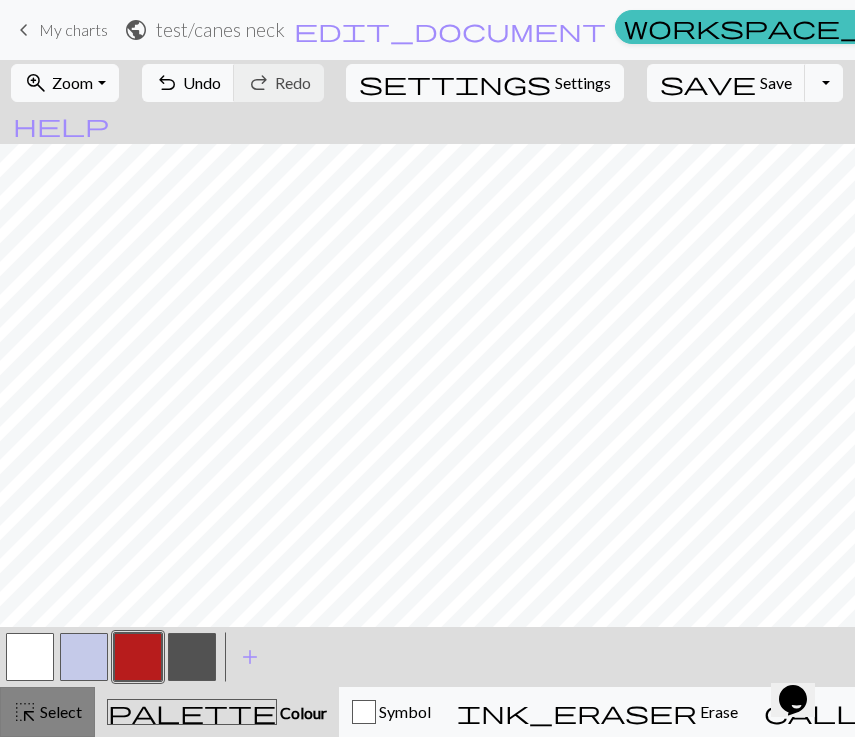 click on "Select" at bounding box center (59, 711) 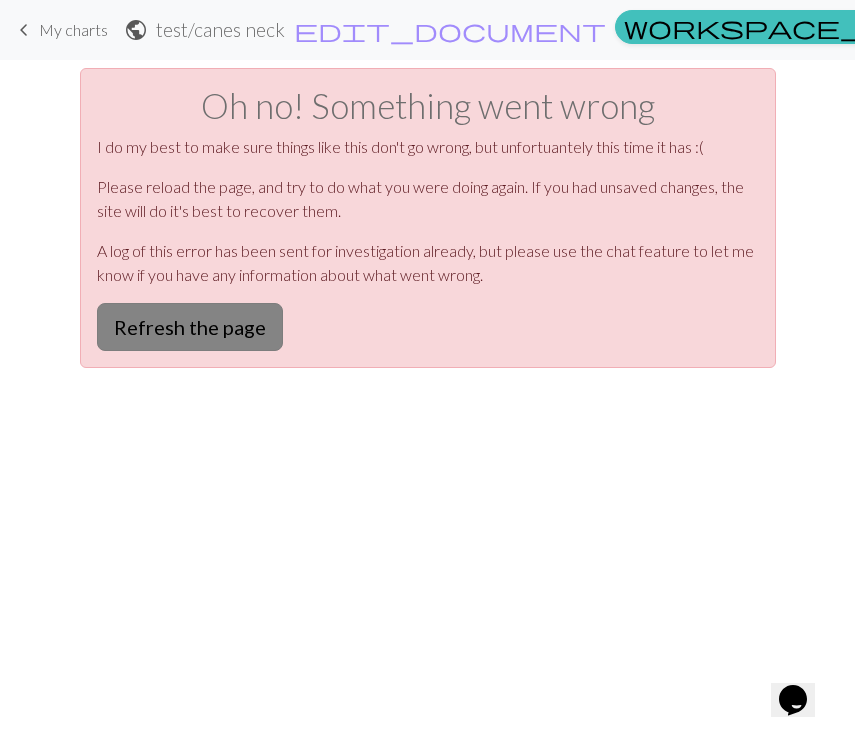 click on "Refresh the page" at bounding box center [190, 327] 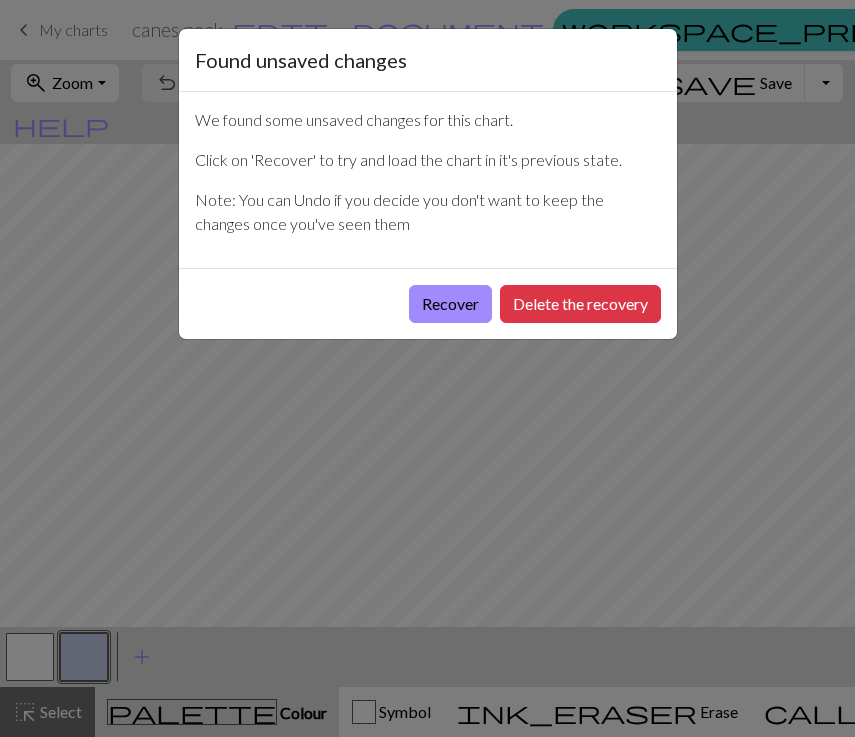 scroll, scrollTop: 0, scrollLeft: 0, axis: both 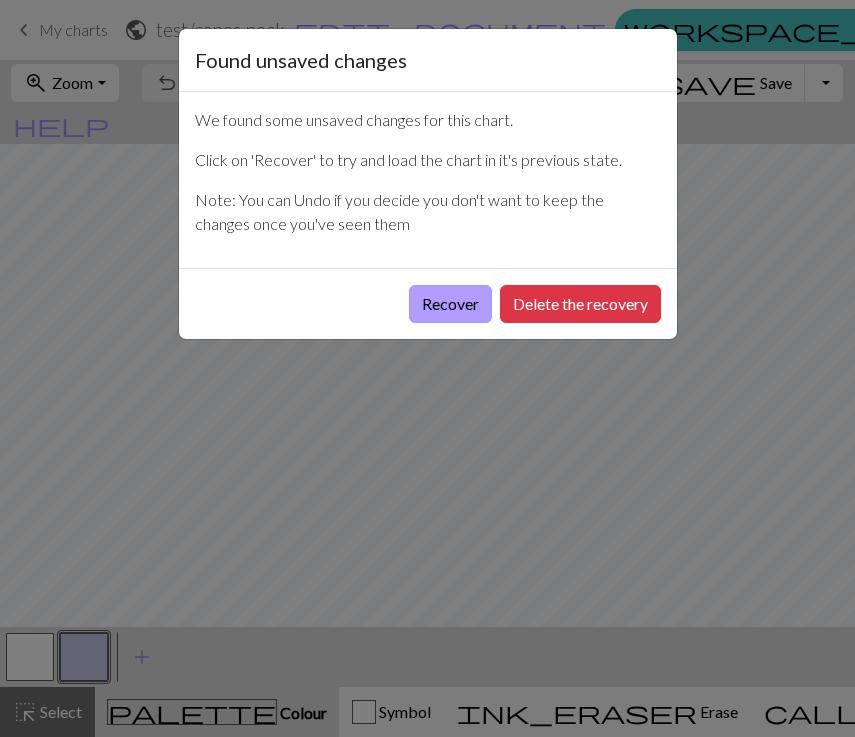 click on "Recover" at bounding box center [450, 304] 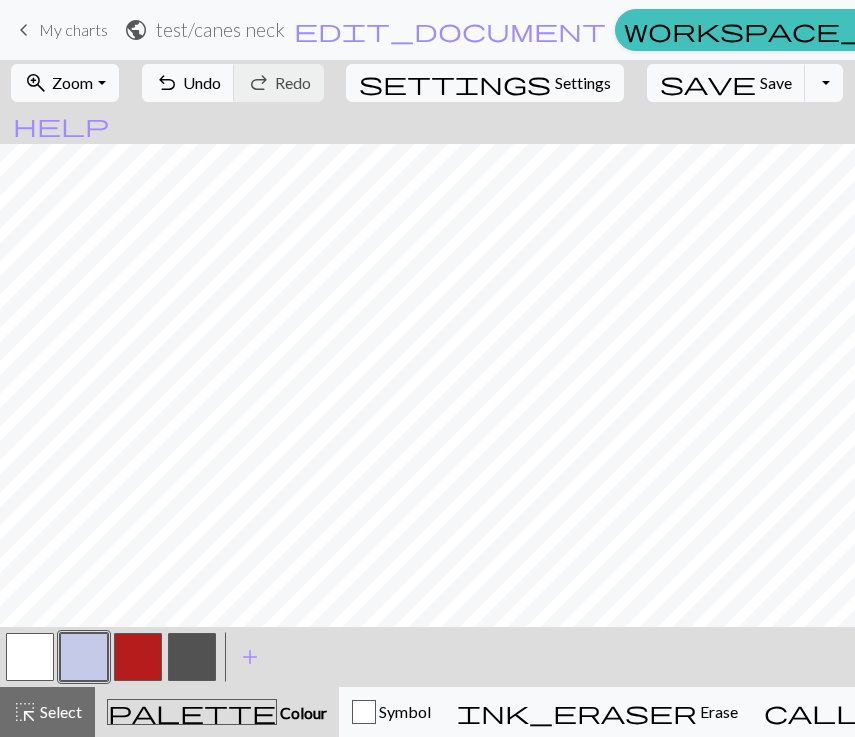 click at bounding box center (138, 657) 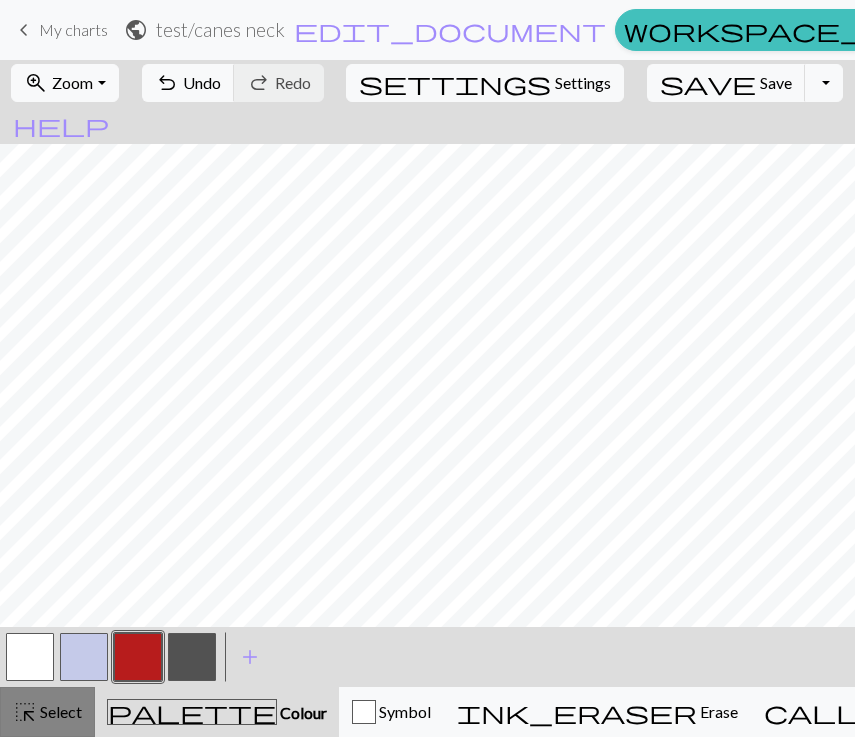 click on "highlight_alt   Select   Select" at bounding box center (47, 712) 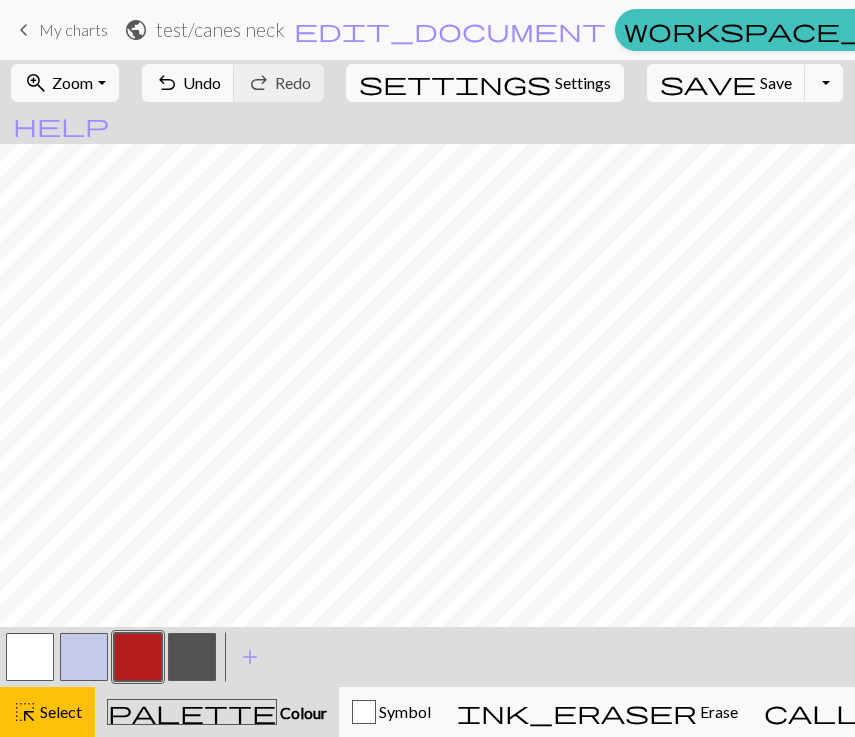 click on "save Save Save Toggle Dropdown file_copy  Save a copy save_alt  Download" at bounding box center [745, 83] 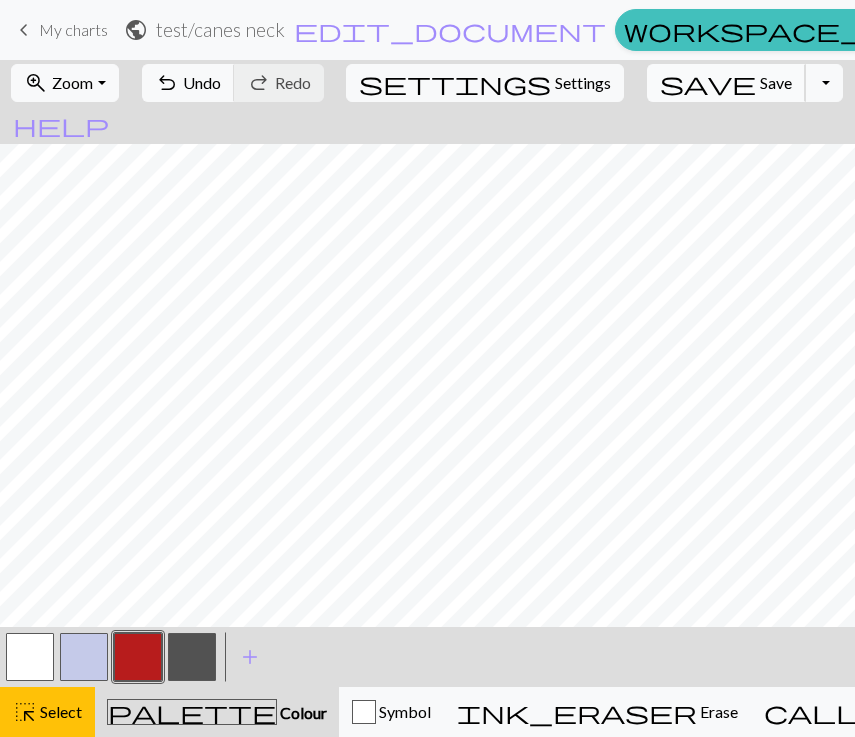 click on "save" at bounding box center [708, 83] 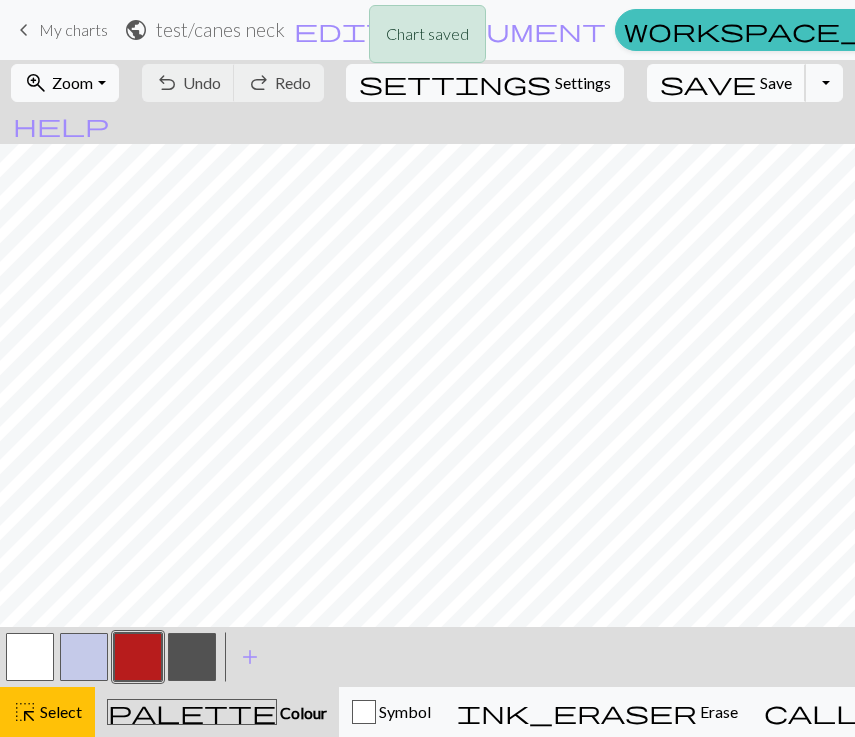 click on "save" at bounding box center [708, 83] 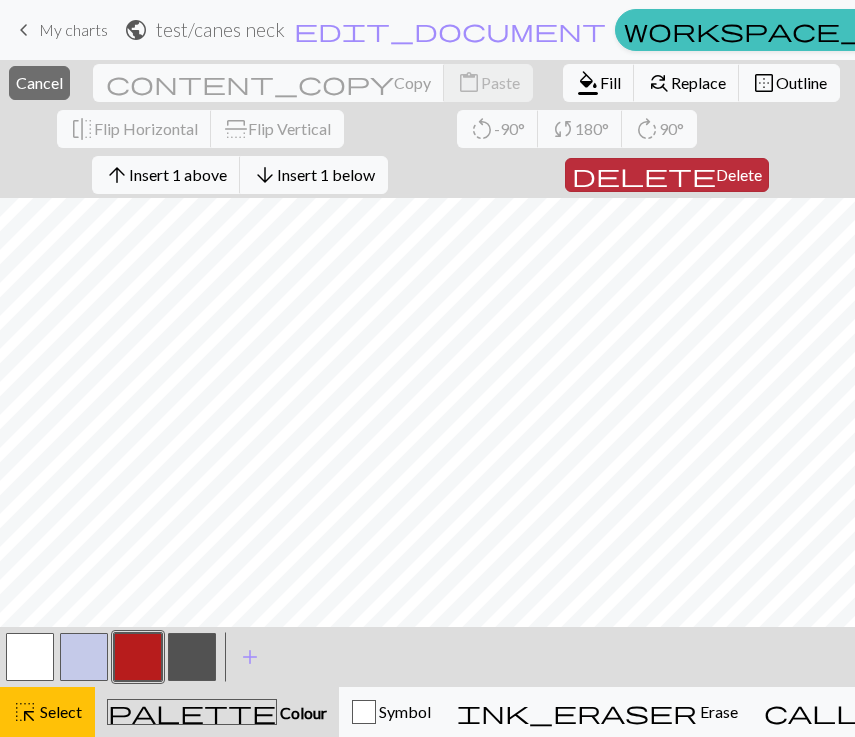 click on "Delete" at bounding box center (739, 174) 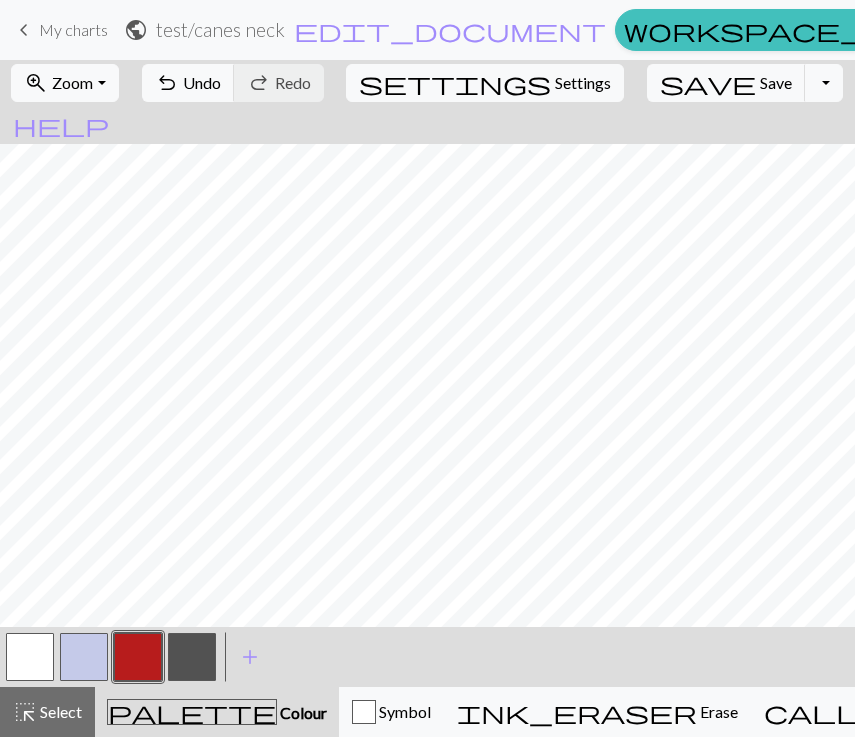 click at bounding box center [138, 657] 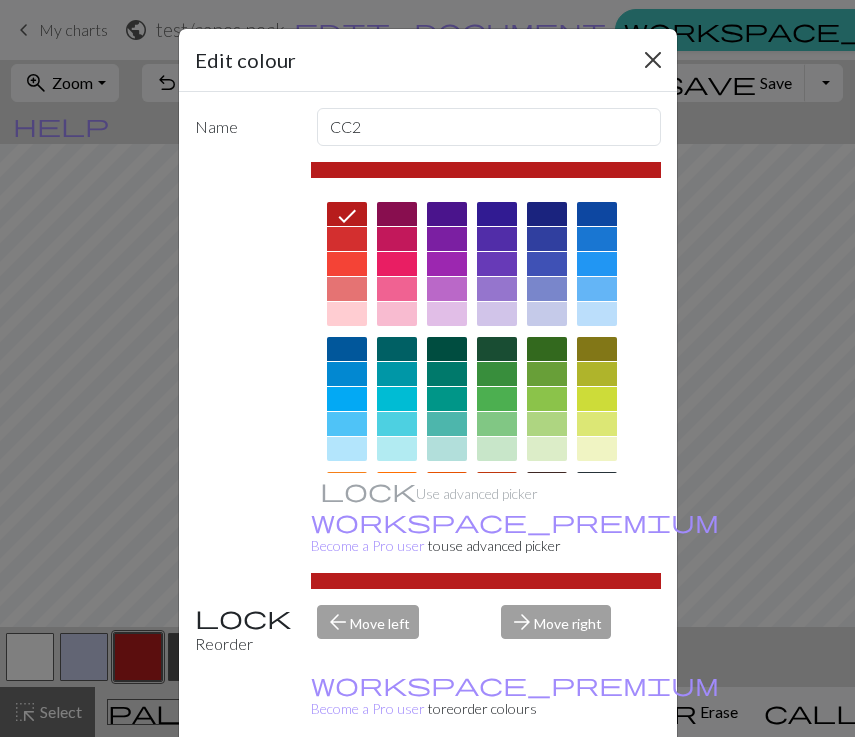 click at bounding box center (653, 60) 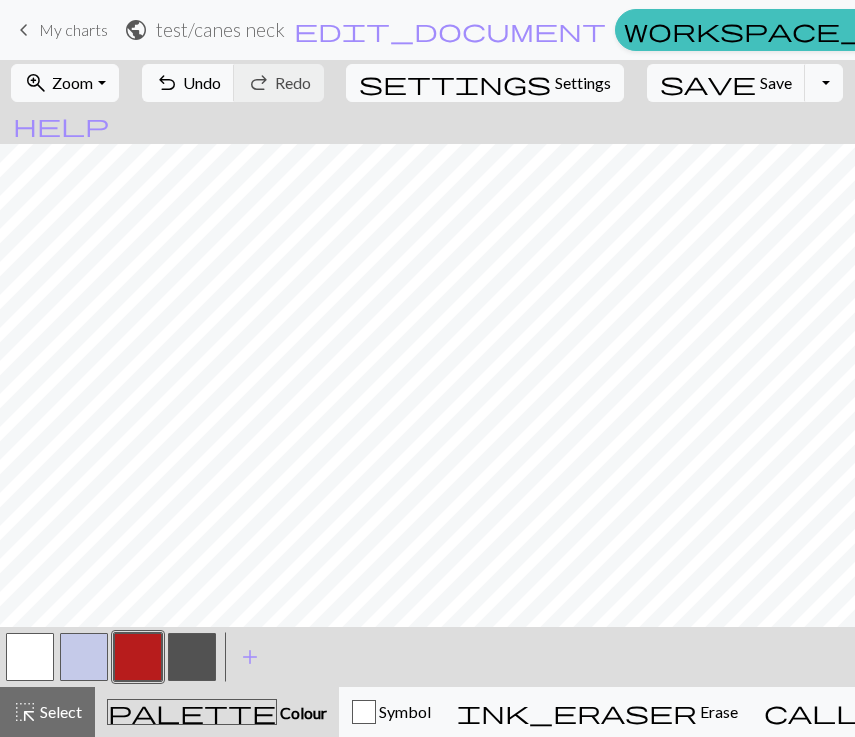 click at bounding box center [30, 657] 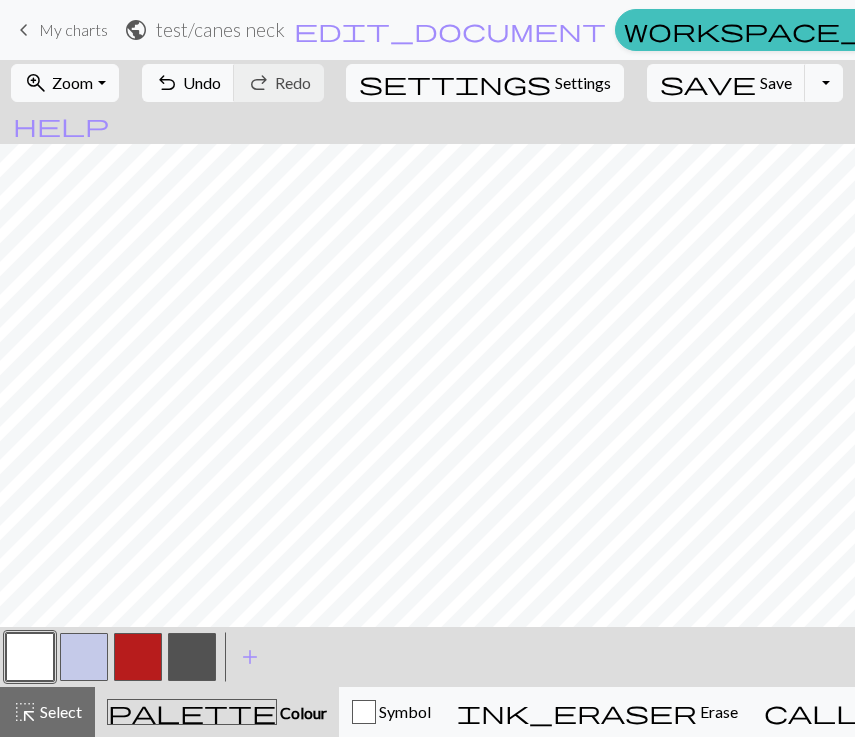 click at bounding box center [138, 657] 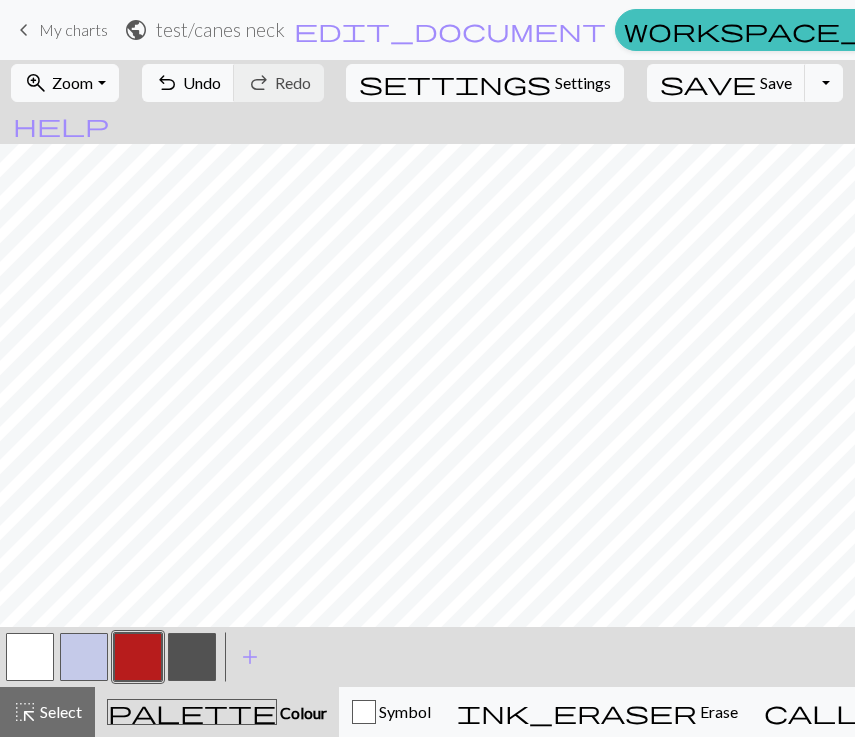 click at bounding box center (30, 657) 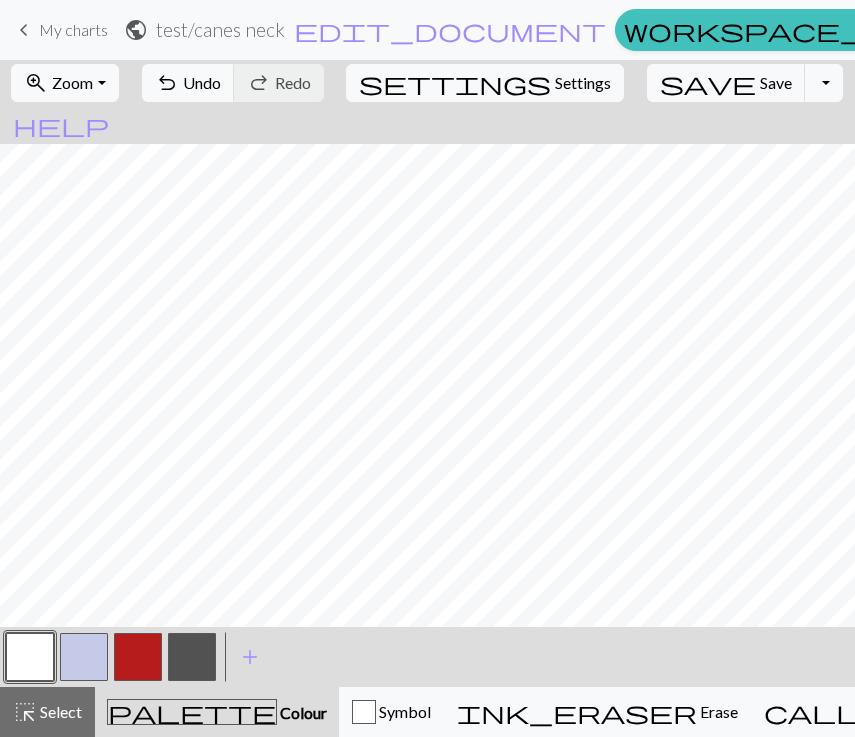 click at bounding box center [138, 657] 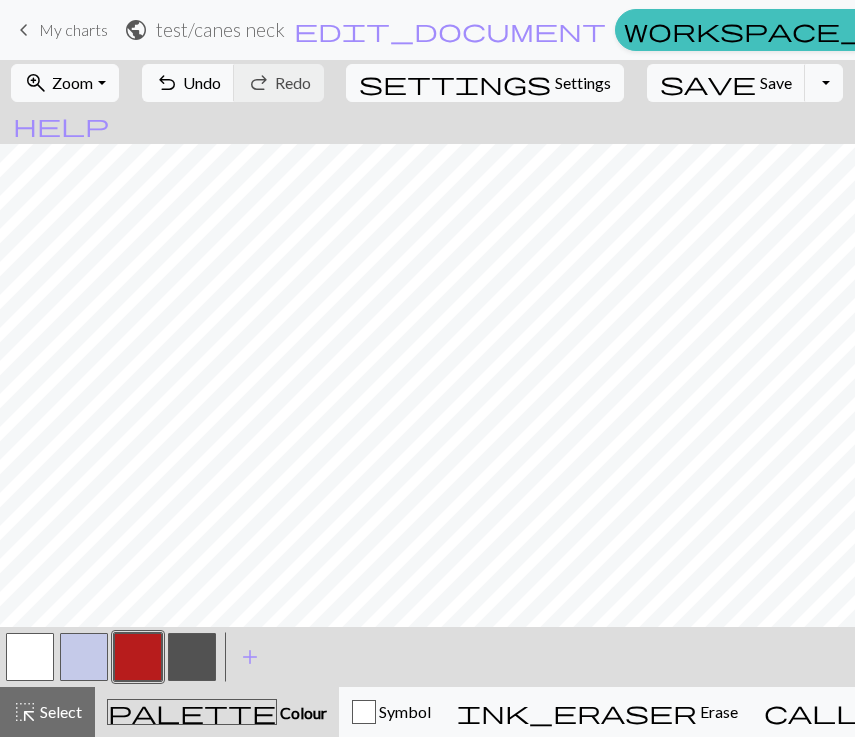 click at bounding box center (30, 657) 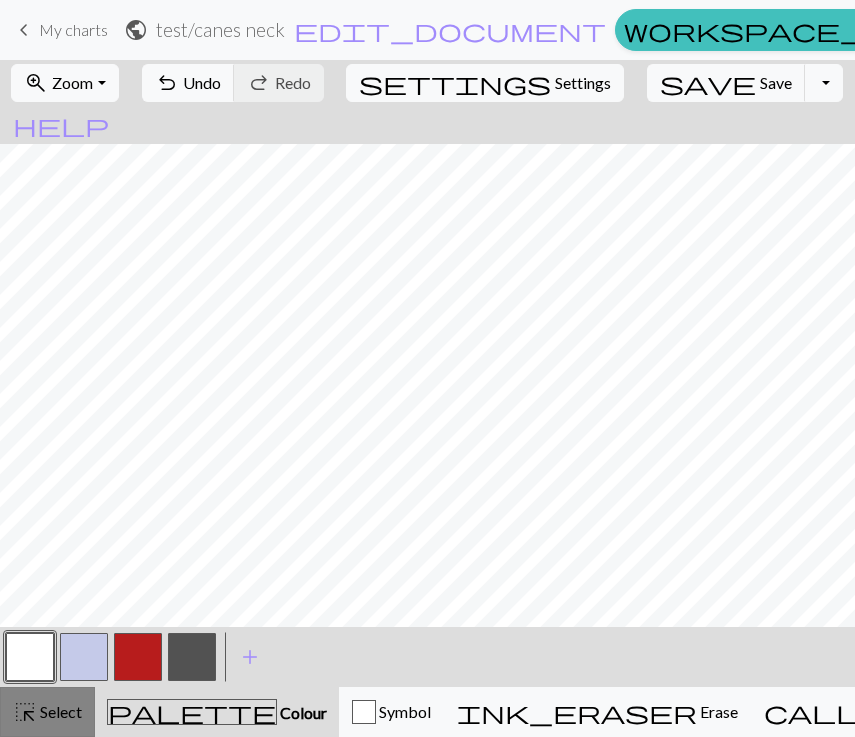 click on "Select" at bounding box center [59, 711] 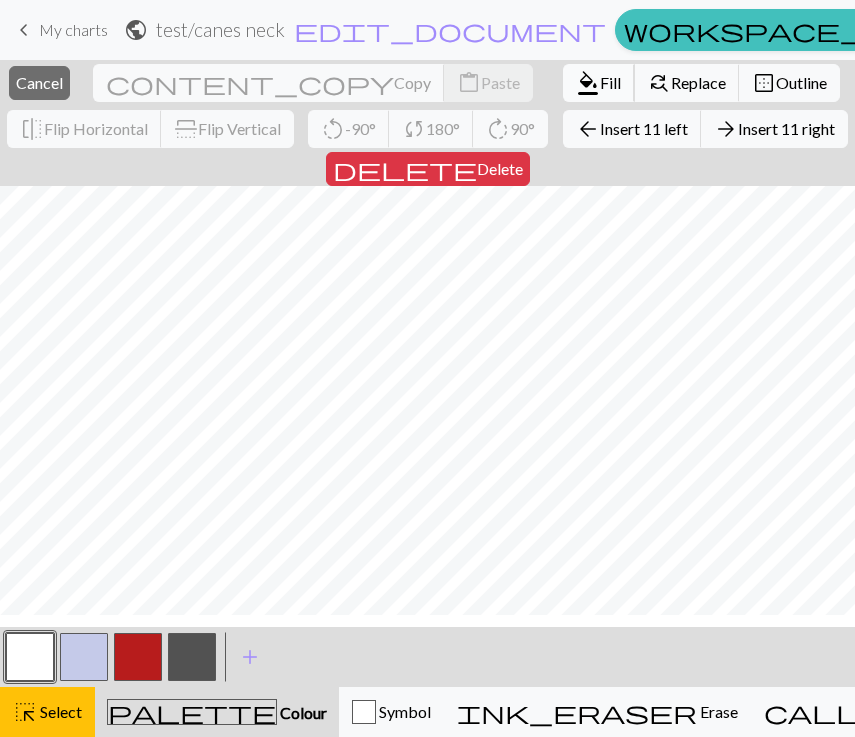 click on "format_color_fill" at bounding box center [588, 83] 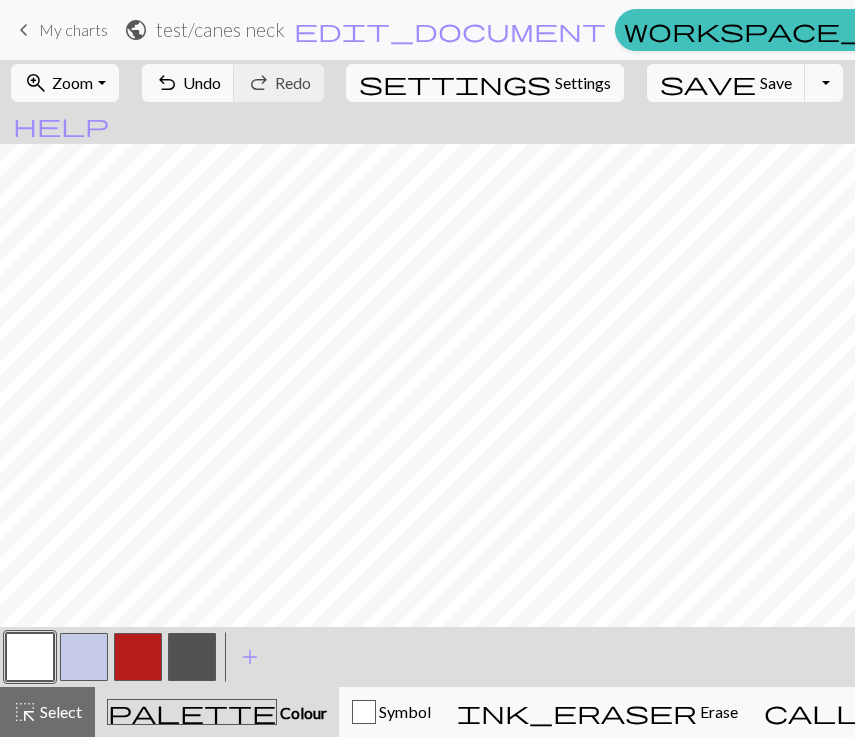 click at bounding box center (138, 657) 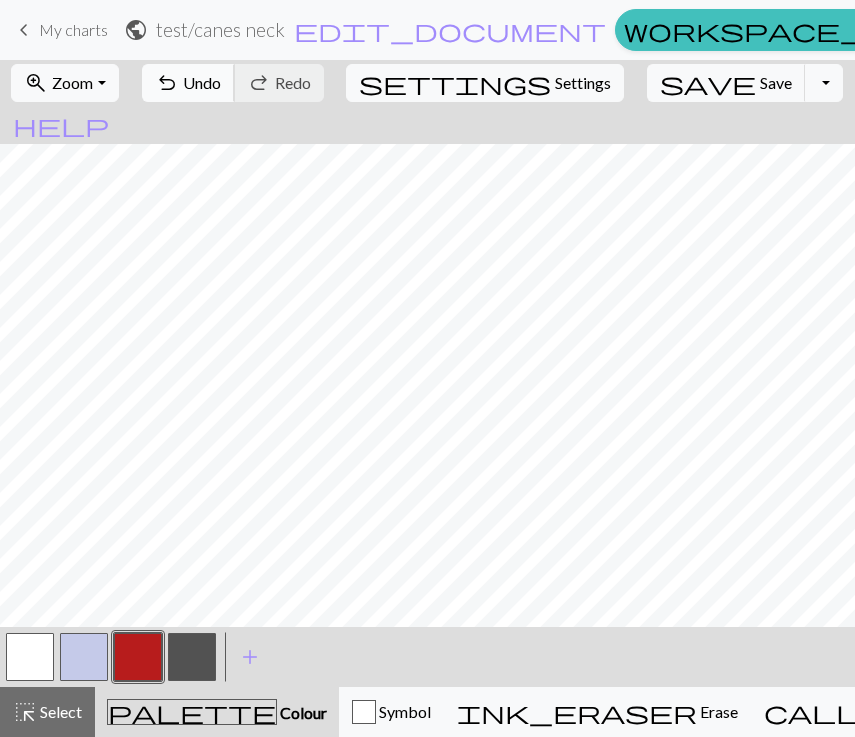 click on "undo Undo Undo" at bounding box center [188, 83] 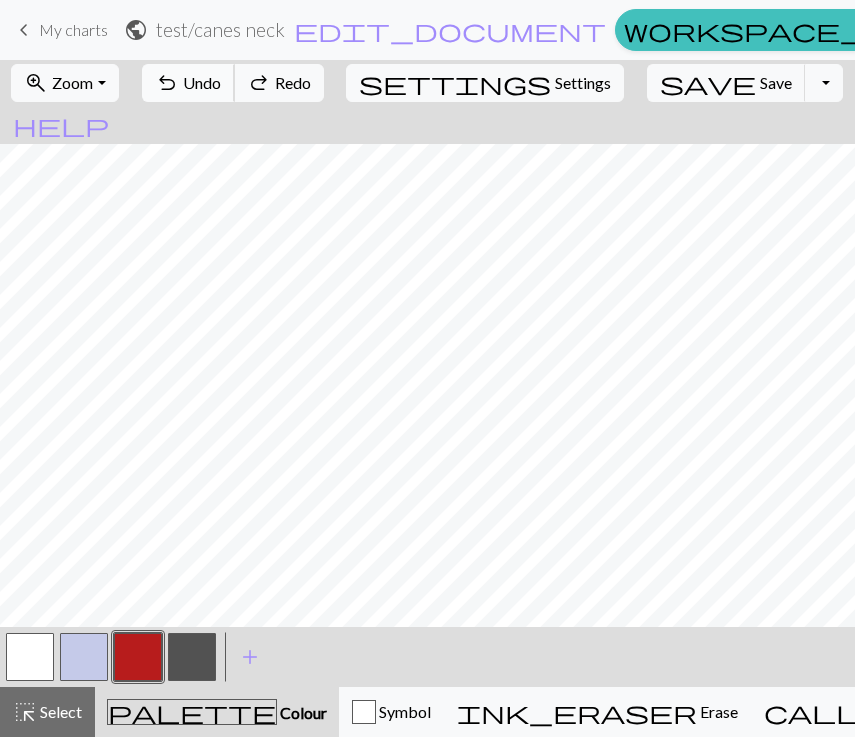 click on "undo Undo Undo" at bounding box center [188, 83] 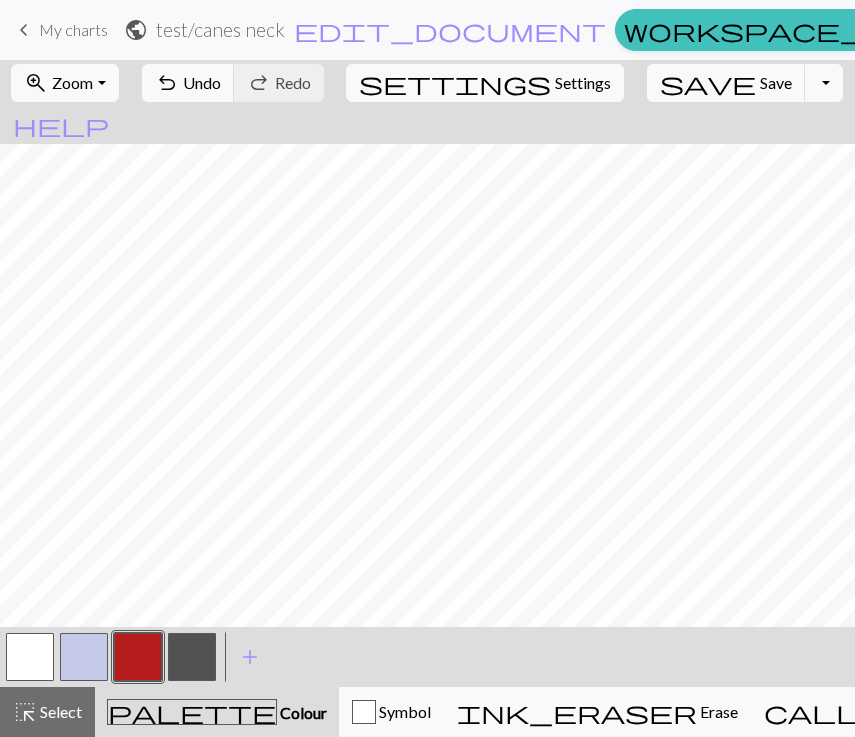click at bounding box center (192, 657) 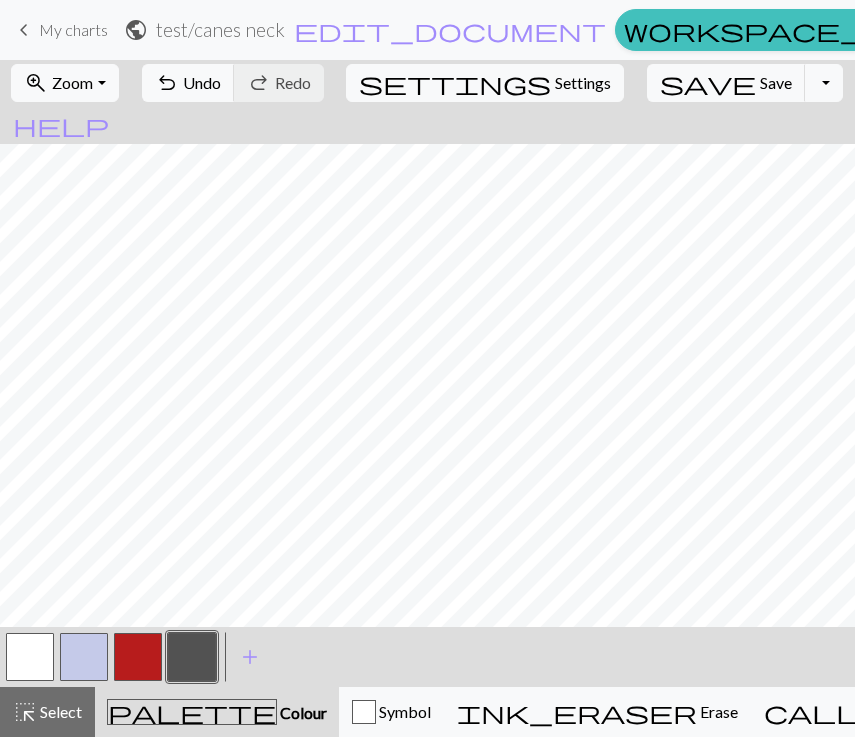 click at bounding box center (138, 657) 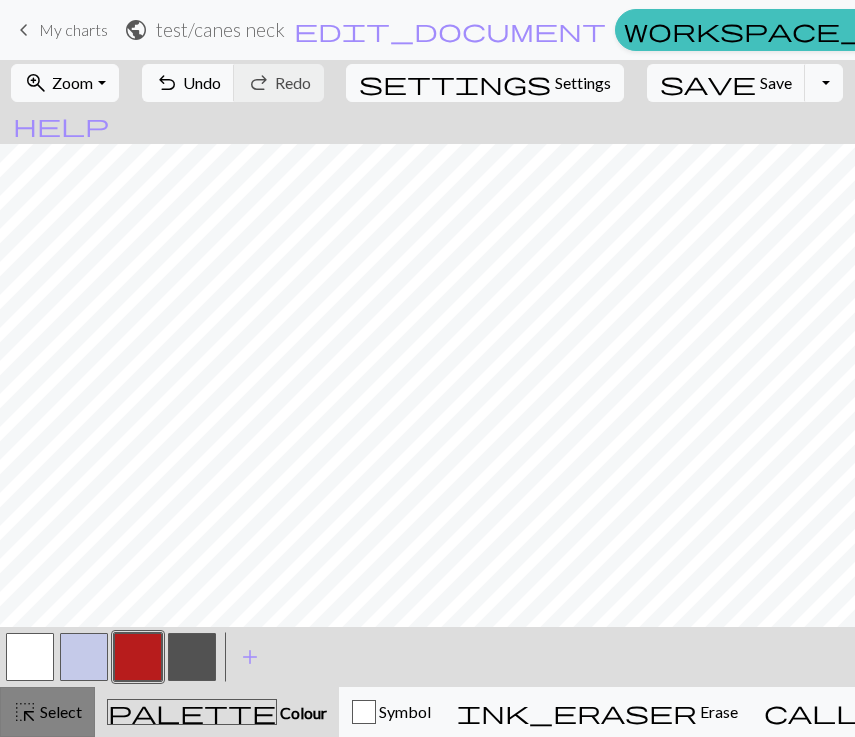 click on "highlight_alt   Select   Select" at bounding box center (47, 712) 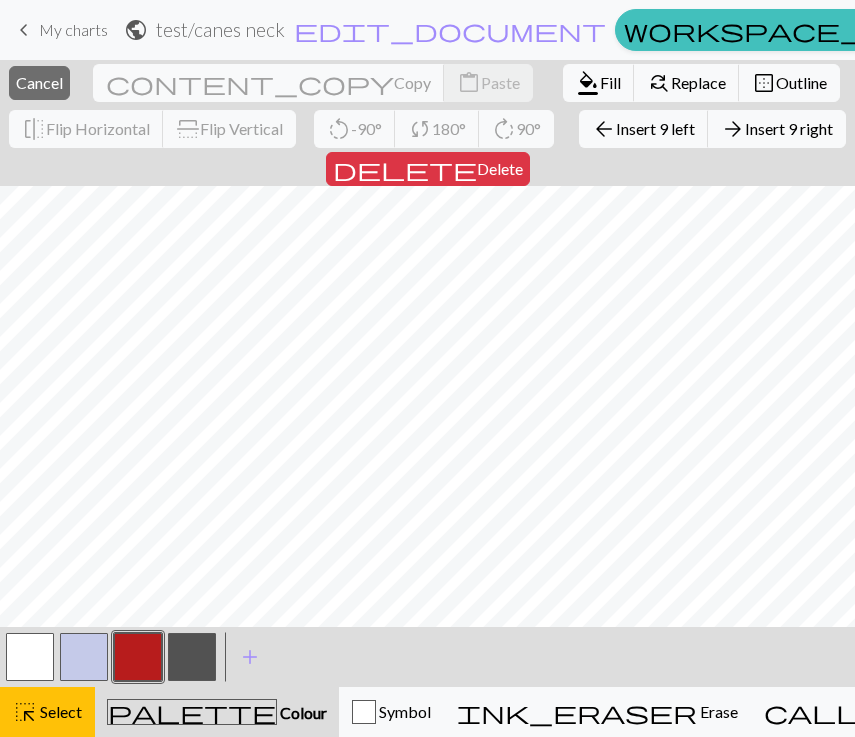 click at bounding box center (30, 657) 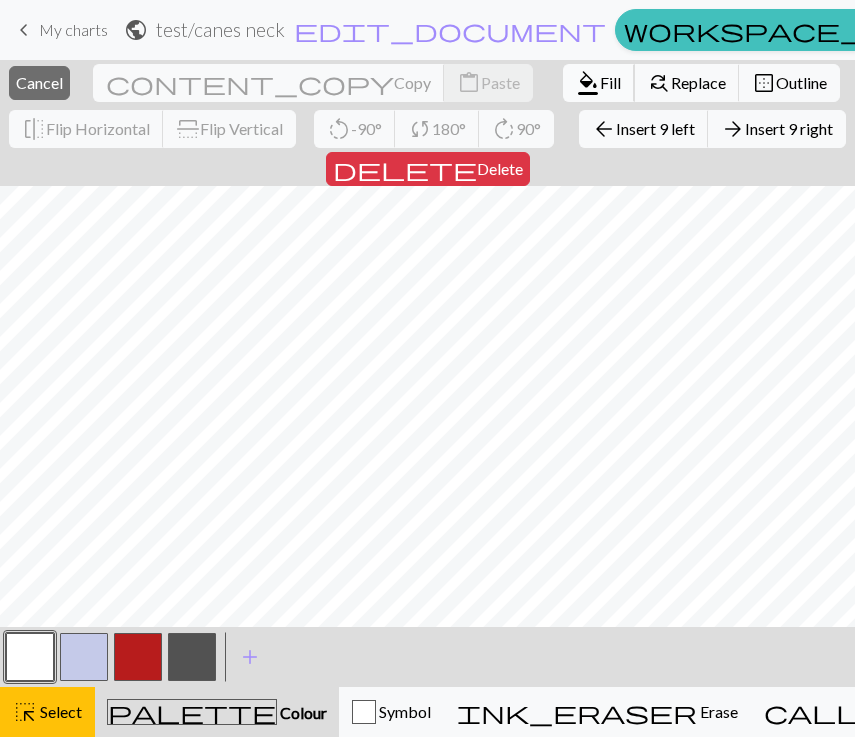 click on "Fill" at bounding box center [610, 82] 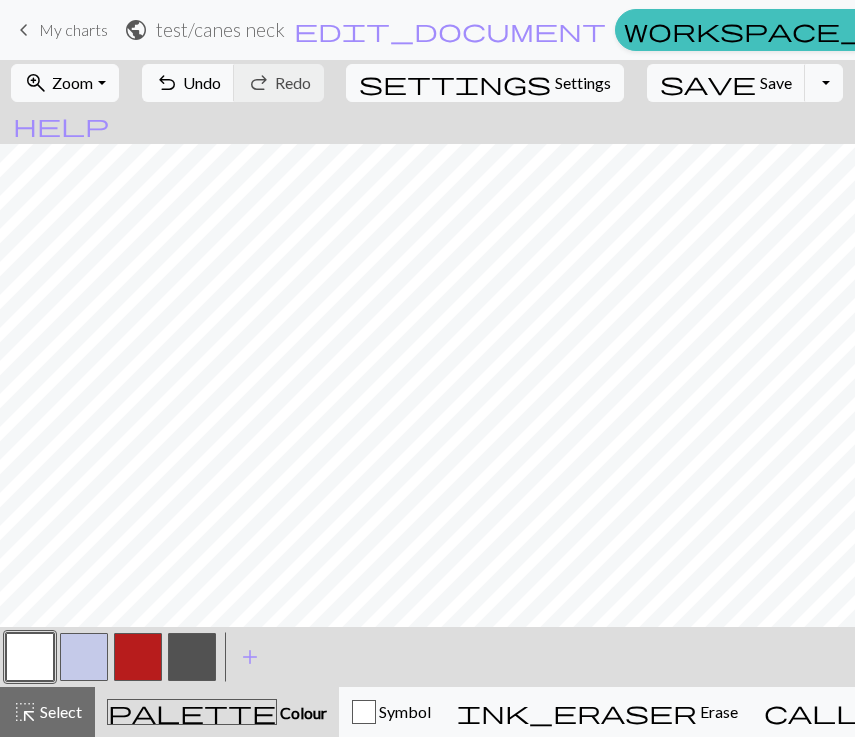 click at bounding box center (138, 657) 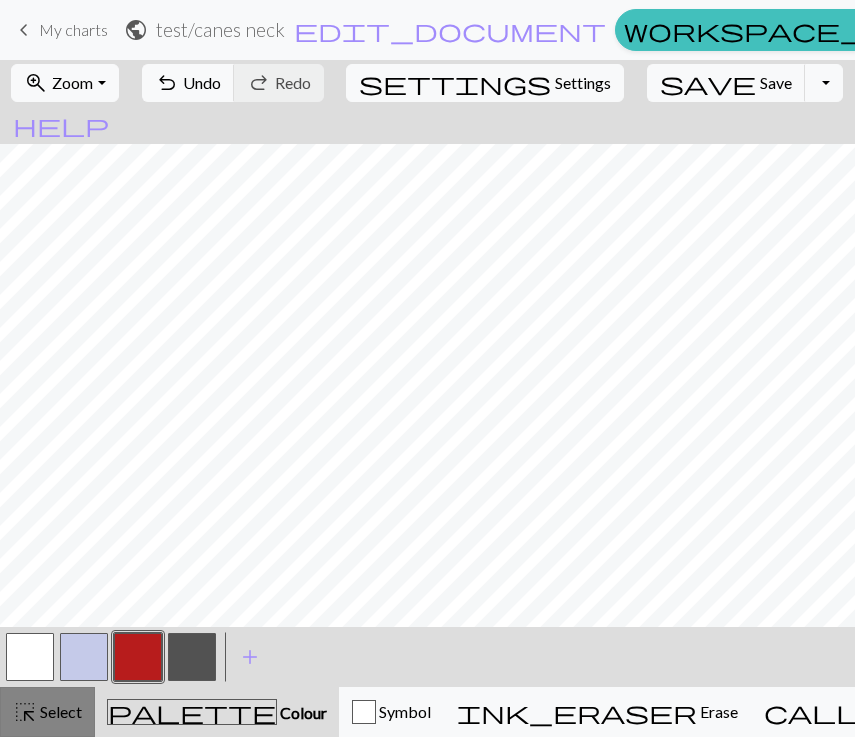 click on "Select" at bounding box center [59, 711] 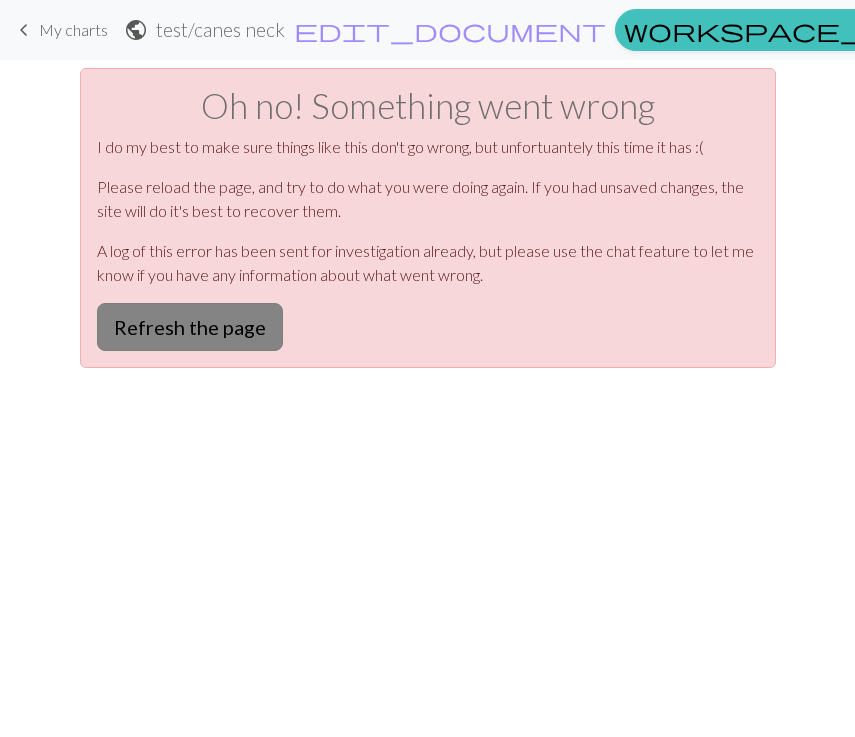 click on "Refresh the page" at bounding box center [190, 327] 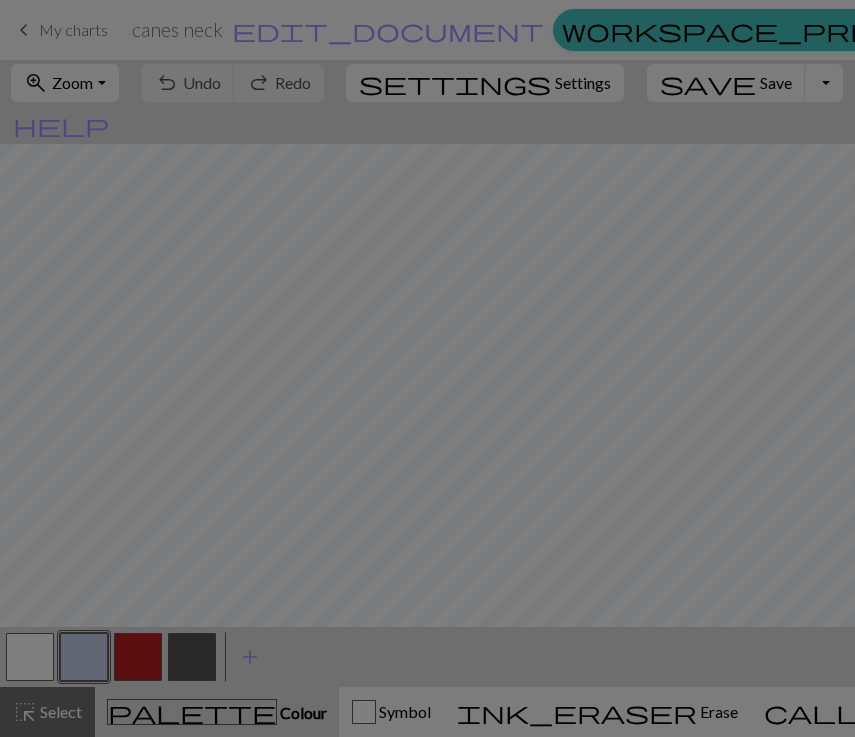 scroll, scrollTop: 0, scrollLeft: 0, axis: both 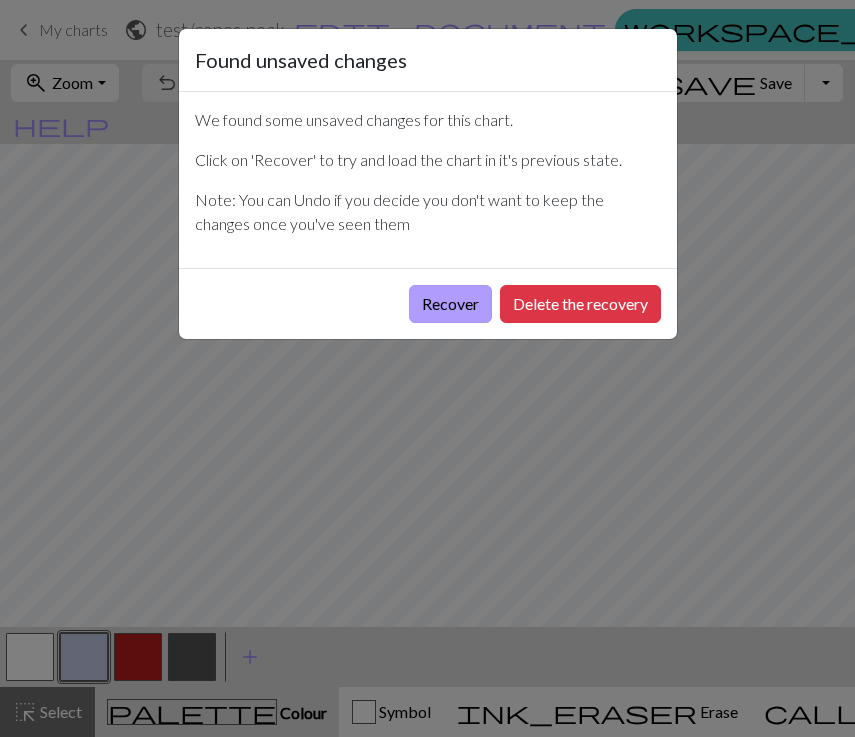 click on "Recover" at bounding box center [450, 304] 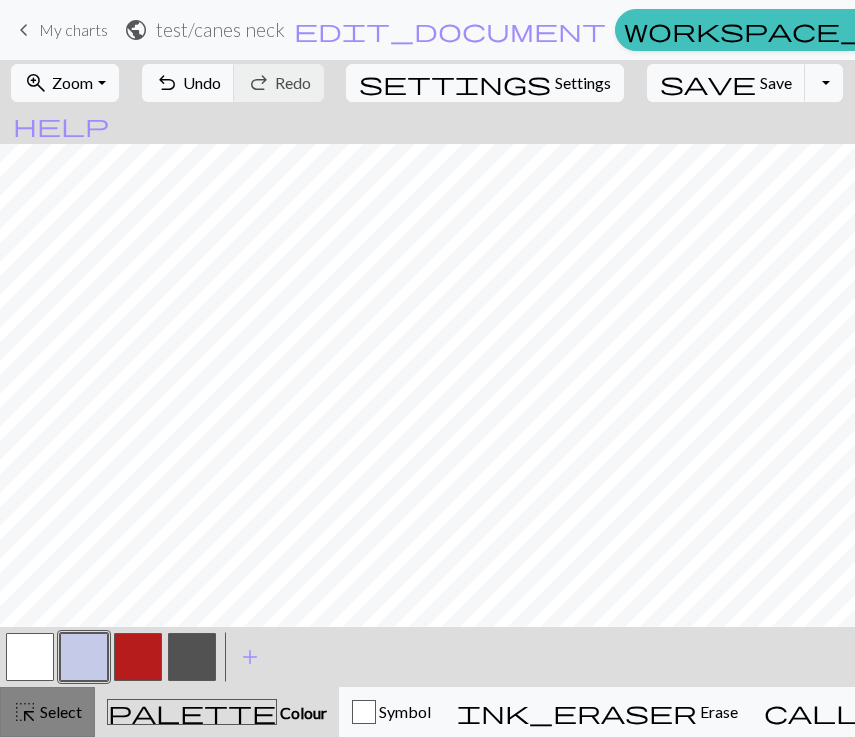 click on "highlight_alt   Select   Select" at bounding box center (47, 712) 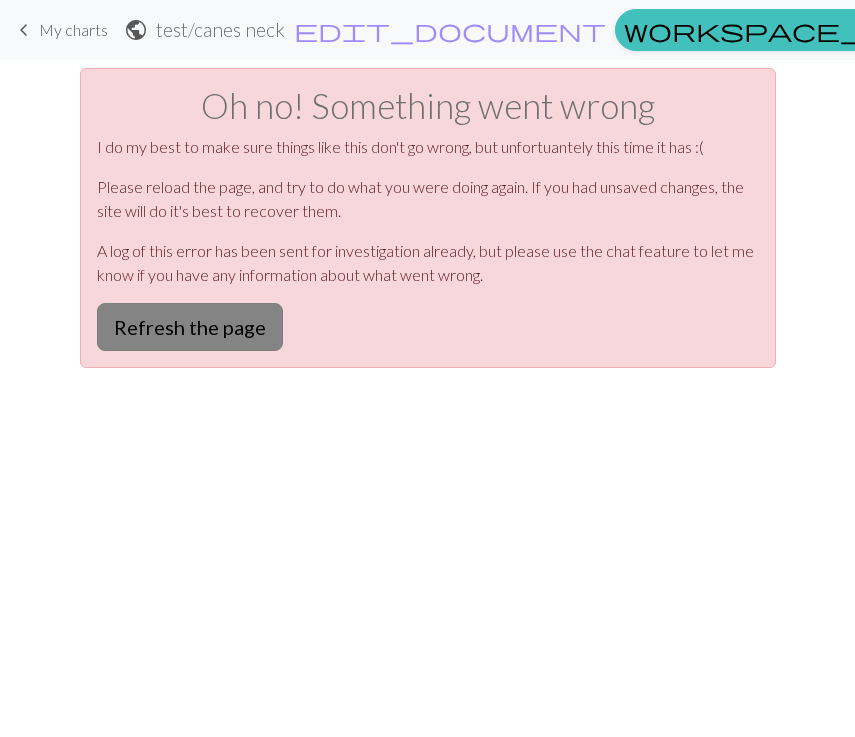 click on "Refresh the page" at bounding box center [190, 327] 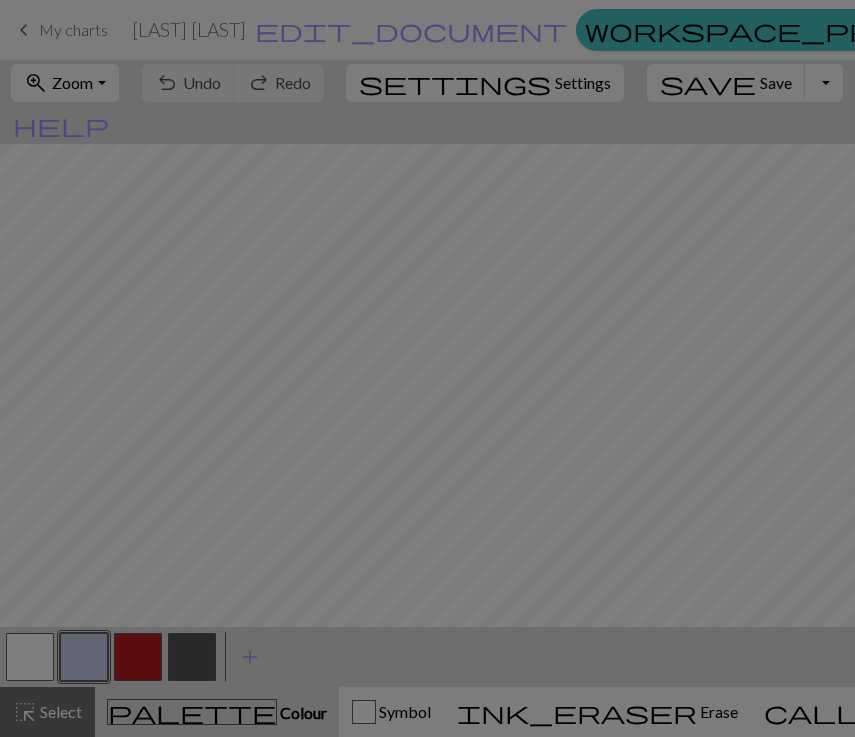scroll, scrollTop: 0, scrollLeft: 0, axis: both 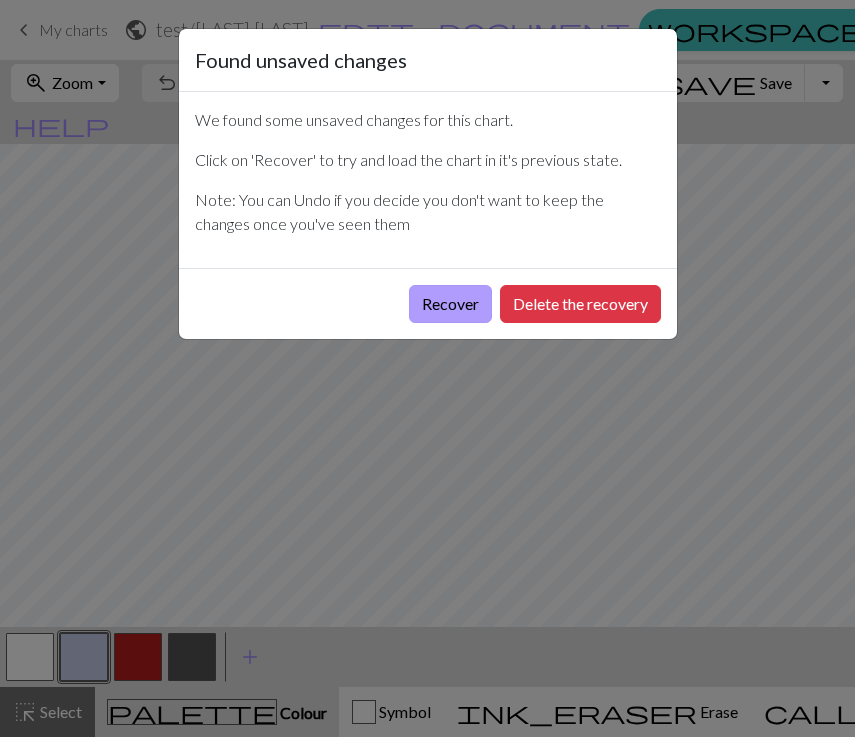click on "Recover" at bounding box center (450, 304) 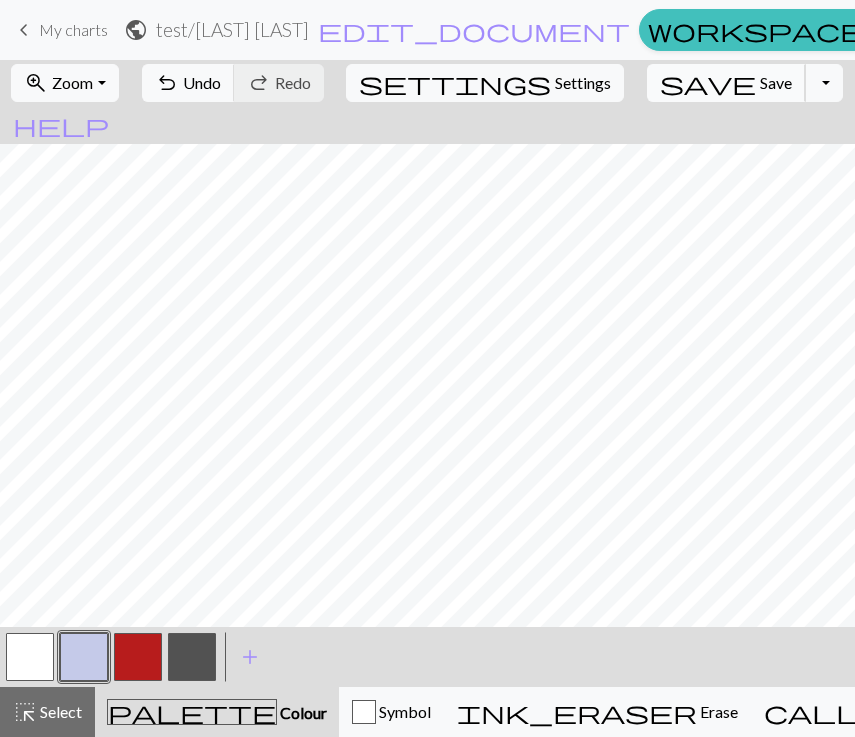 click on "save" at bounding box center [708, 83] 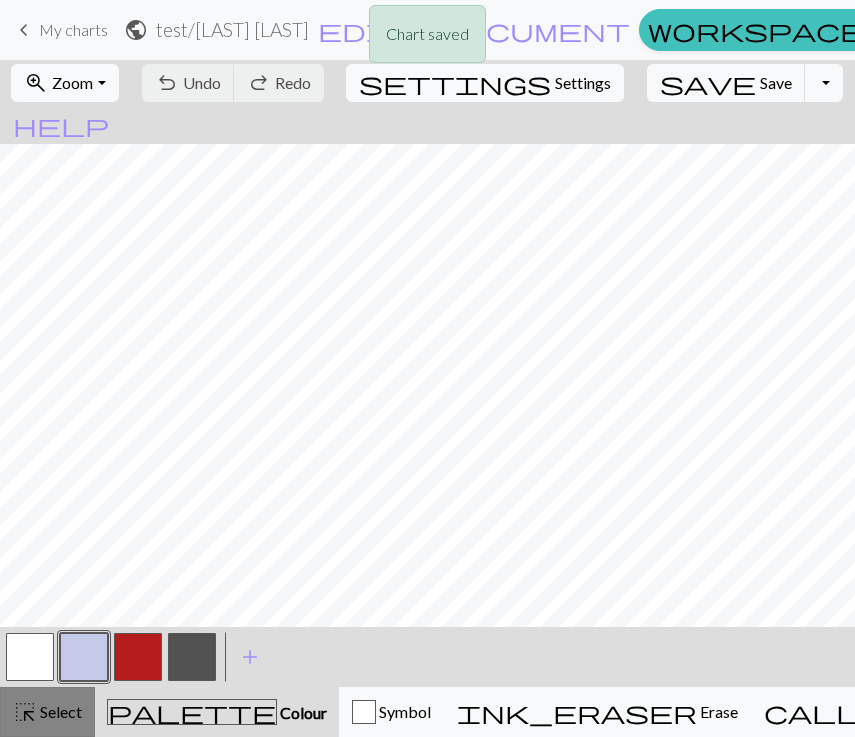 click on "Select" at bounding box center [59, 711] 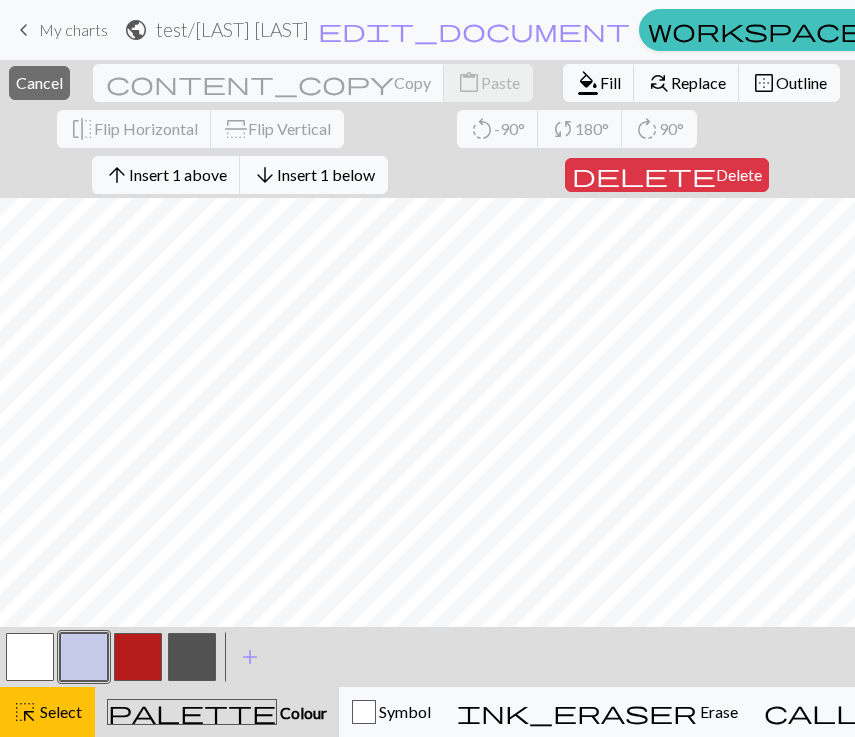 click on "Insert 1 below" at bounding box center (326, 174) 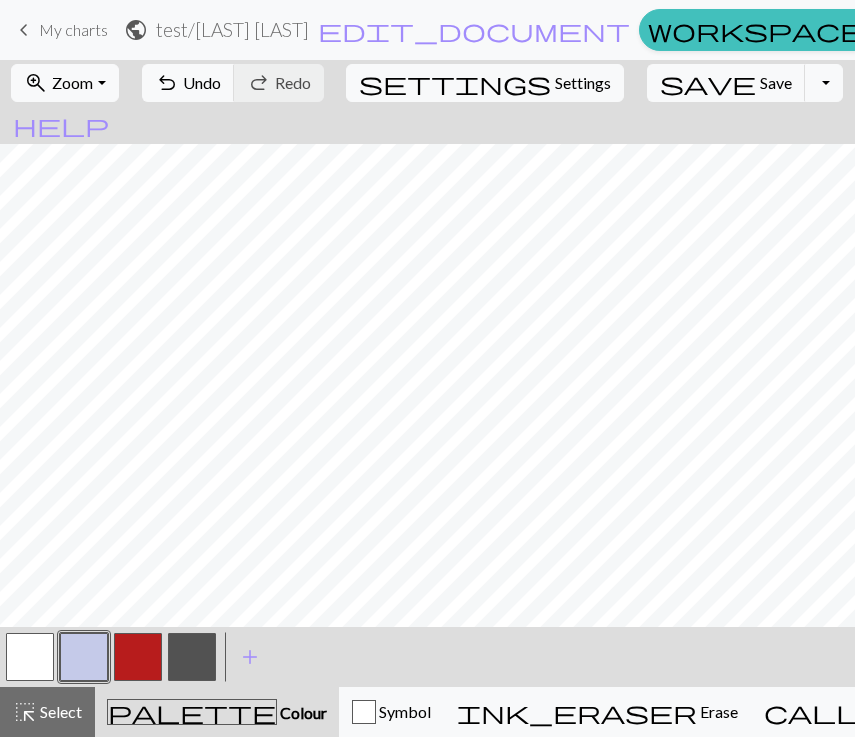 click at bounding box center [138, 657] 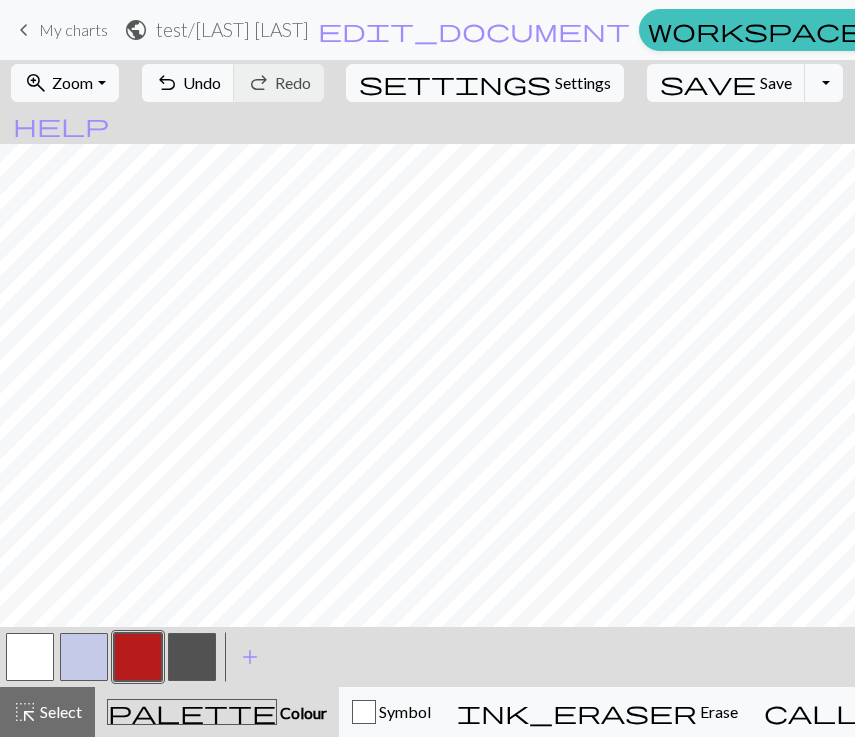click at bounding box center [192, 657] 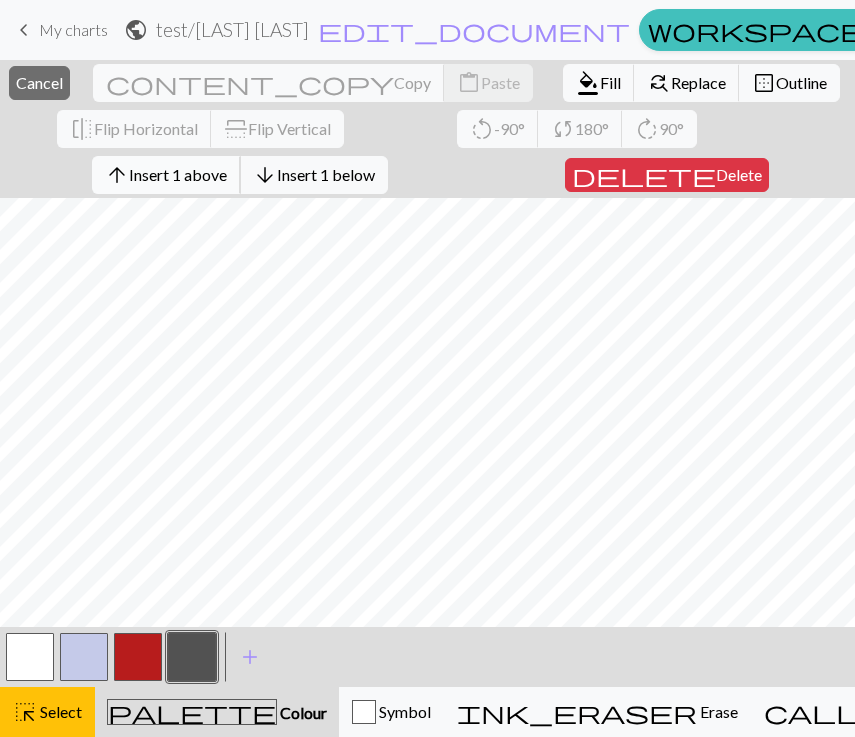 click on "Insert 1 above" at bounding box center [178, 174] 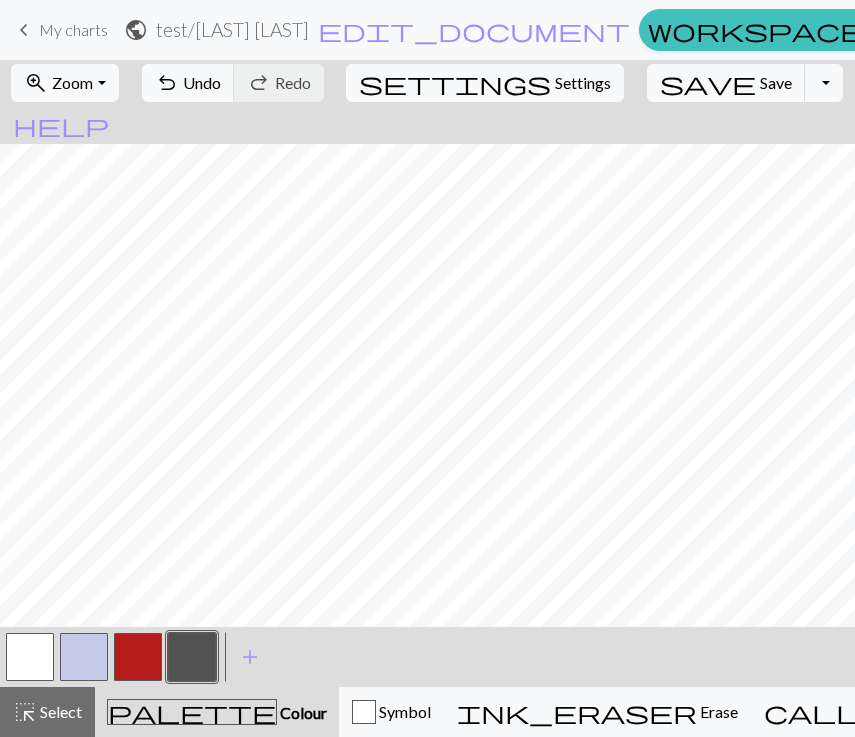 click at bounding box center (192, 657) 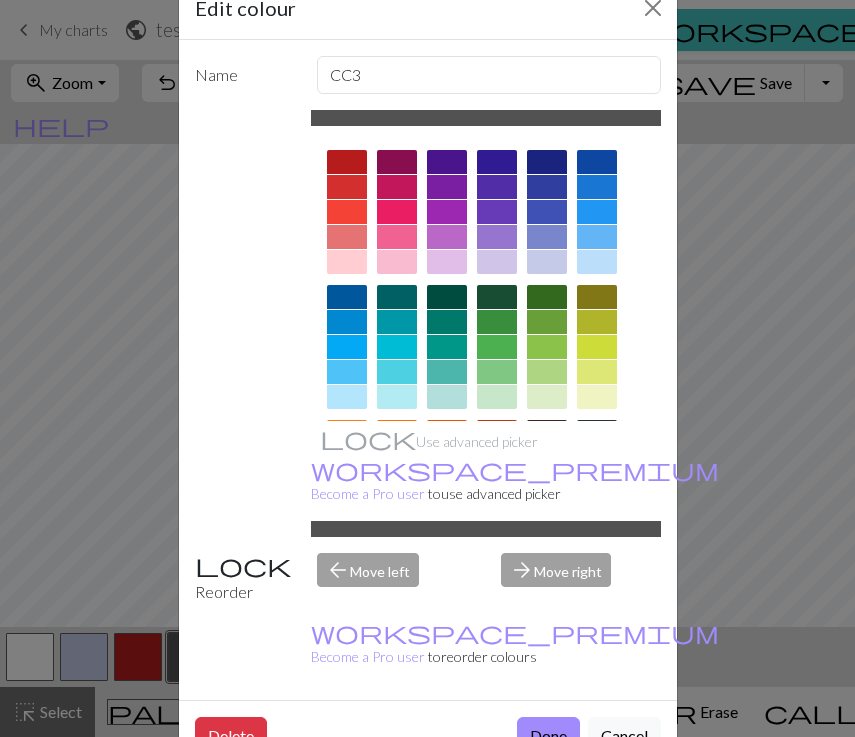 scroll, scrollTop: 50, scrollLeft: 0, axis: vertical 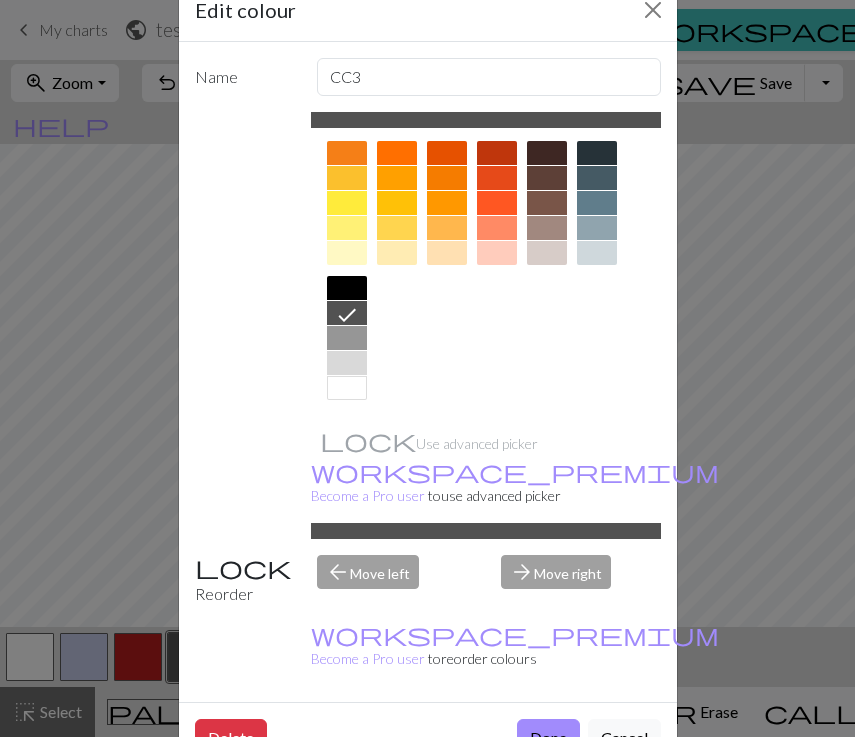 click at bounding box center (347, 208) 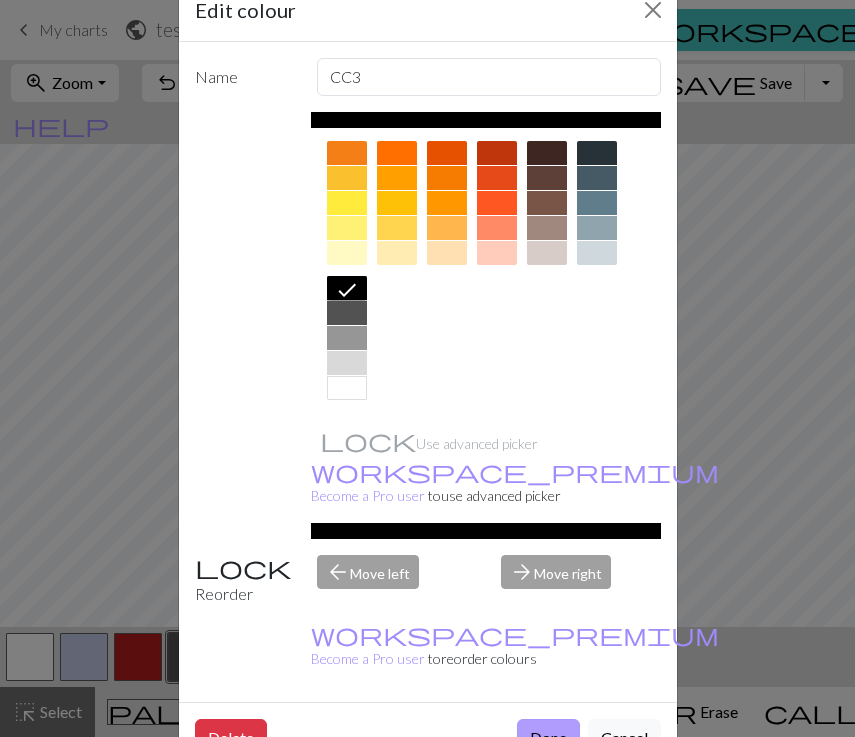 click on "Done" at bounding box center (548, 738) 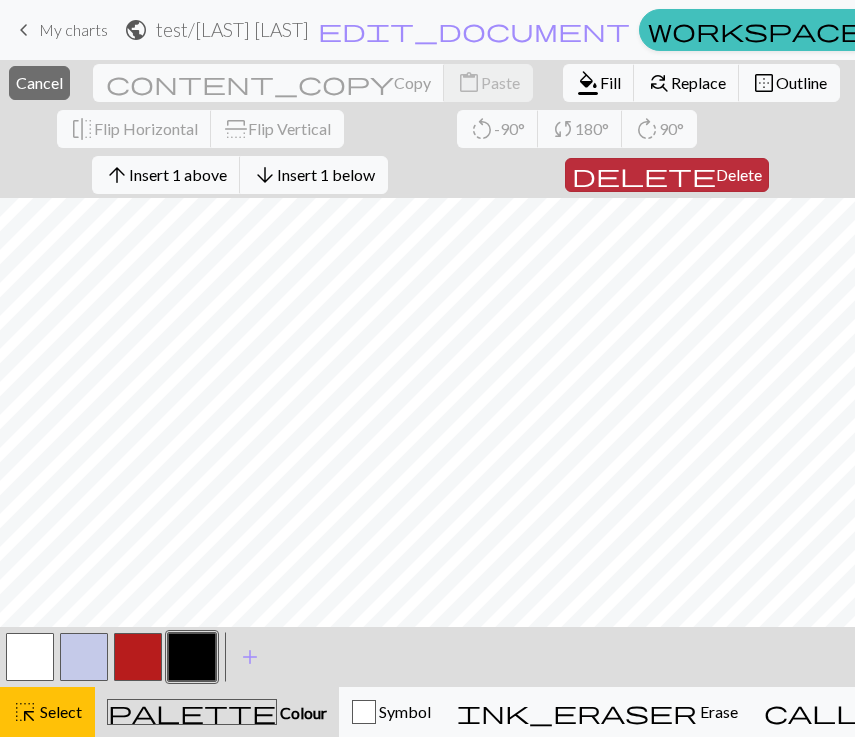 click on "delete" at bounding box center [644, 175] 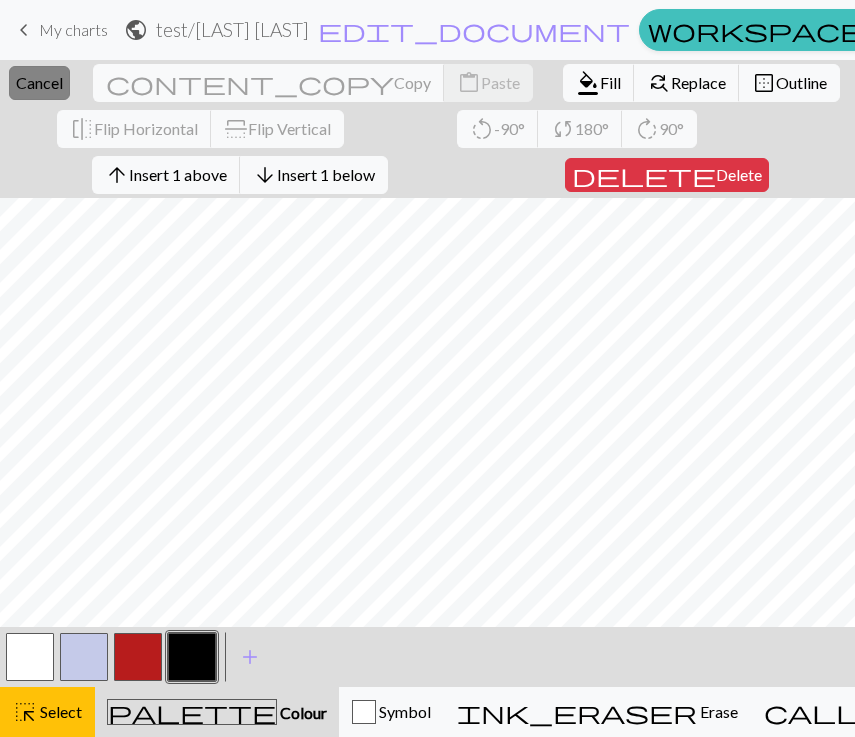 click on "close Cancel" at bounding box center (39, 83) 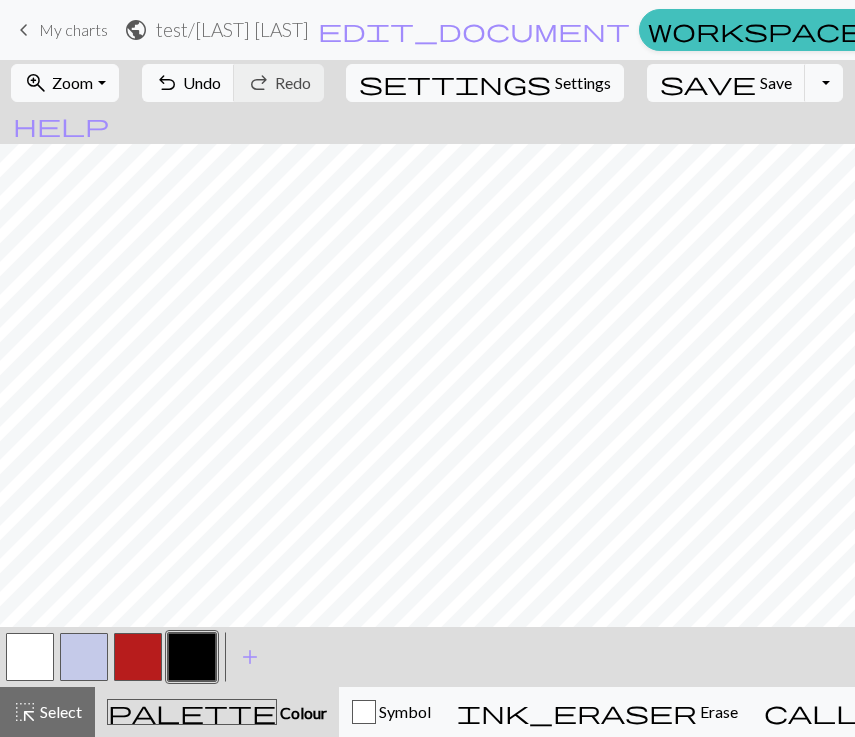 click on "test  /  canes neck" at bounding box center (232, 29) 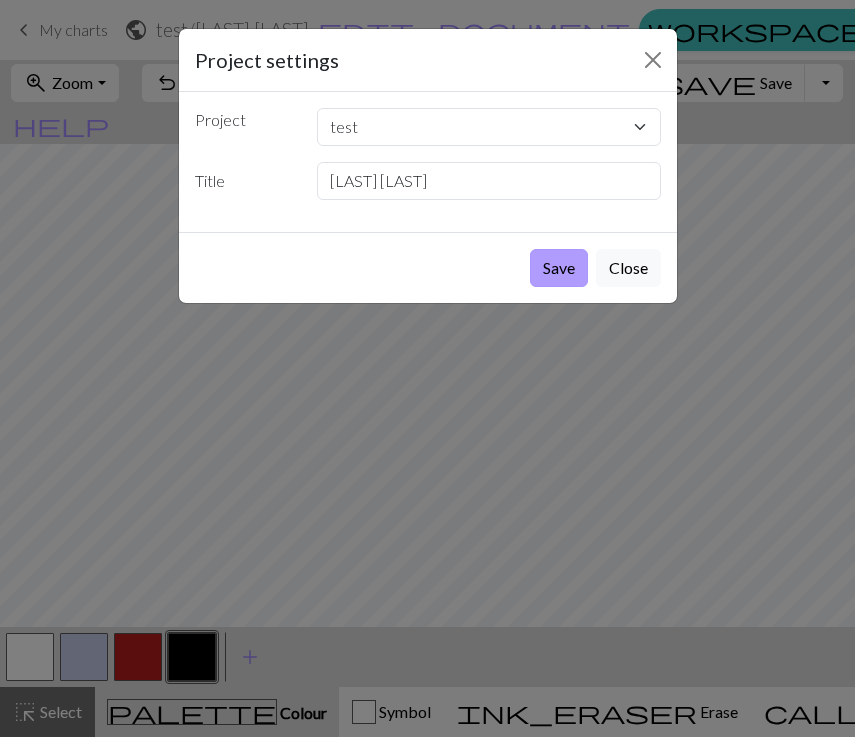 click on "Save" at bounding box center (559, 268) 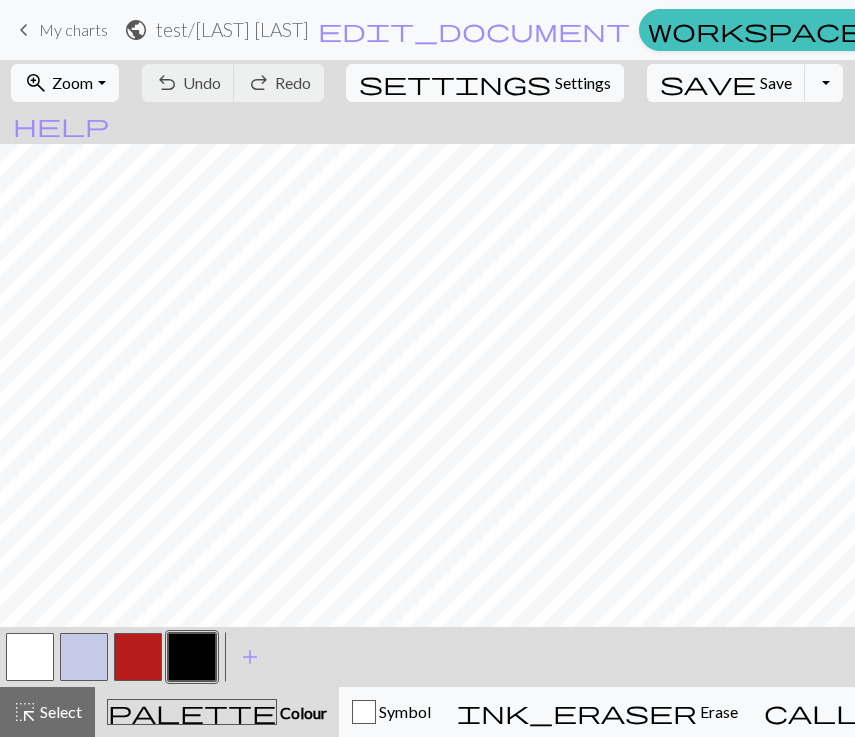 click on "My charts" at bounding box center [1141, 29] 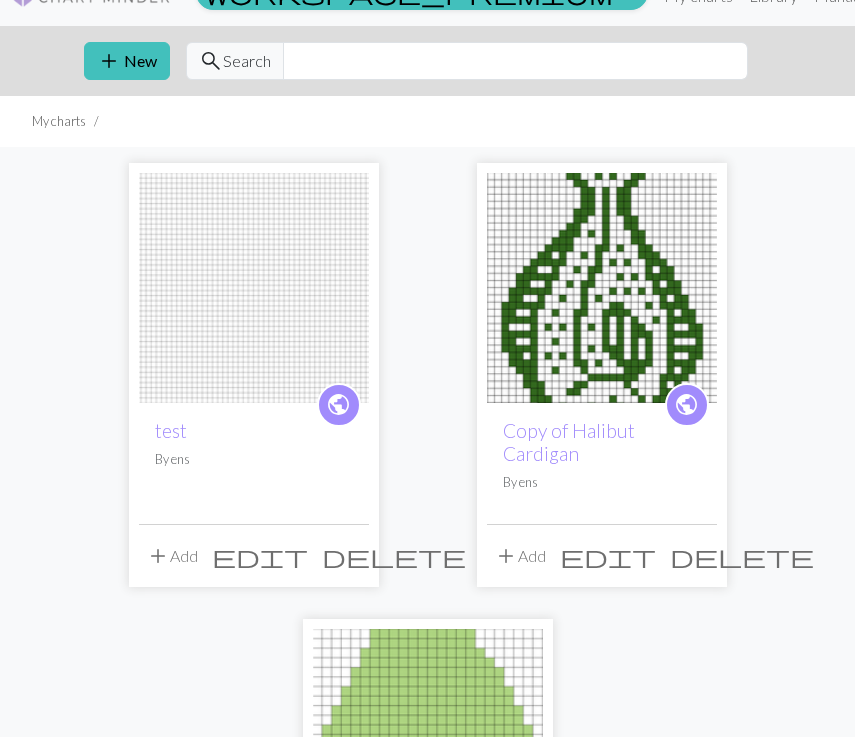 scroll, scrollTop: 30, scrollLeft: 0, axis: vertical 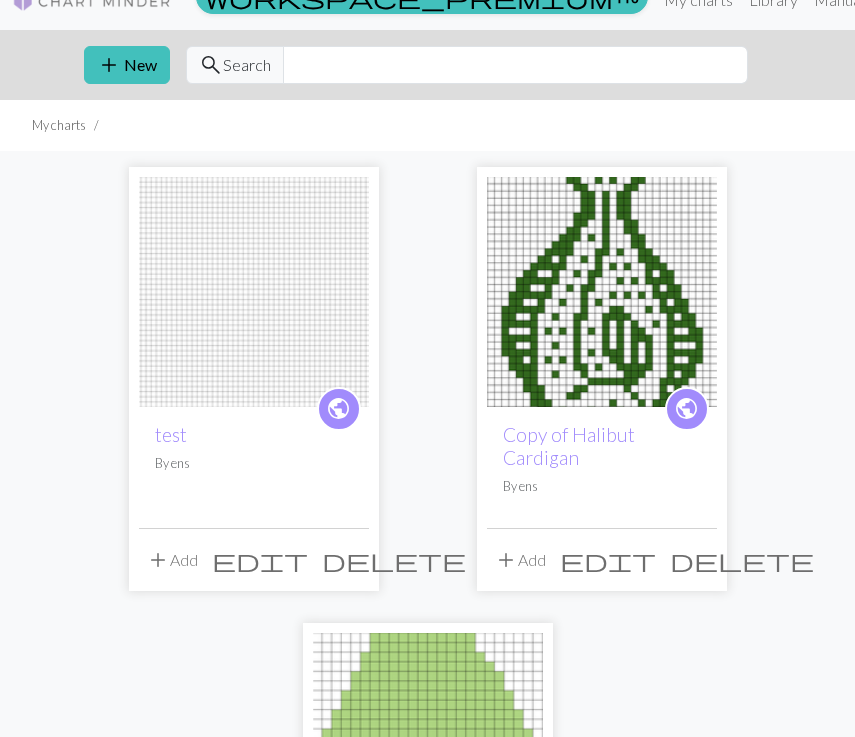 click at bounding box center (254, 292) 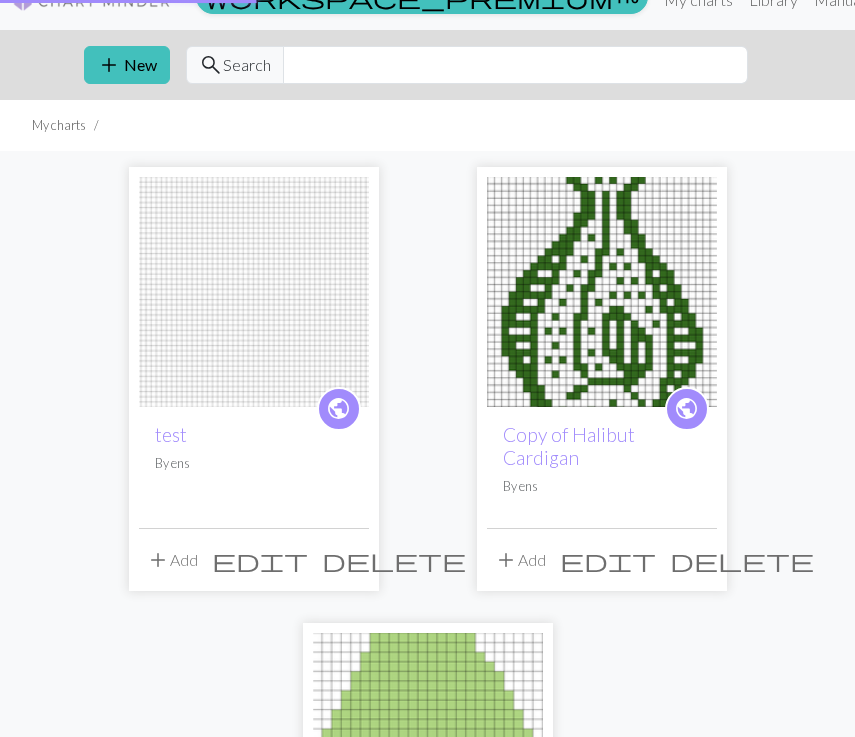 scroll, scrollTop: 0, scrollLeft: 0, axis: both 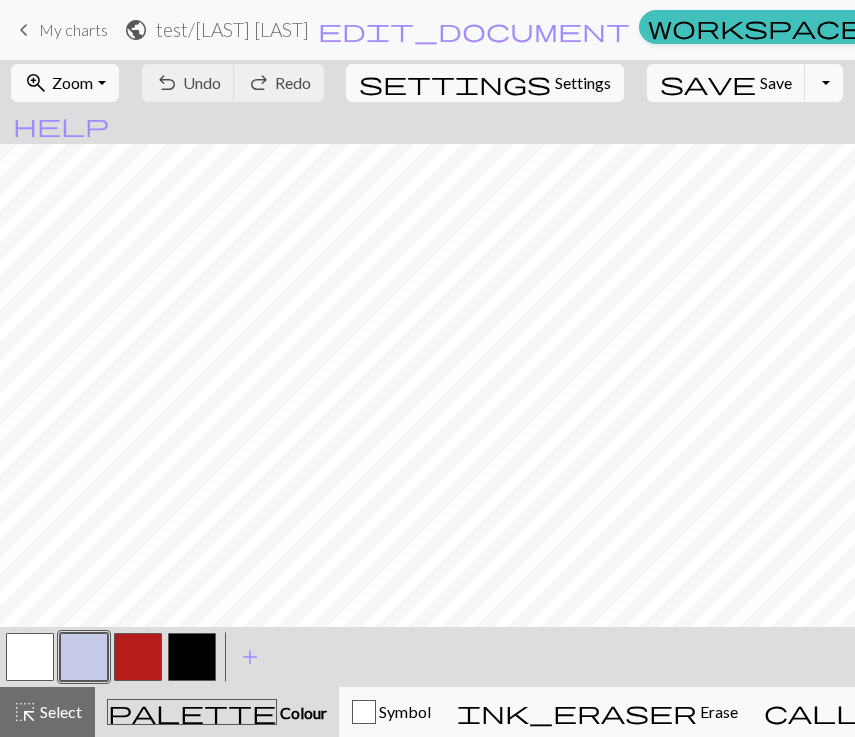 click on "My charts" at bounding box center [73, 29] 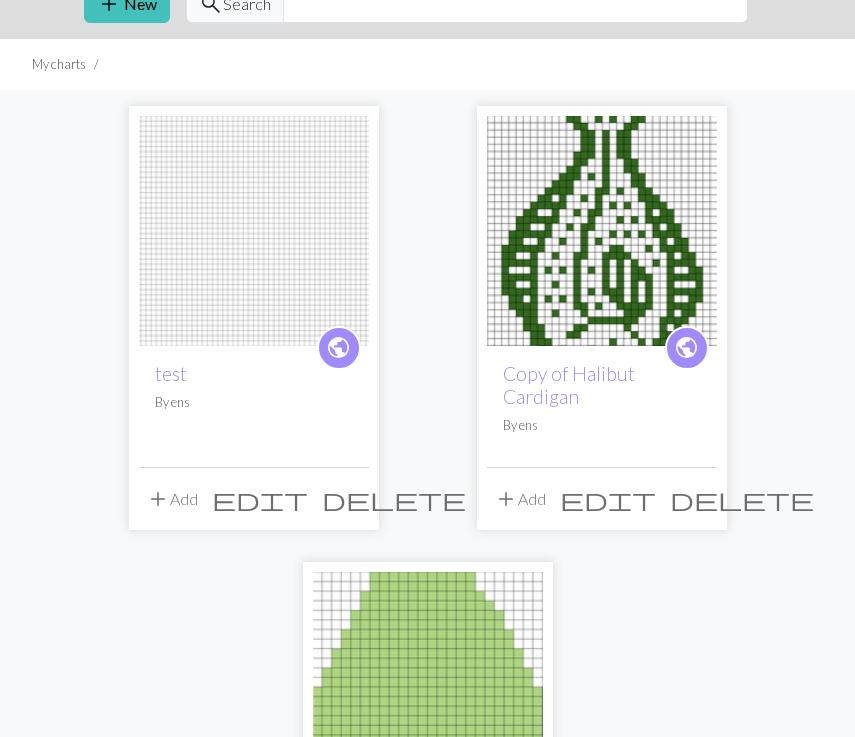 scroll, scrollTop: 89, scrollLeft: 0, axis: vertical 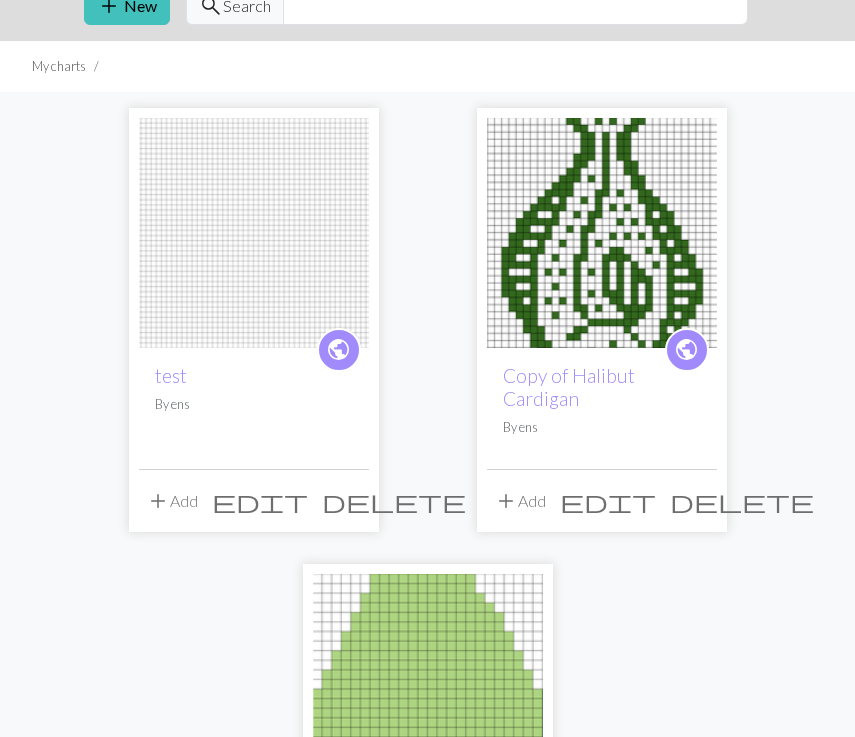 click on "add  Add" at bounding box center (172, 501) 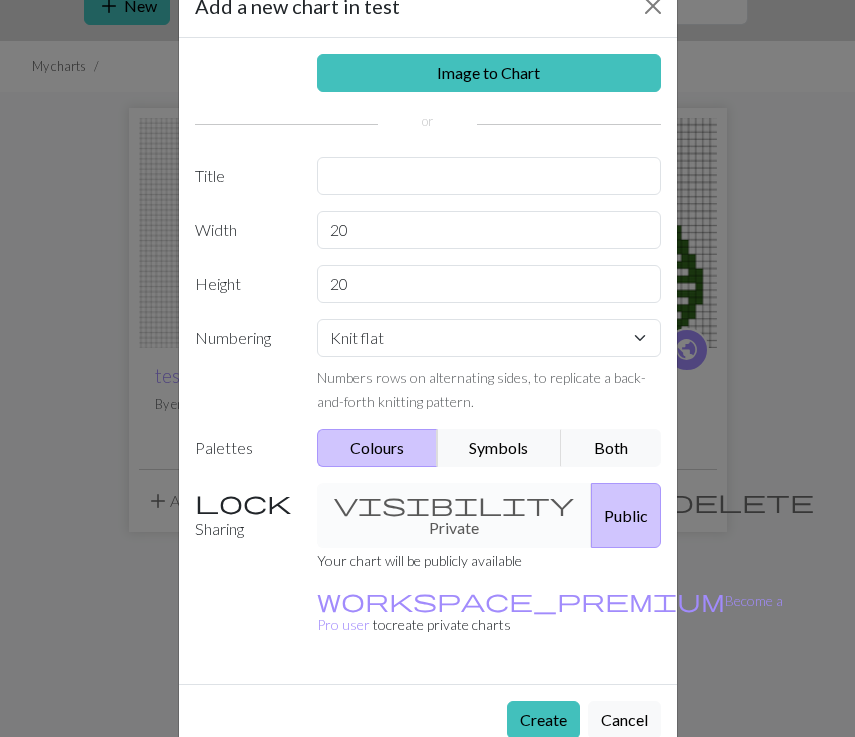 scroll, scrollTop: 53, scrollLeft: 0, axis: vertical 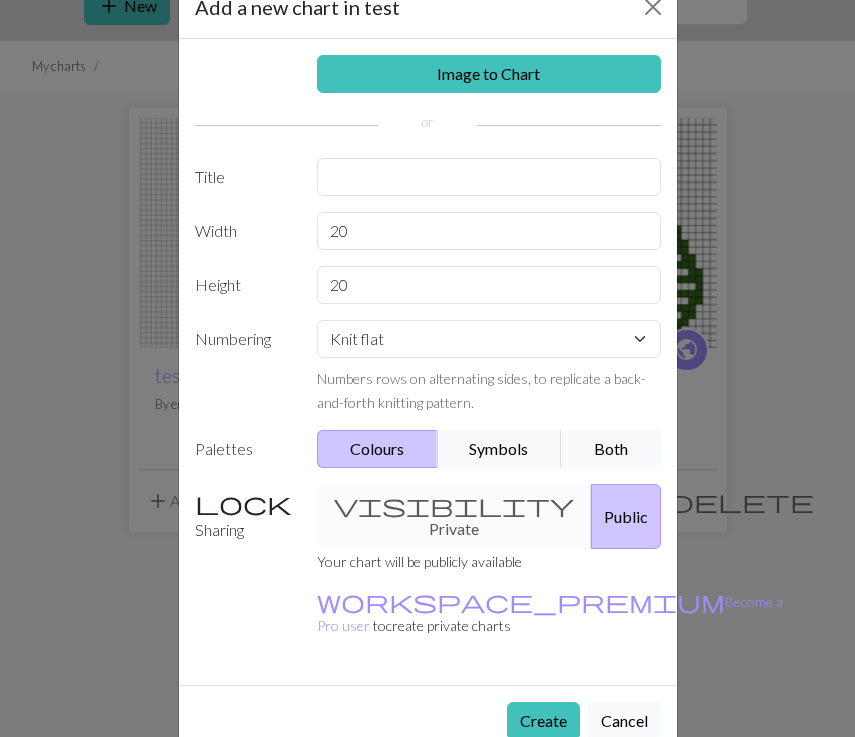 click on "Cancel" at bounding box center (624, 721) 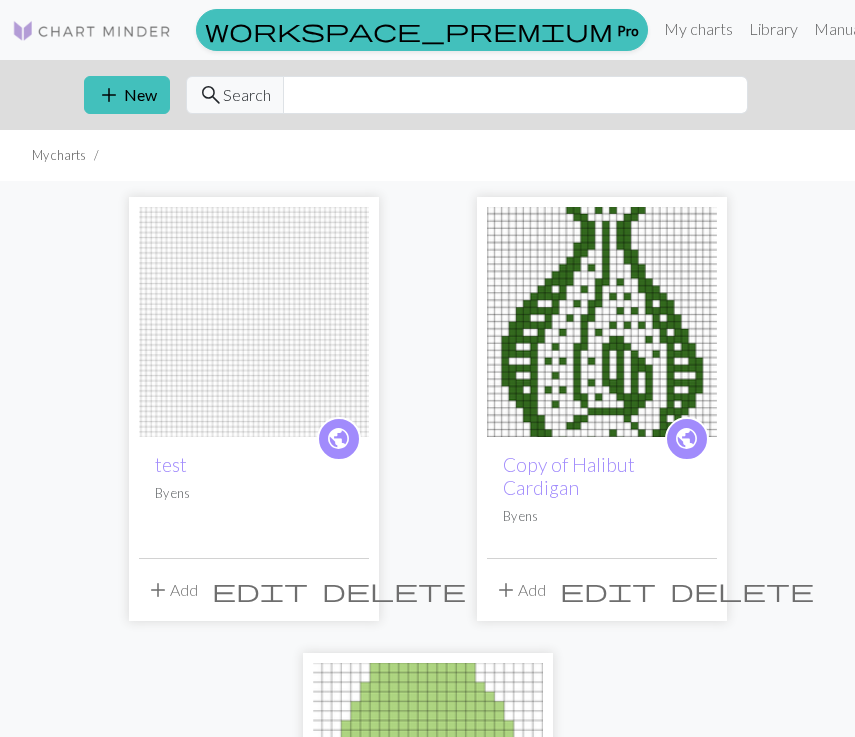 scroll, scrollTop: 0, scrollLeft: 0, axis: both 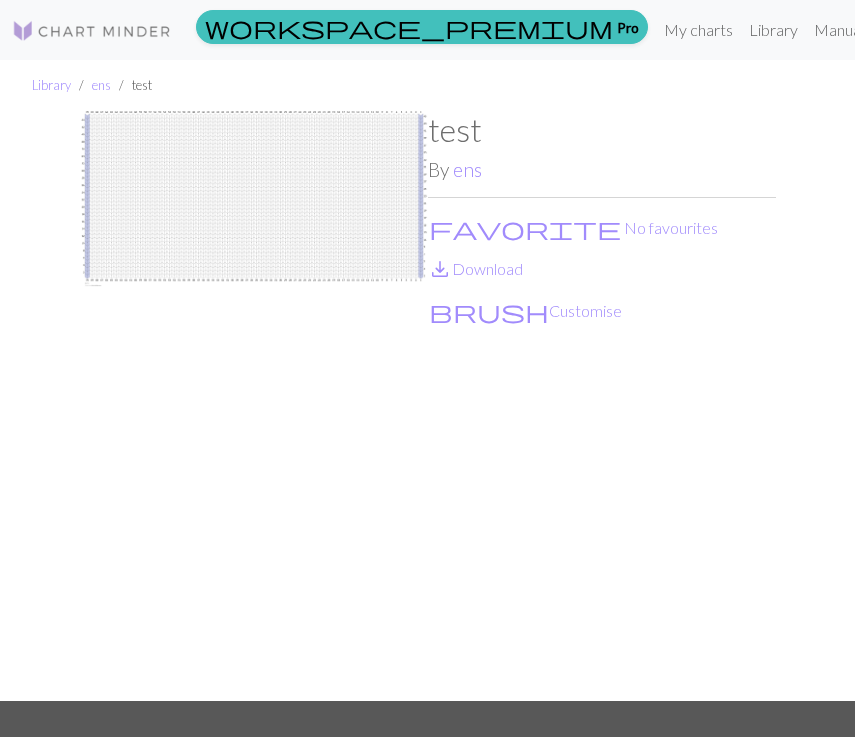 click at bounding box center [254, 406] 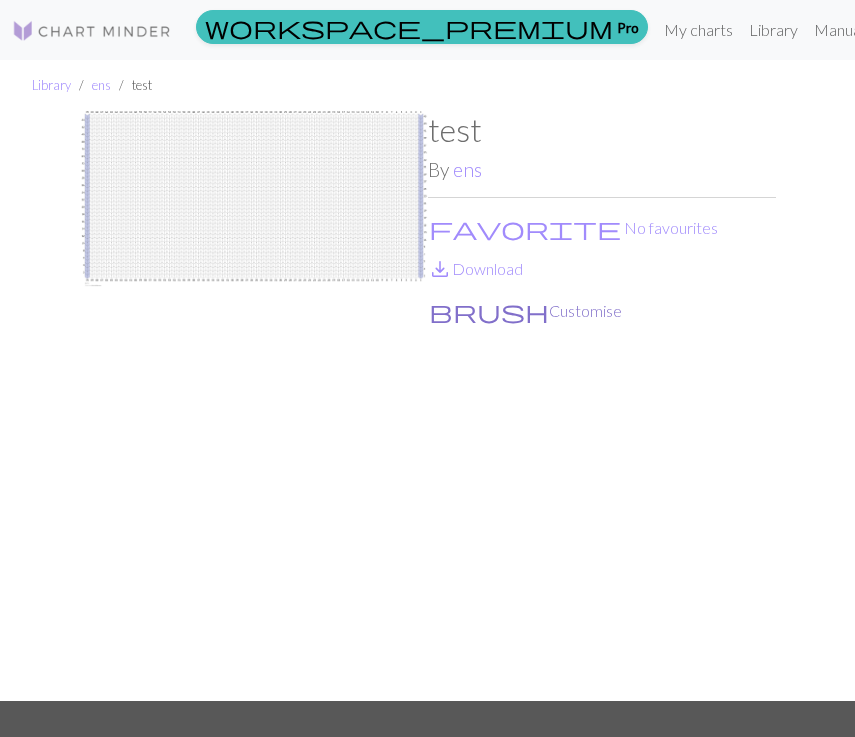 click on "brush" at bounding box center [489, 311] 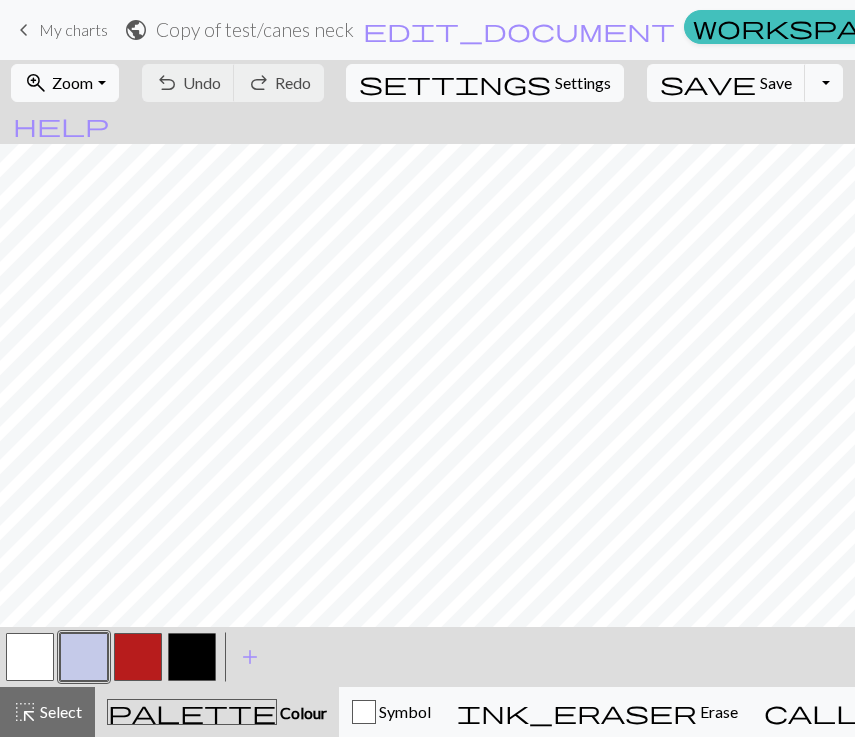 click on "Copy of test  /  canes neck" at bounding box center [255, 29] 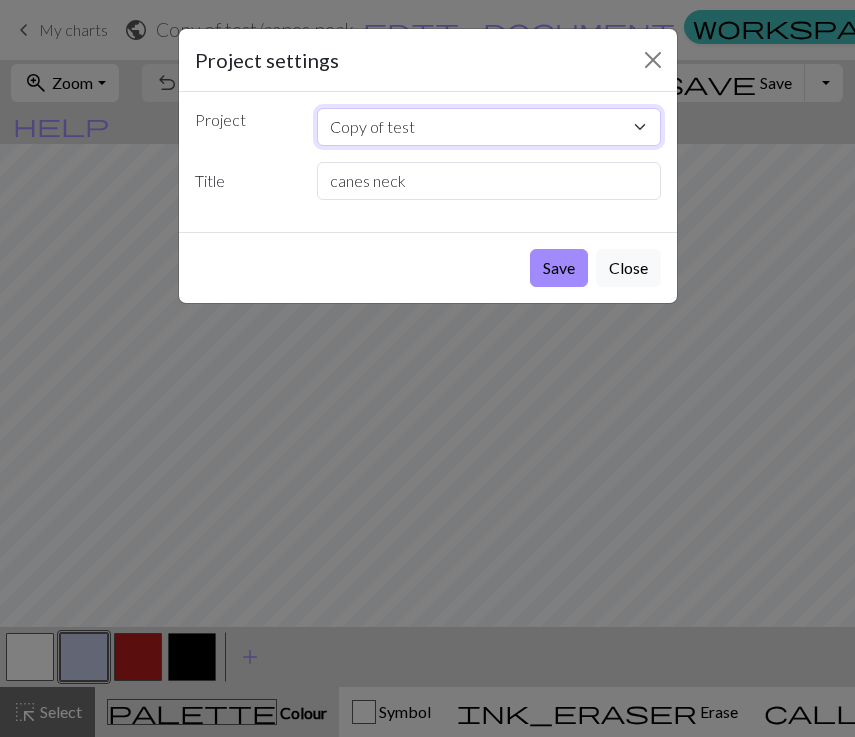 select on "68886d1fc6c77eda5678f0e3" 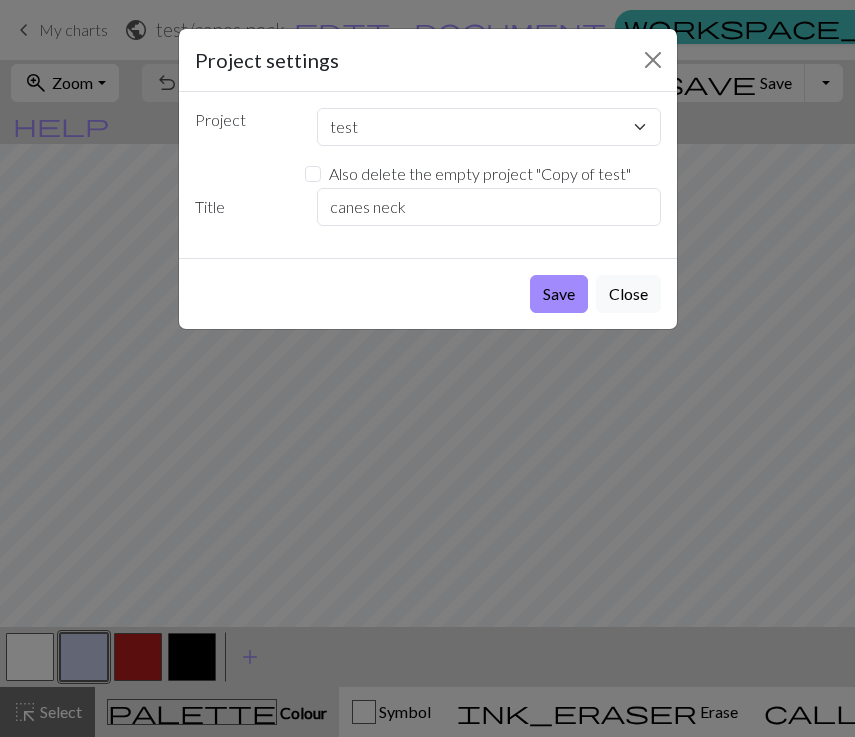 click on "Also delete the empty project " Copy of test "" at bounding box center [480, 174] 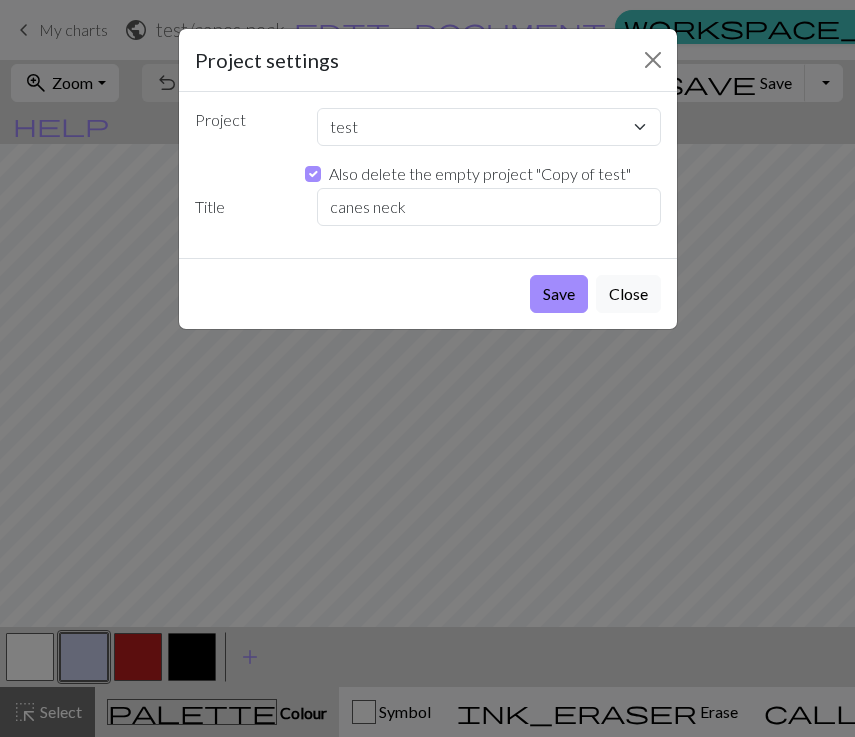 checkbox on "true" 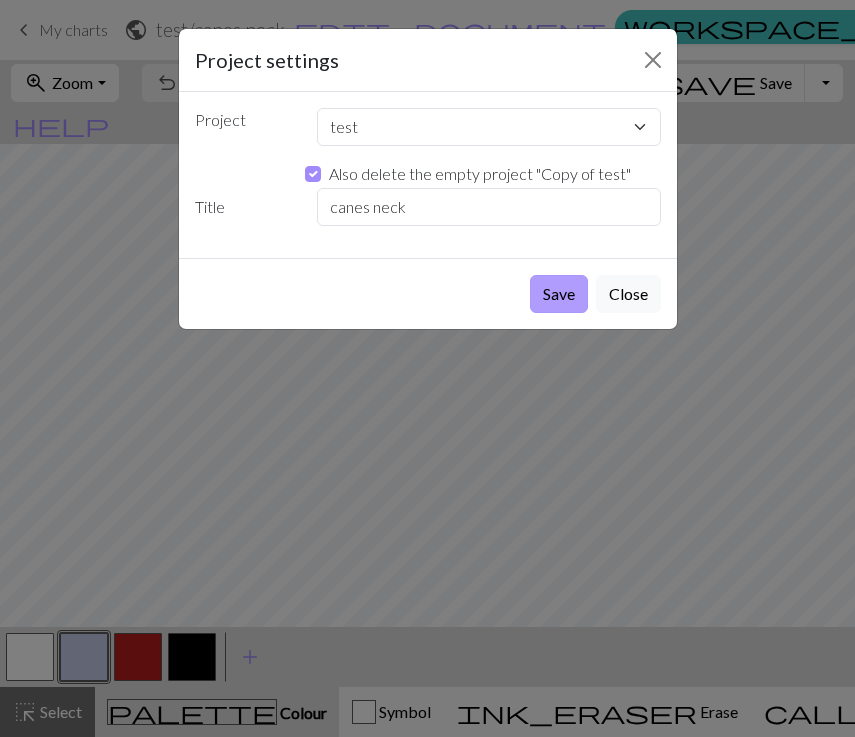 click on "Save" at bounding box center [559, 294] 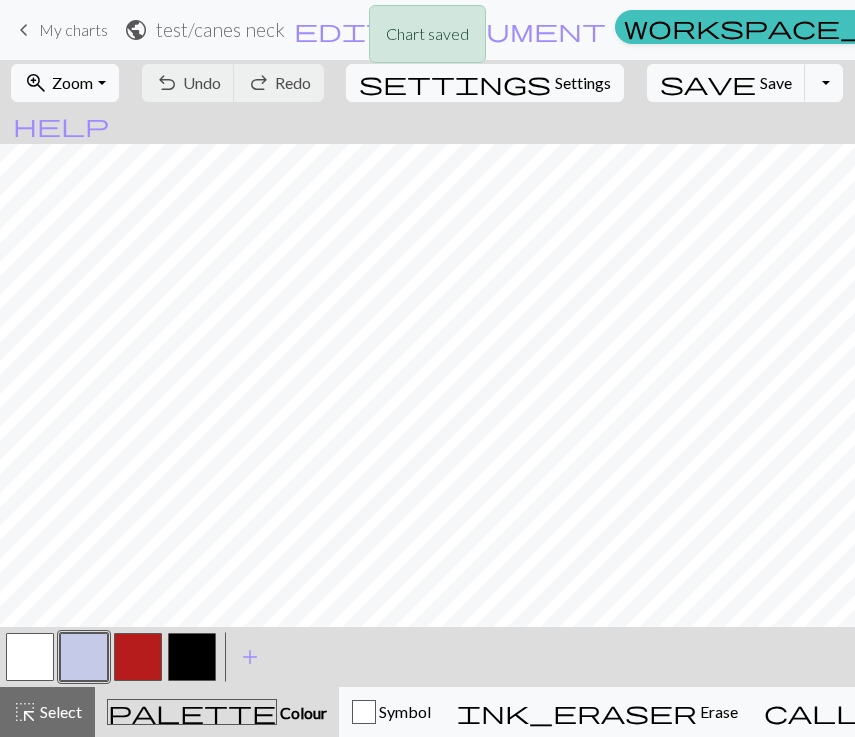 click on "Chart saved" at bounding box center [427, 39] 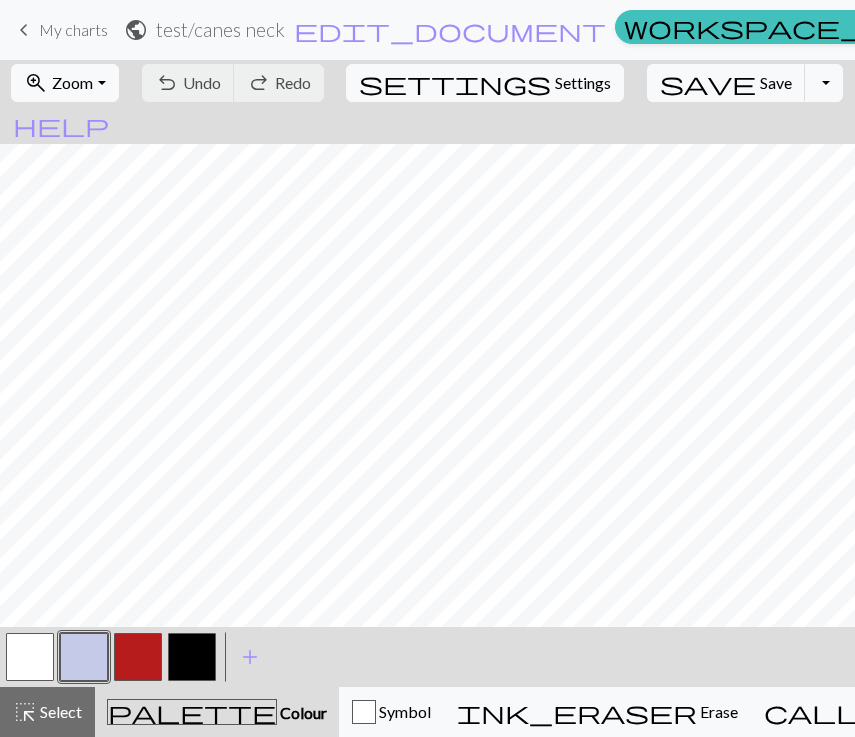 click on "My charts" at bounding box center [73, 29] 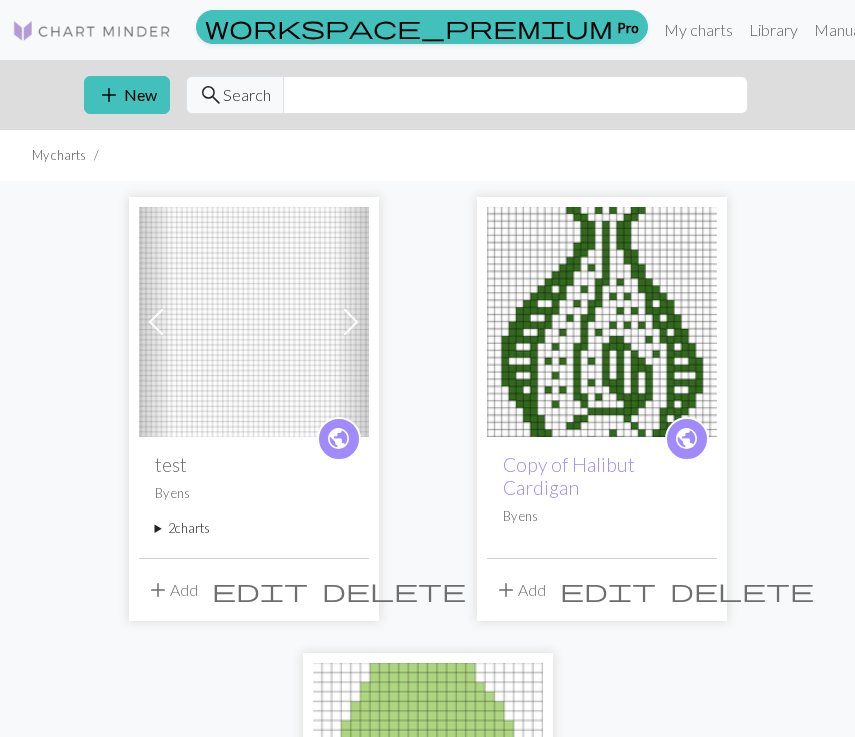 scroll, scrollTop: 22, scrollLeft: 0, axis: vertical 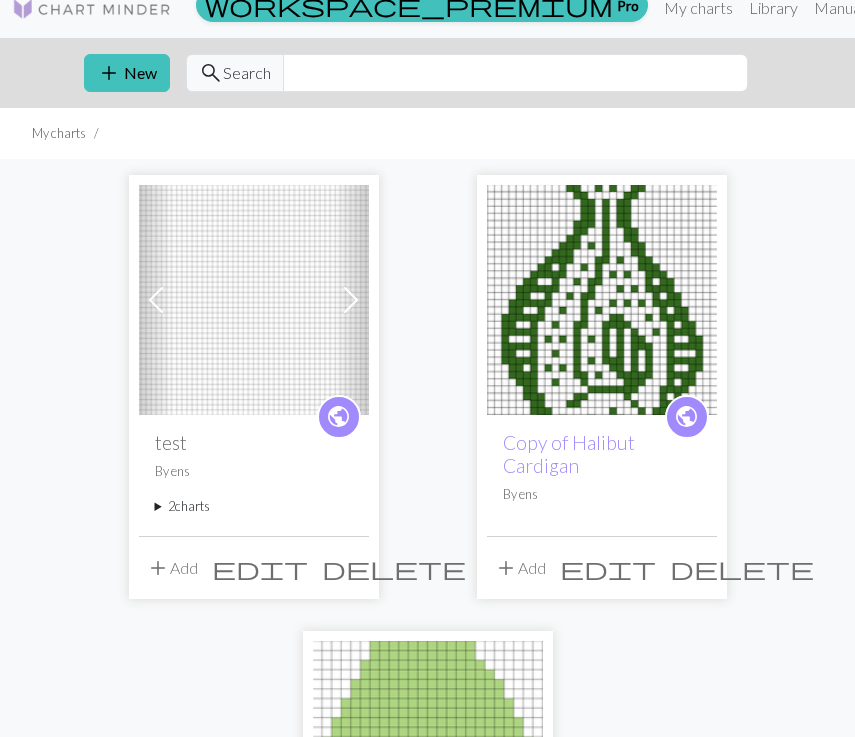 click on "2  charts" at bounding box center [254, 506] 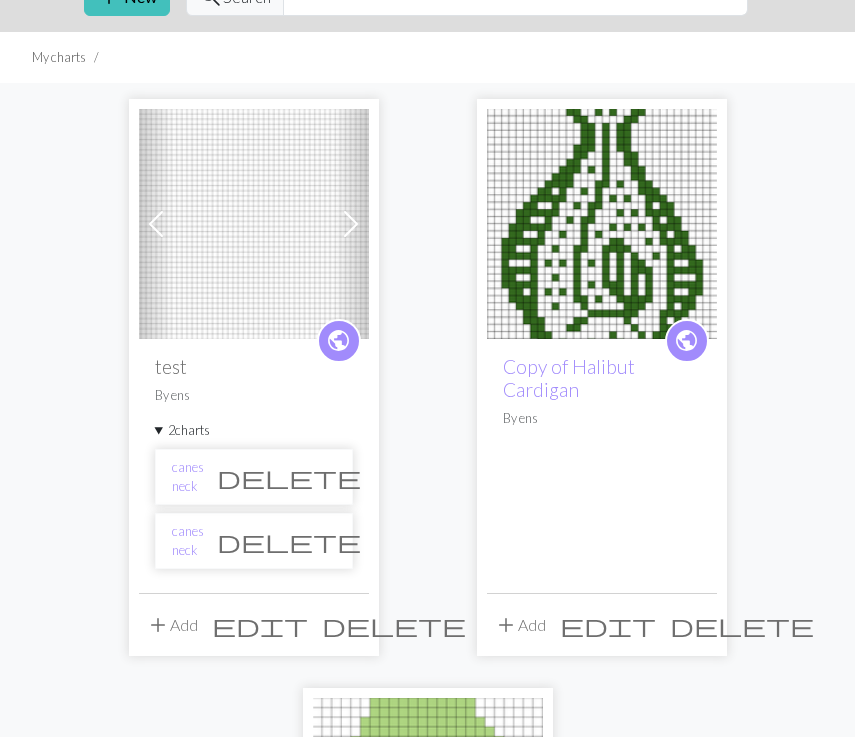 scroll, scrollTop: 99, scrollLeft: 0, axis: vertical 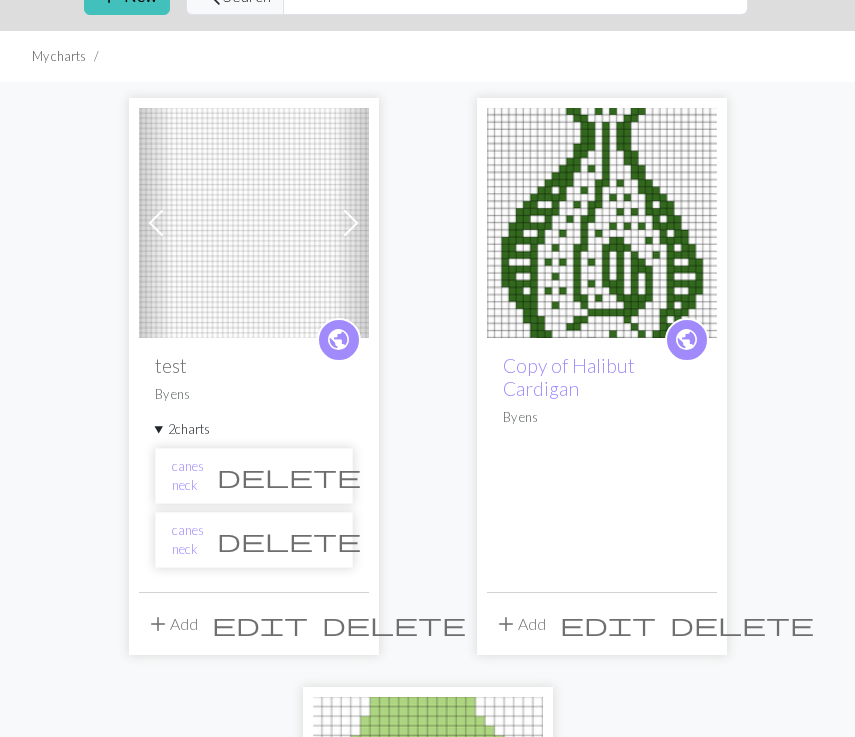 click on "delete" at bounding box center (289, 540) 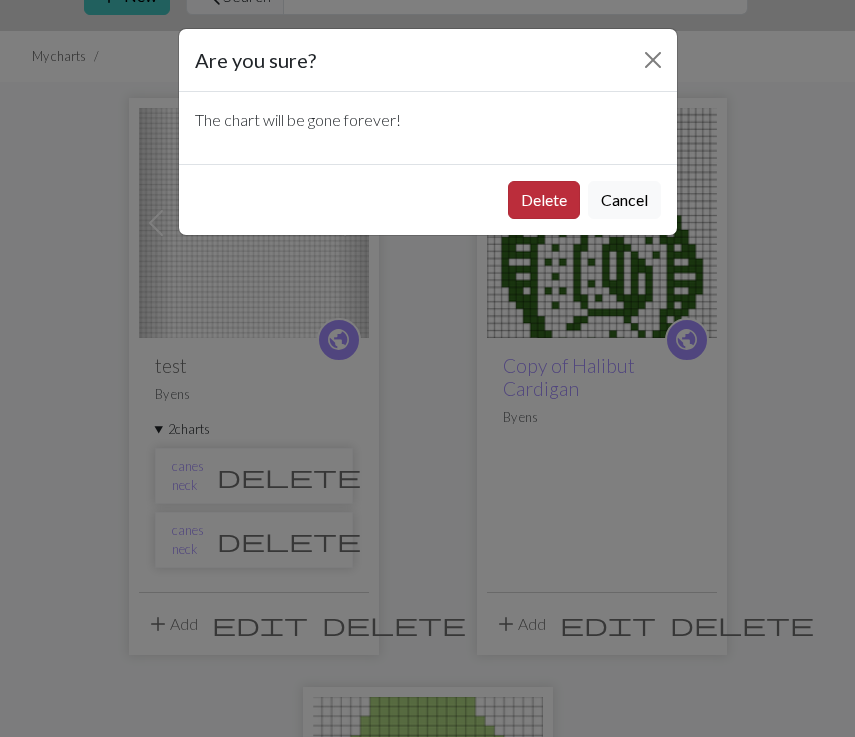 click on "Delete" at bounding box center [544, 200] 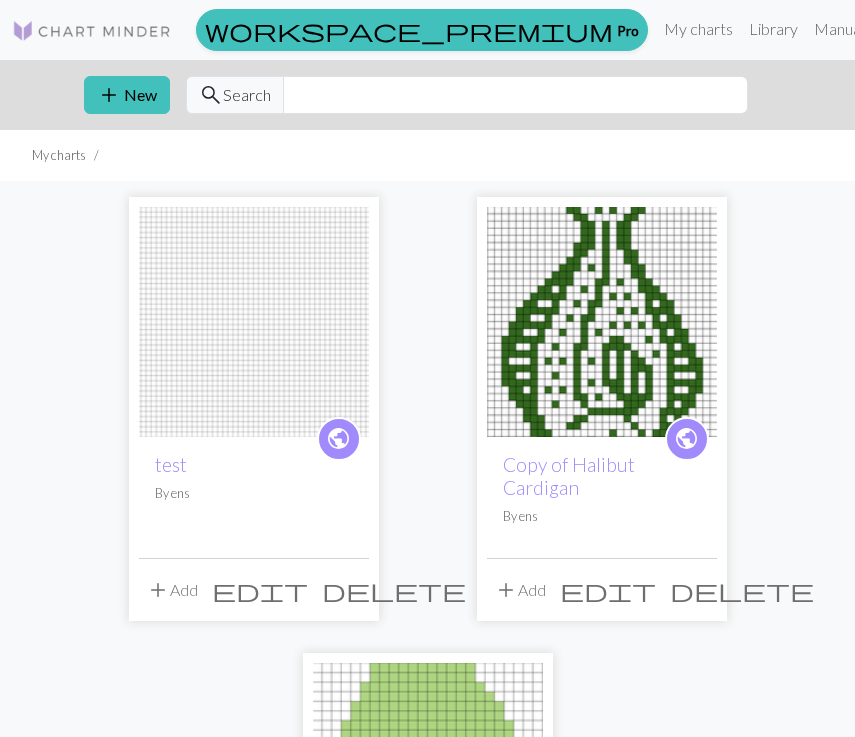 scroll, scrollTop: 99, scrollLeft: 0, axis: vertical 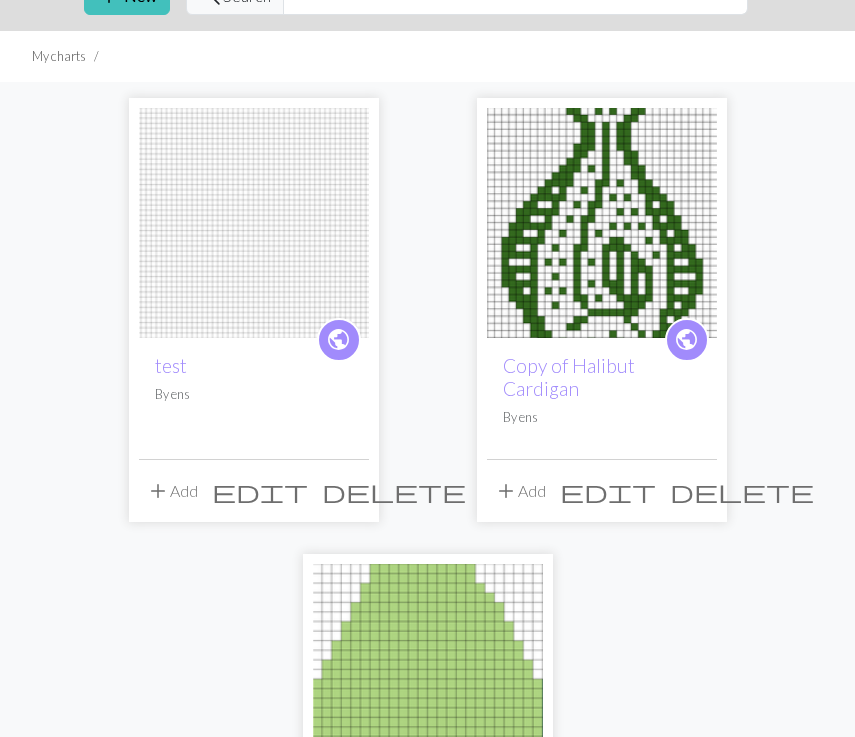 click at bounding box center [254, 223] 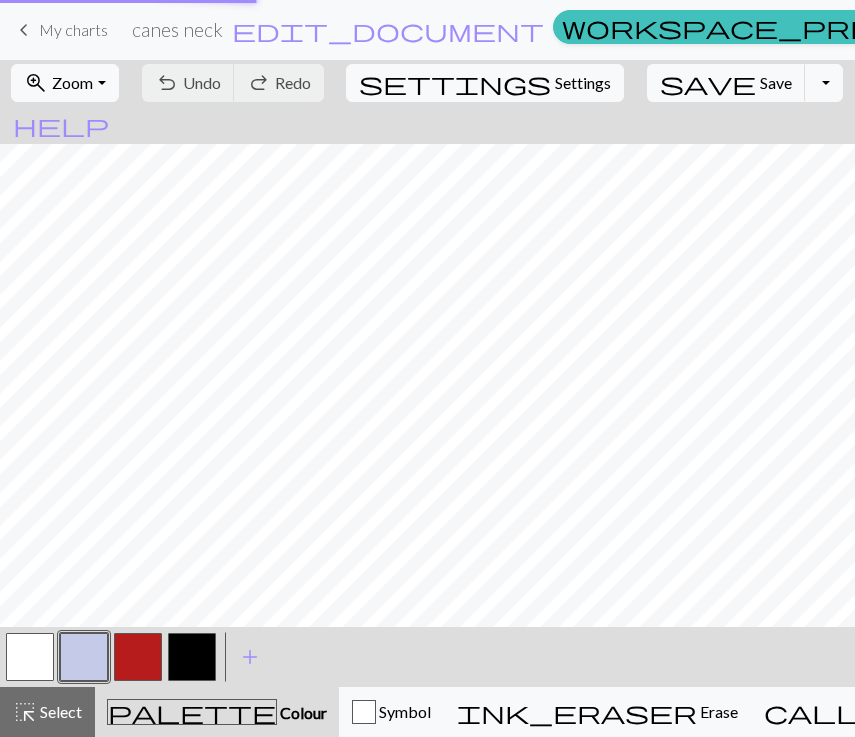 scroll, scrollTop: 0, scrollLeft: 0, axis: both 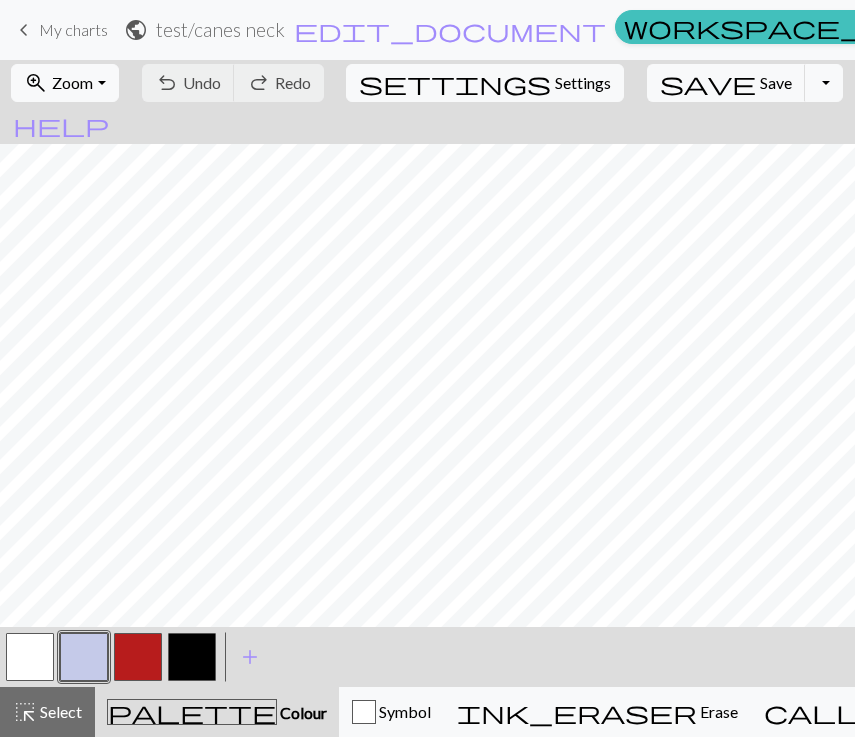 click on "My charts" at bounding box center [73, 29] 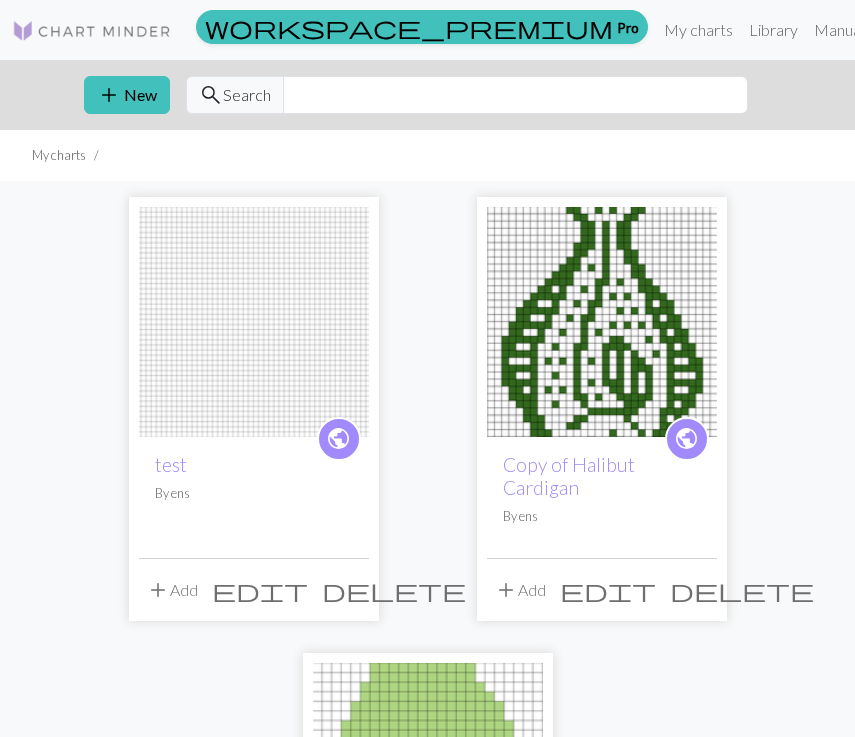 scroll, scrollTop: 17, scrollLeft: 0, axis: vertical 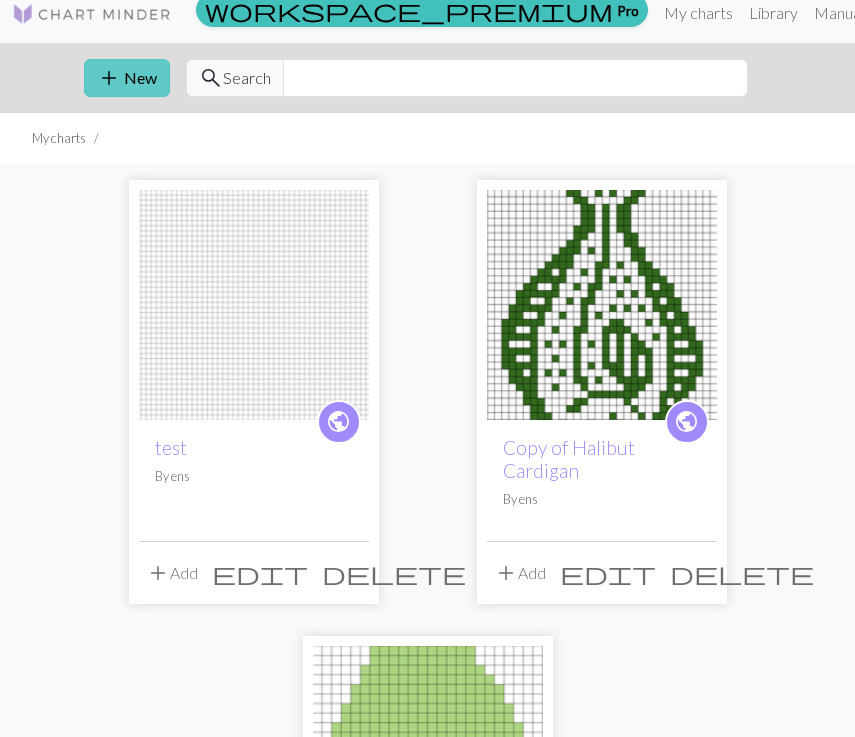 click on "add   New" at bounding box center (127, 78) 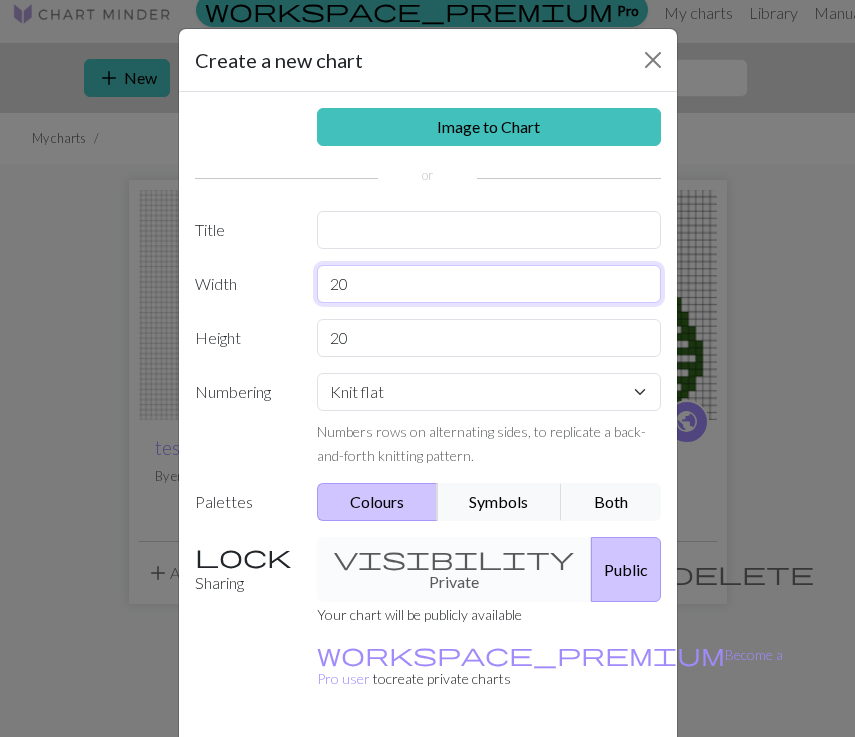 click on "20" at bounding box center [489, 284] 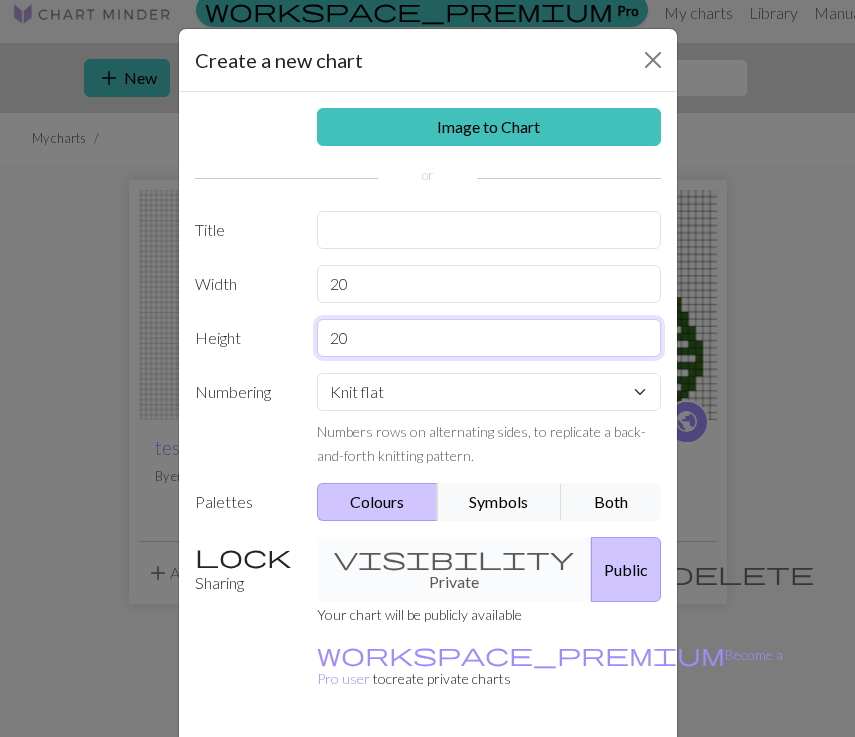 click on "20" at bounding box center (489, 338) 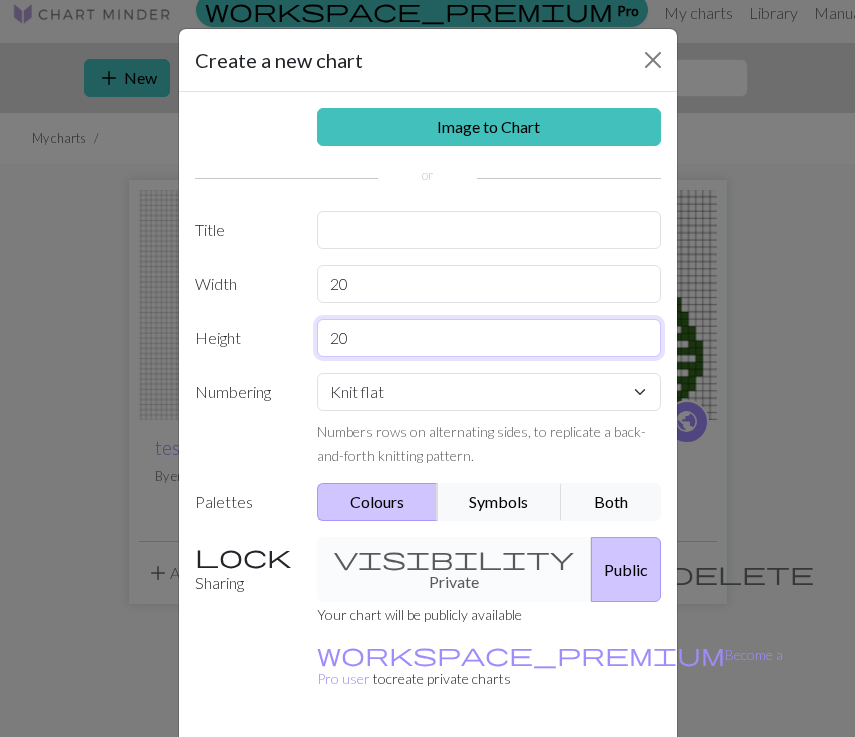 type on "2" 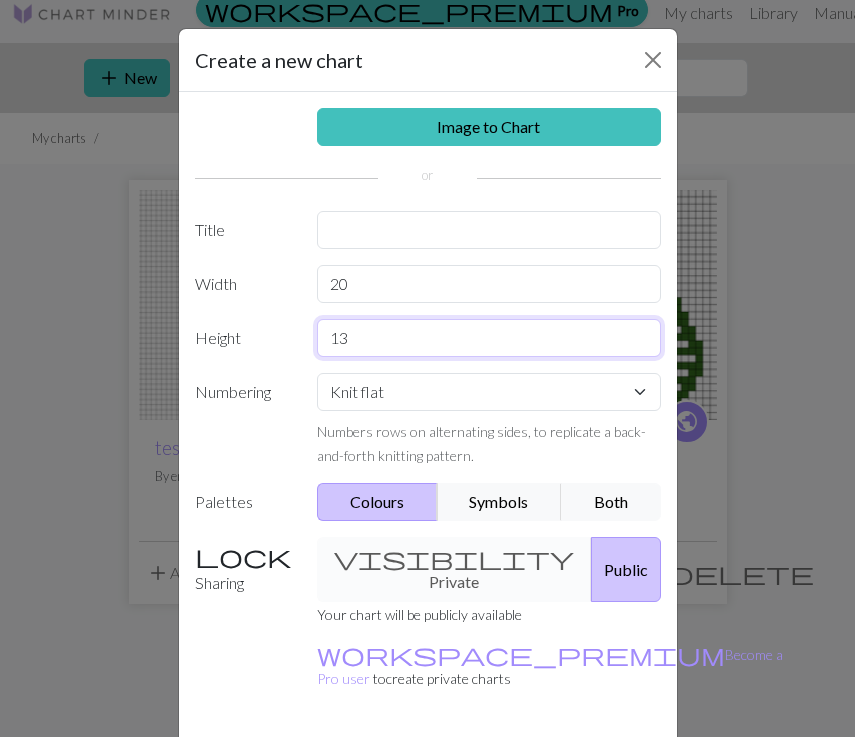 type on "13" 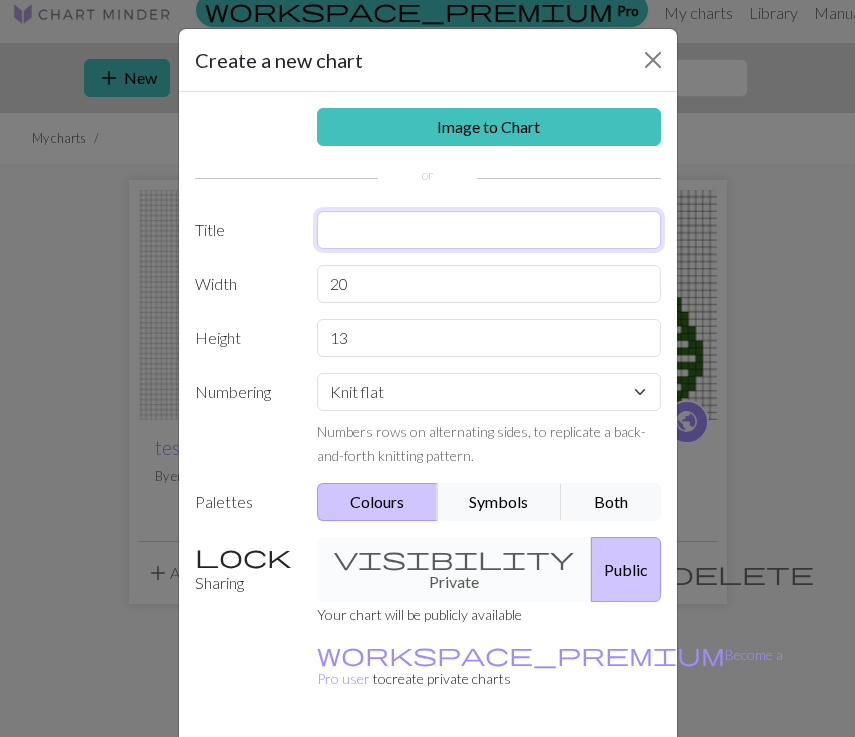 click at bounding box center (489, 230) 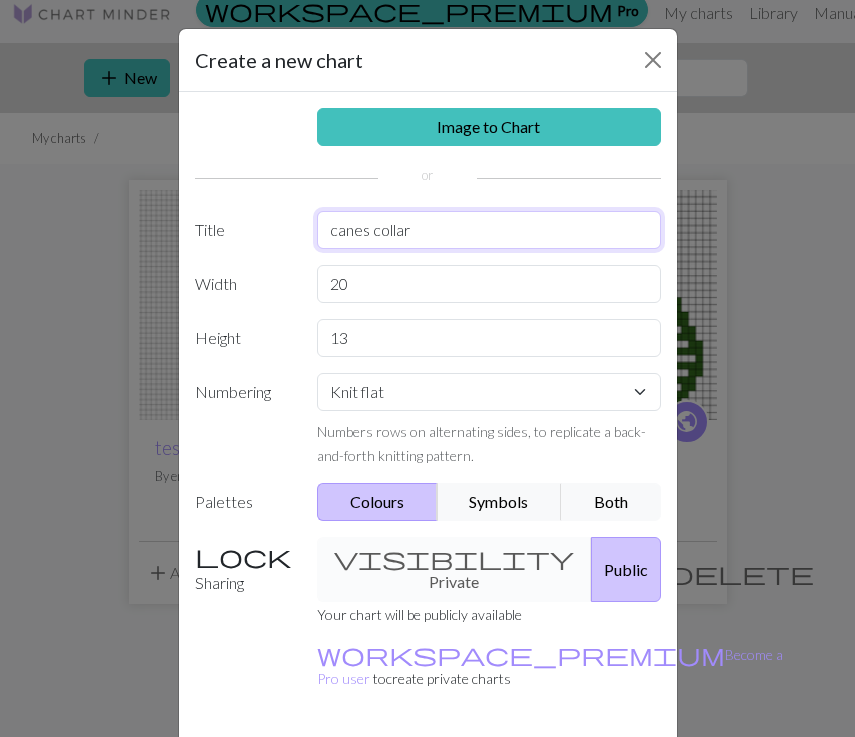 type on "canes collar" 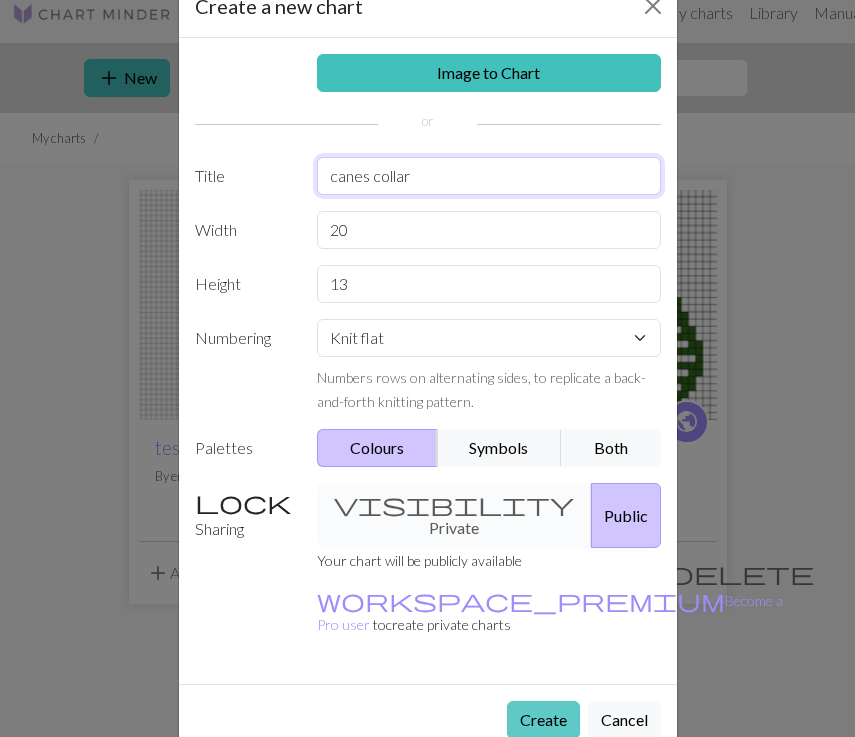 scroll, scrollTop: 53, scrollLeft: 0, axis: vertical 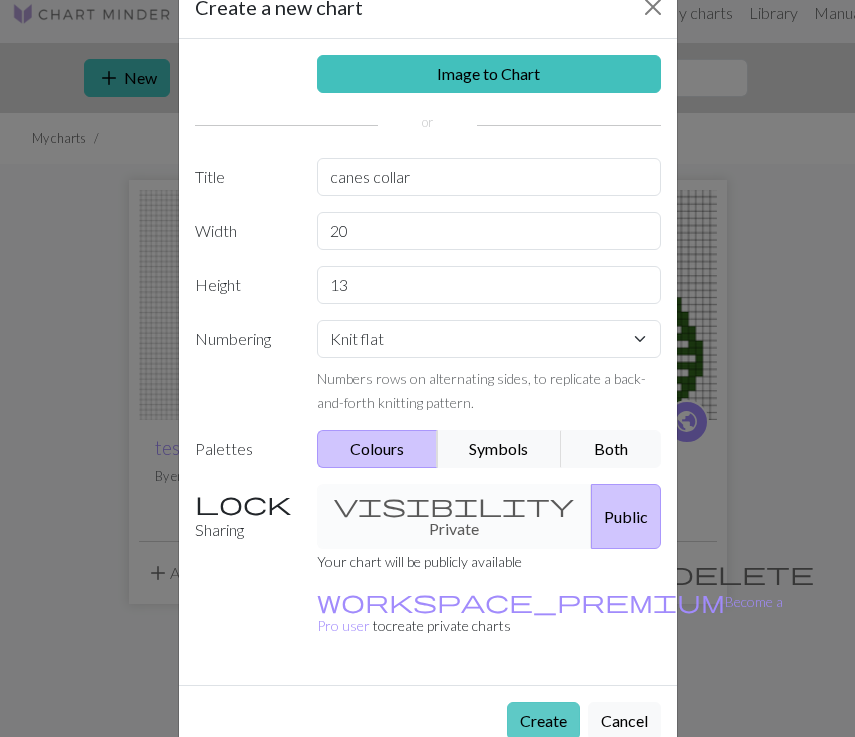 click on "Create" at bounding box center (543, 721) 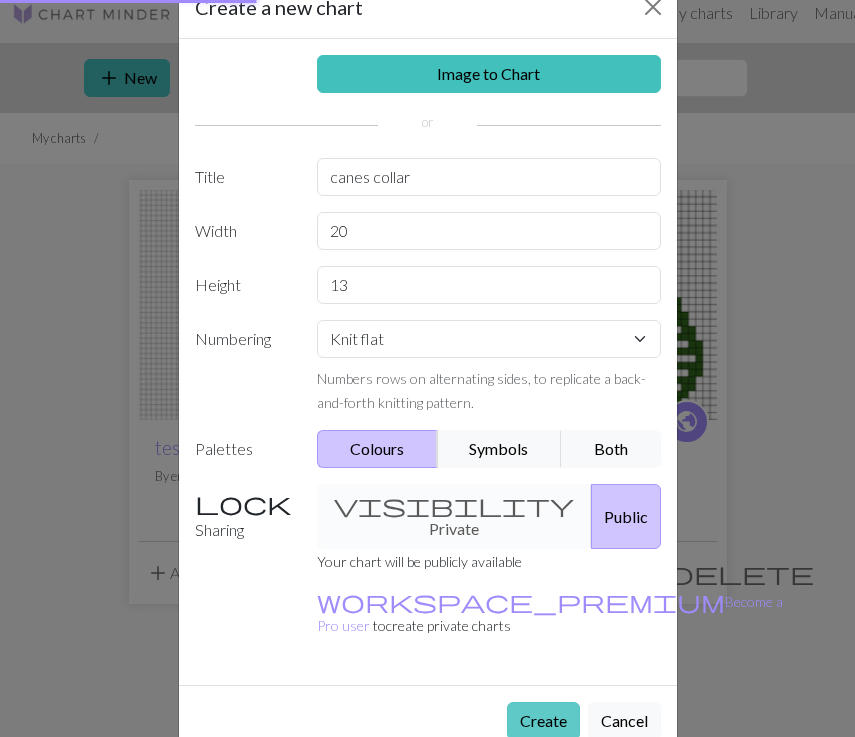 scroll, scrollTop: 0, scrollLeft: 0, axis: both 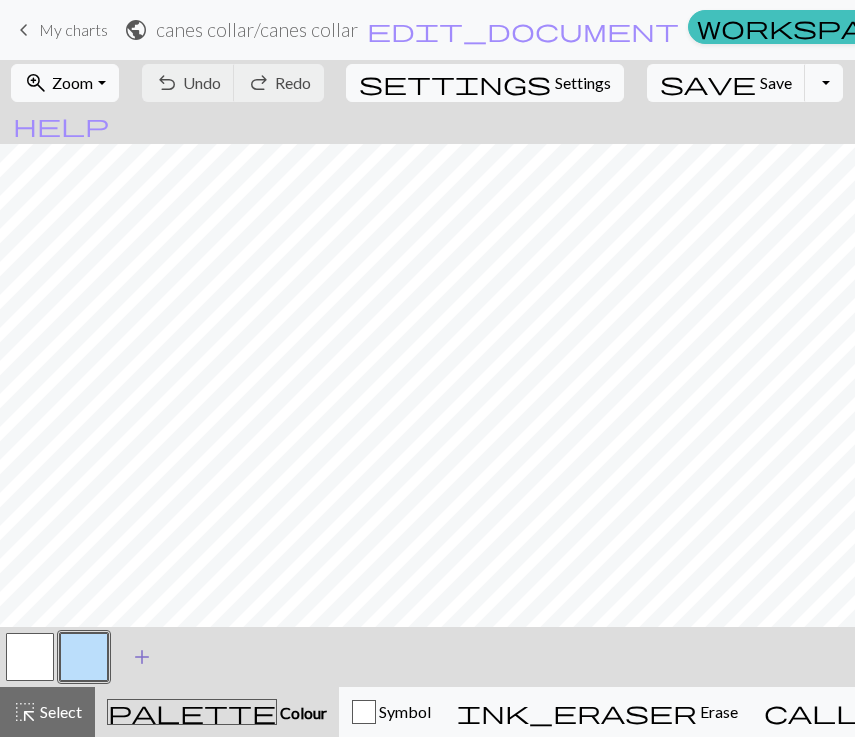 click on "add" at bounding box center [142, 657] 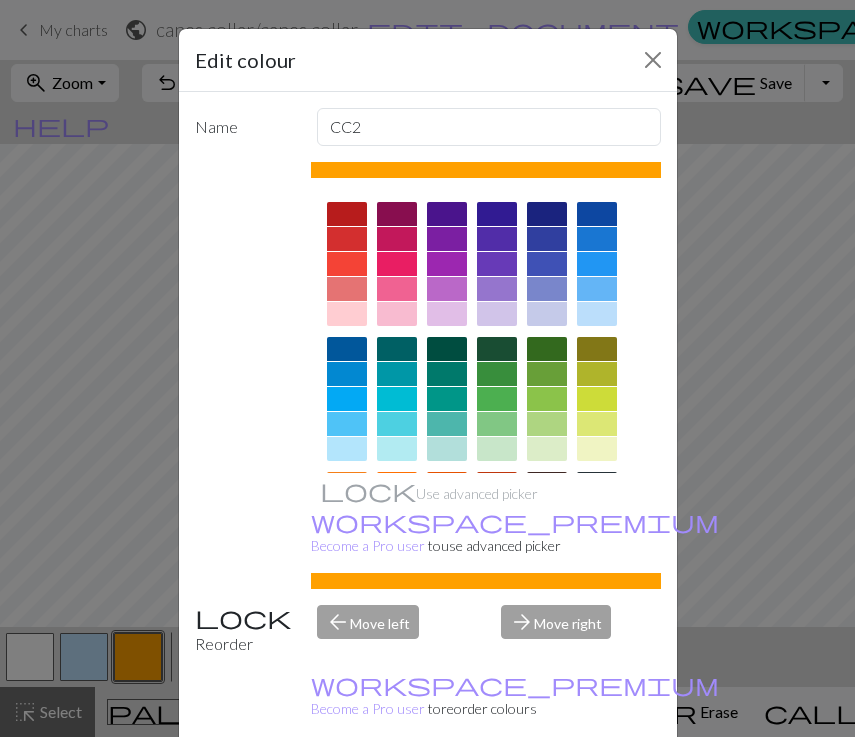 click at bounding box center [347, 214] 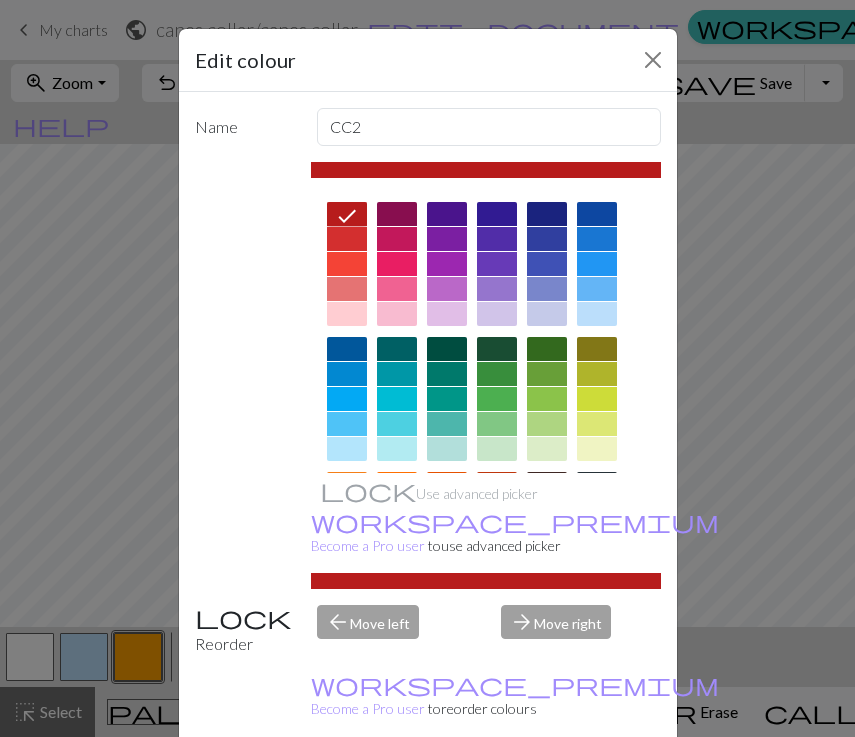 click on "Done" at bounding box center [548, 788] 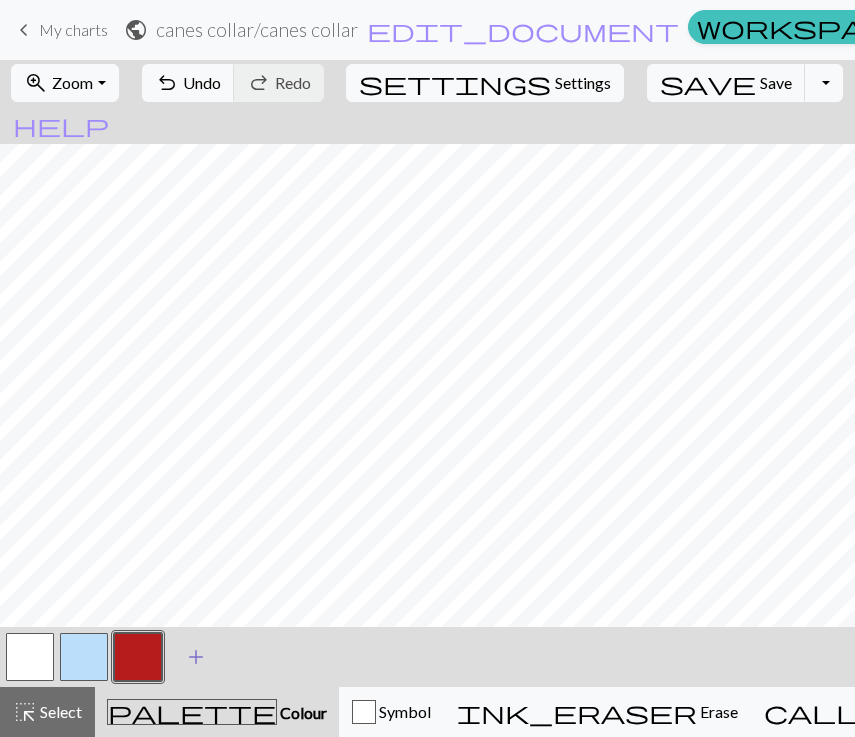click on "add" at bounding box center (196, 657) 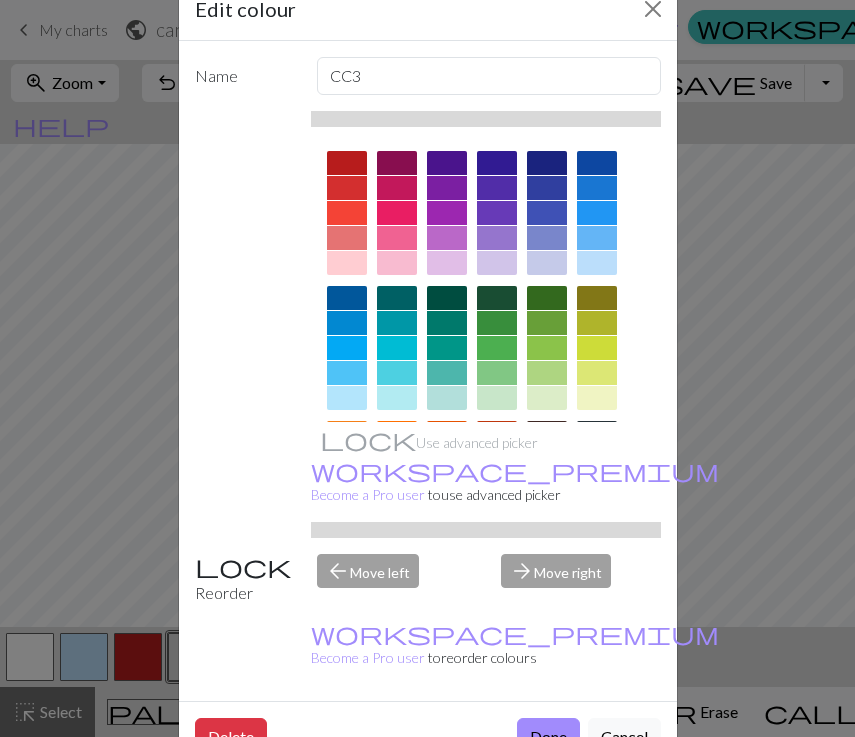 scroll, scrollTop: 50, scrollLeft: 0, axis: vertical 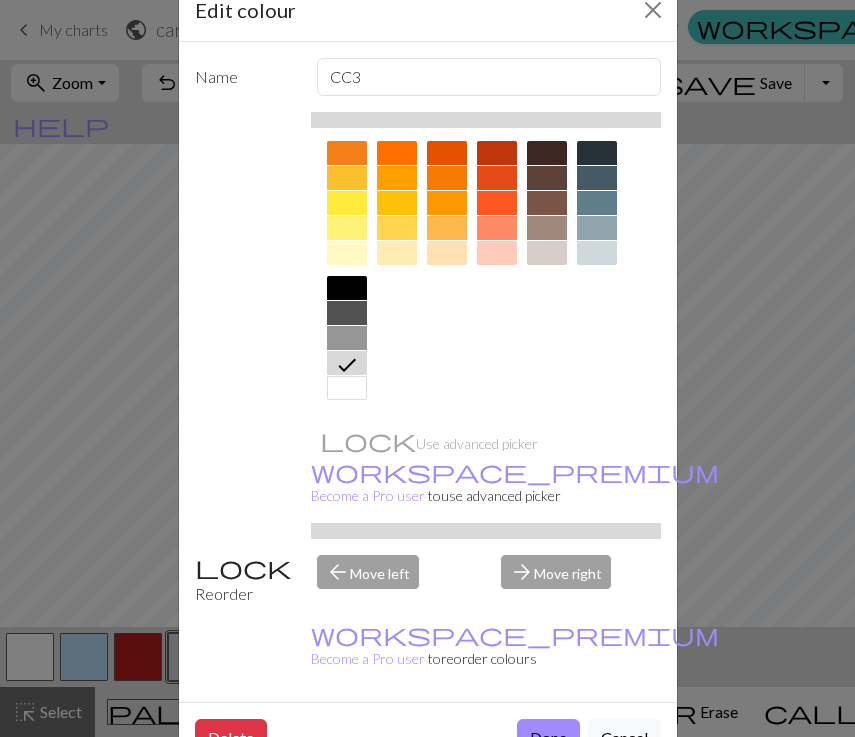click at bounding box center (347, 288) 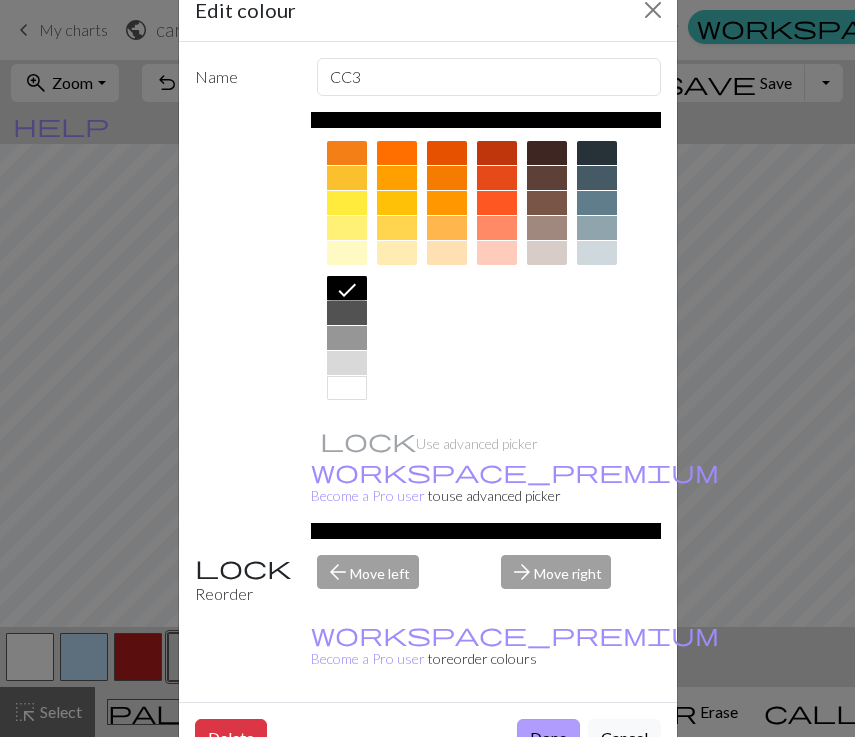 click on "Done" at bounding box center [548, 738] 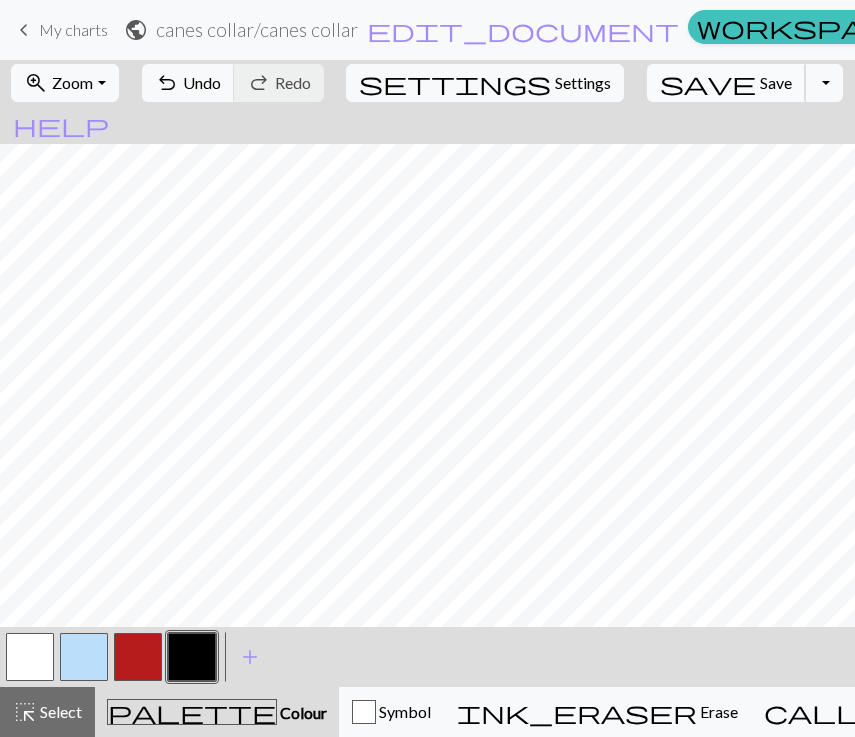 click on "save" at bounding box center [708, 83] 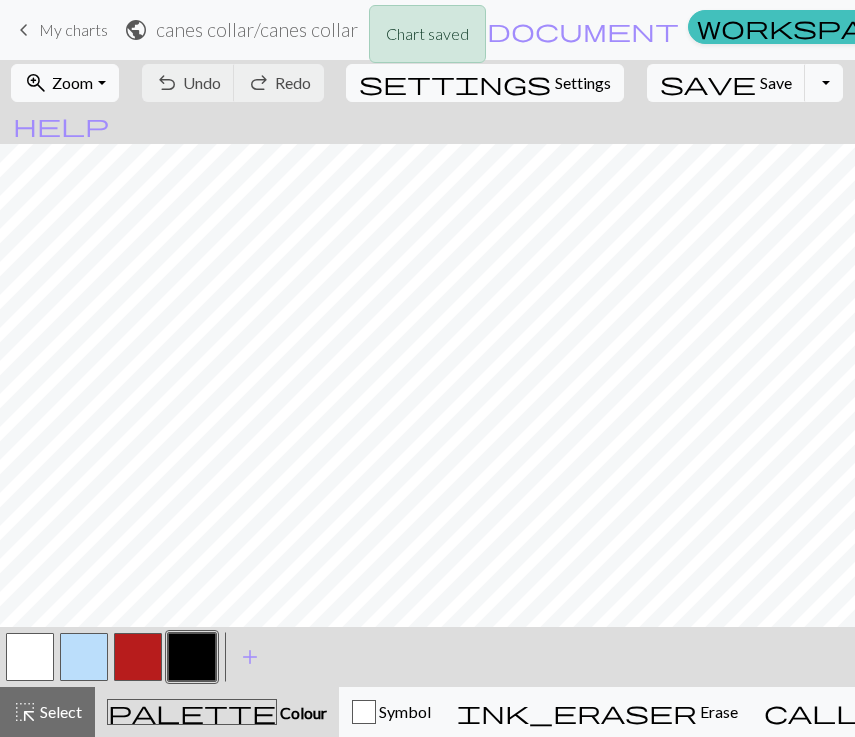 click on "Chart saved" at bounding box center (427, 39) 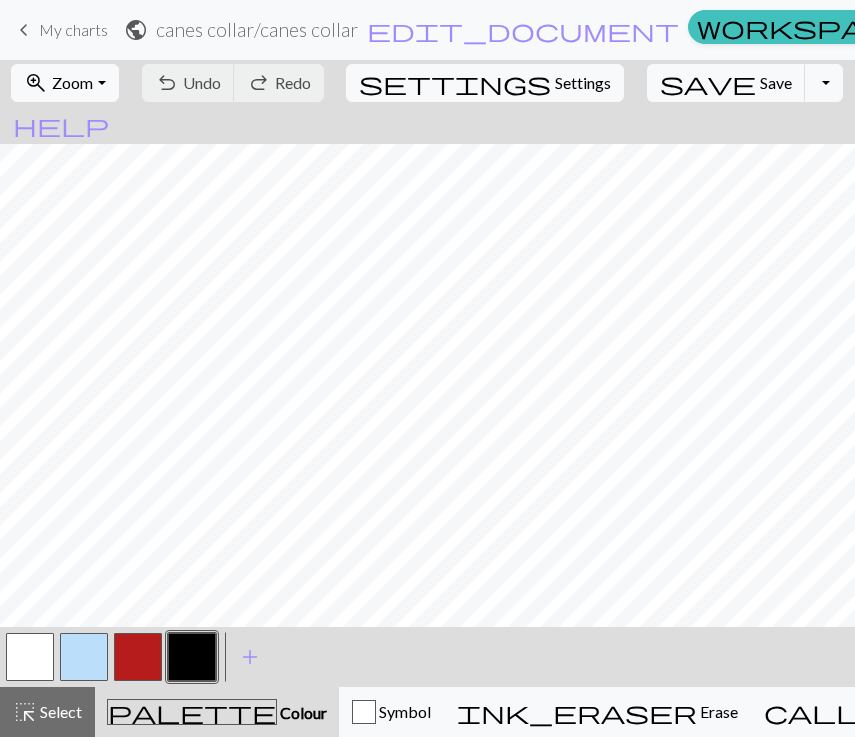click on "My charts" at bounding box center (1190, 30) 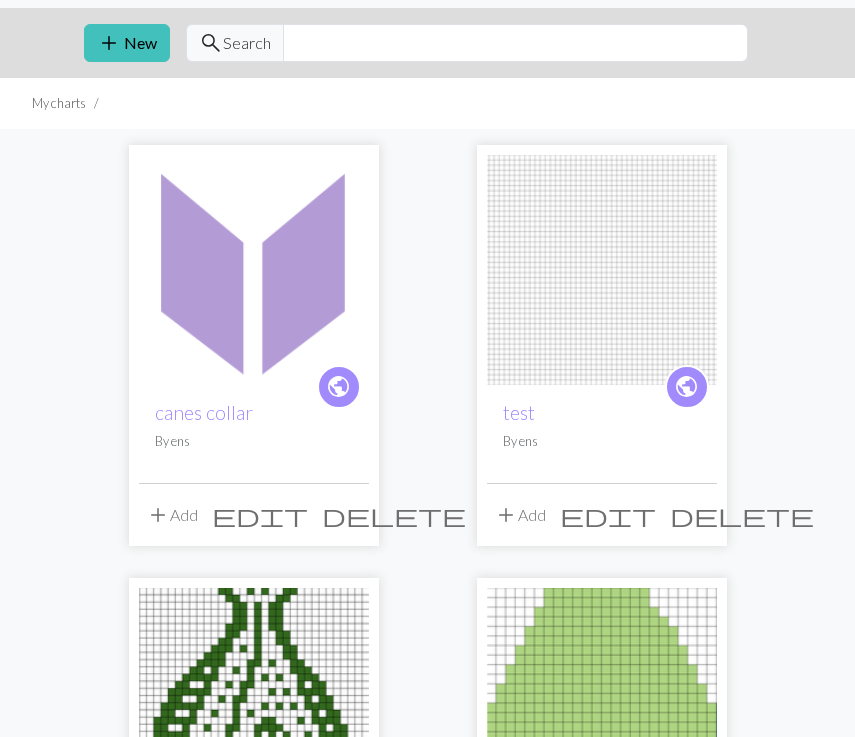 scroll, scrollTop: 75, scrollLeft: 0, axis: vertical 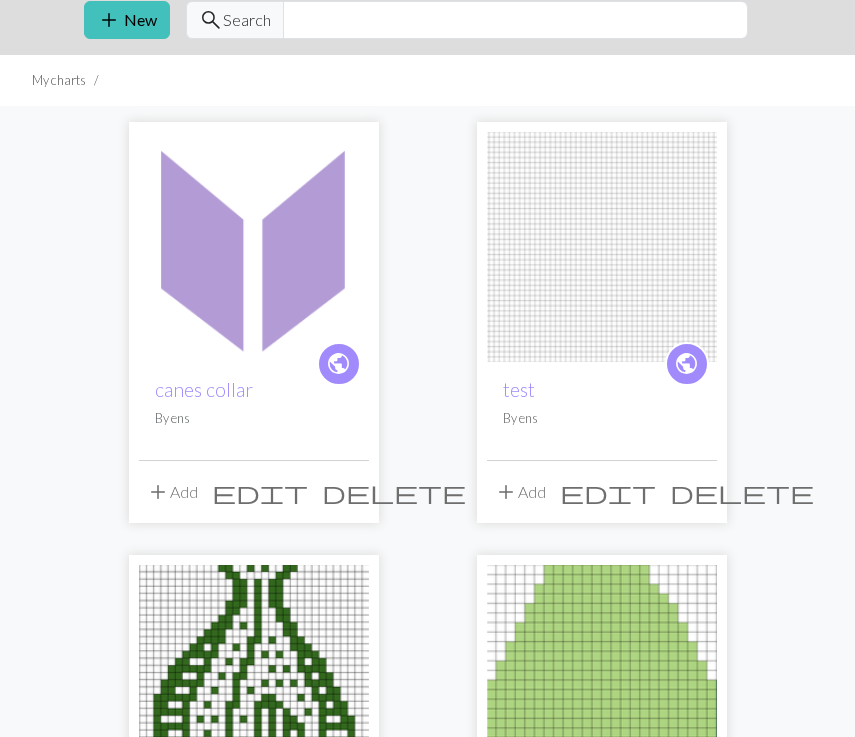 click at bounding box center [602, 247] 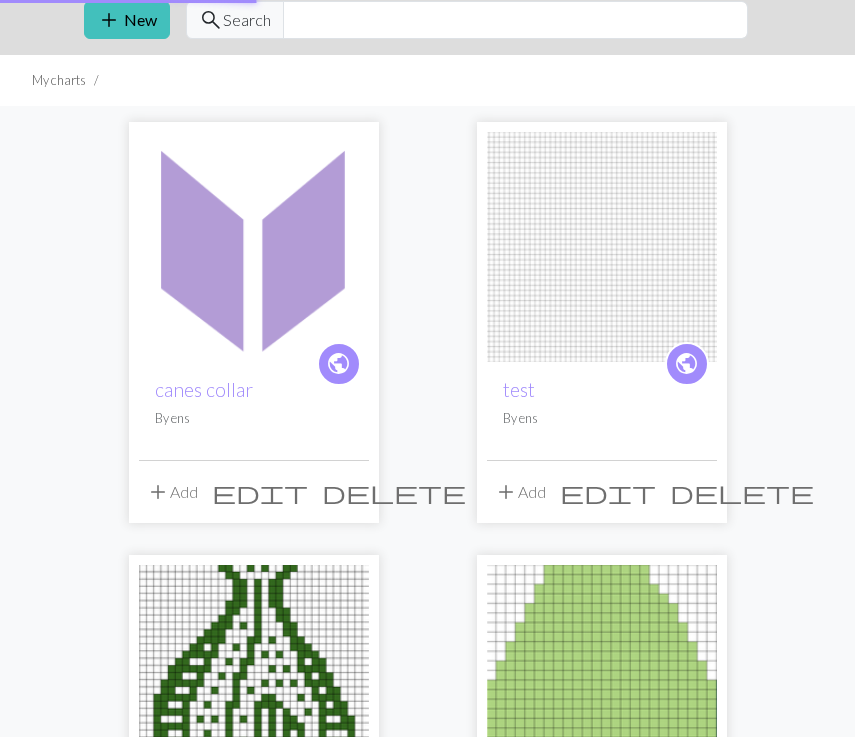 scroll, scrollTop: 0, scrollLeft: 0, axis: both 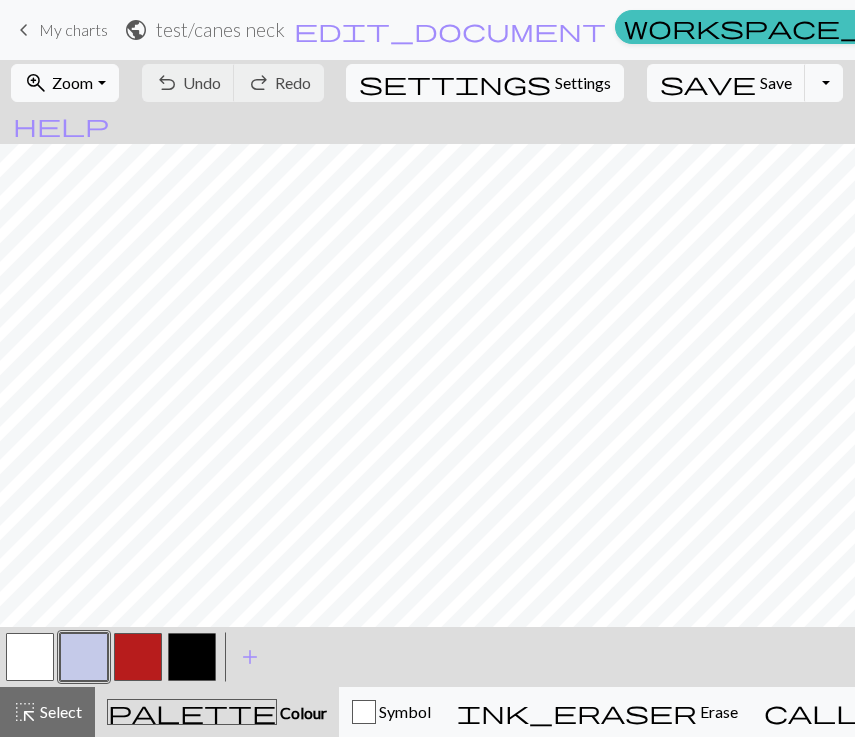click on "My charts" at bounding box center [1117, 30] 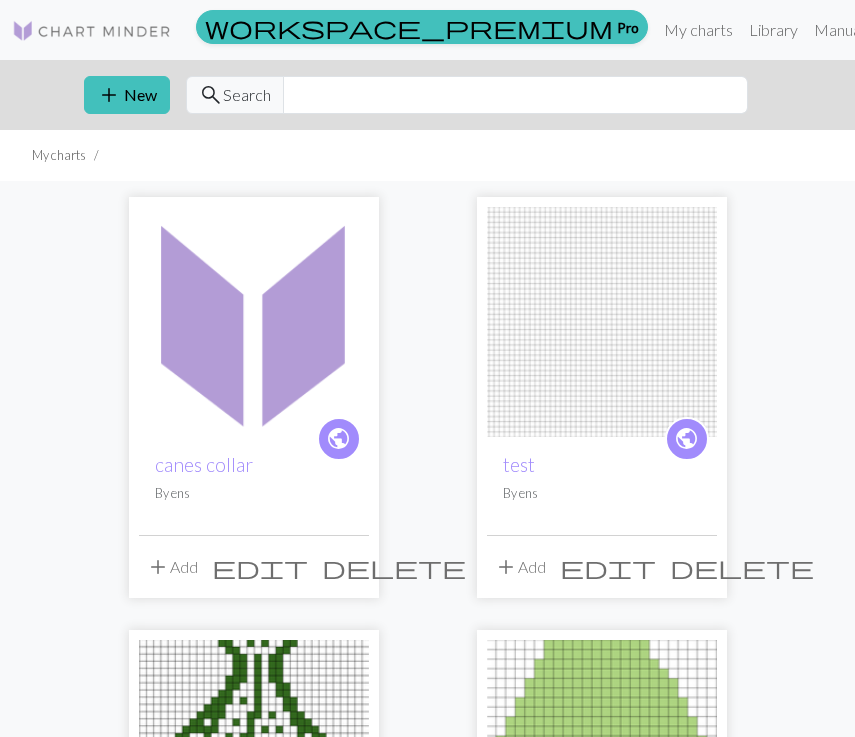 click at bounding box center [254, 322] 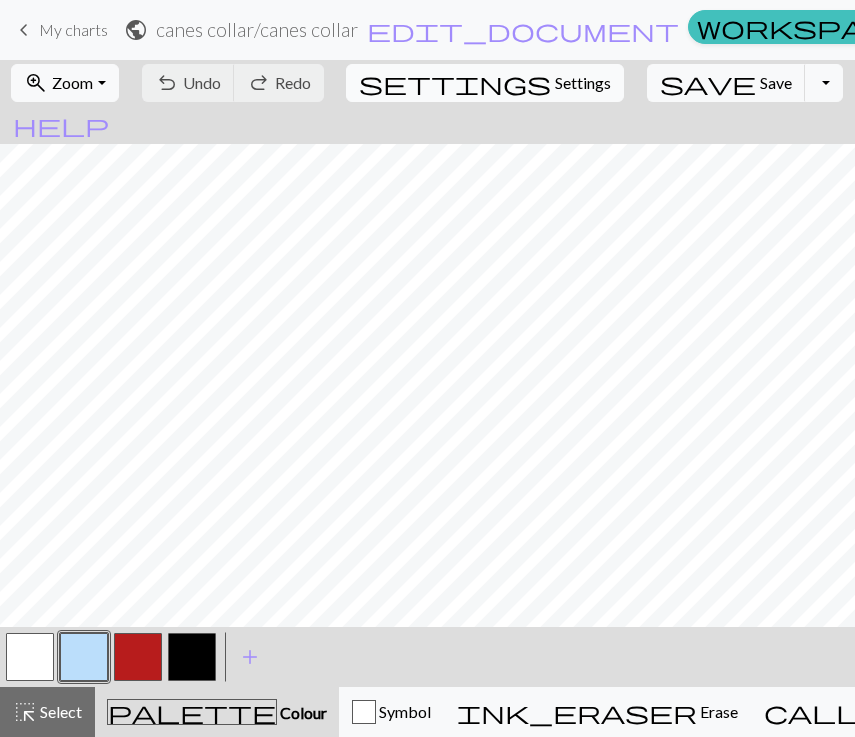 click on "settings  Settings" at bounding box center (485, 83) 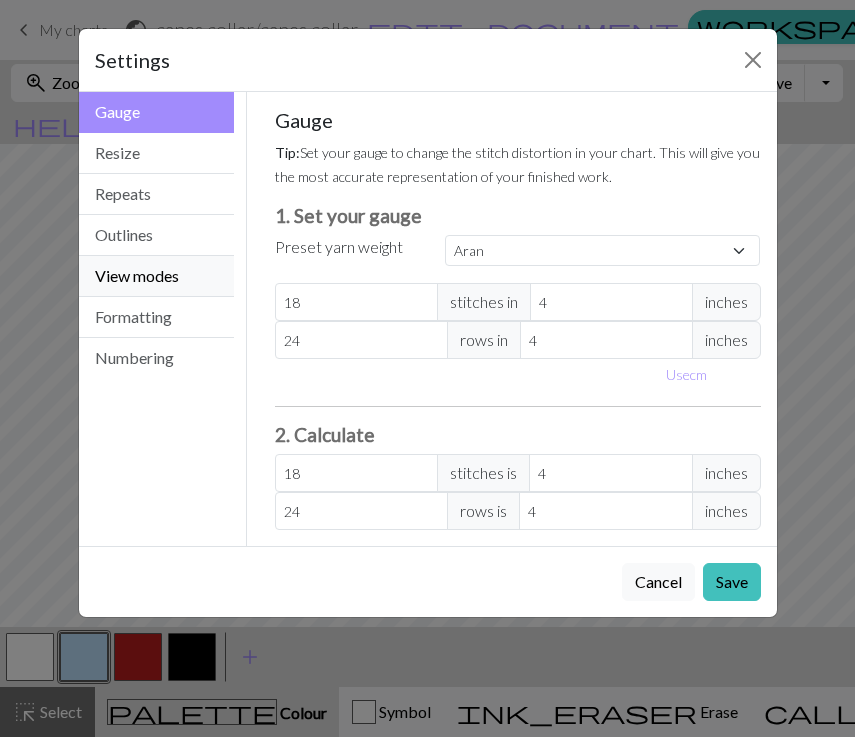 click on "View modes" at bounding box center [157, 276] 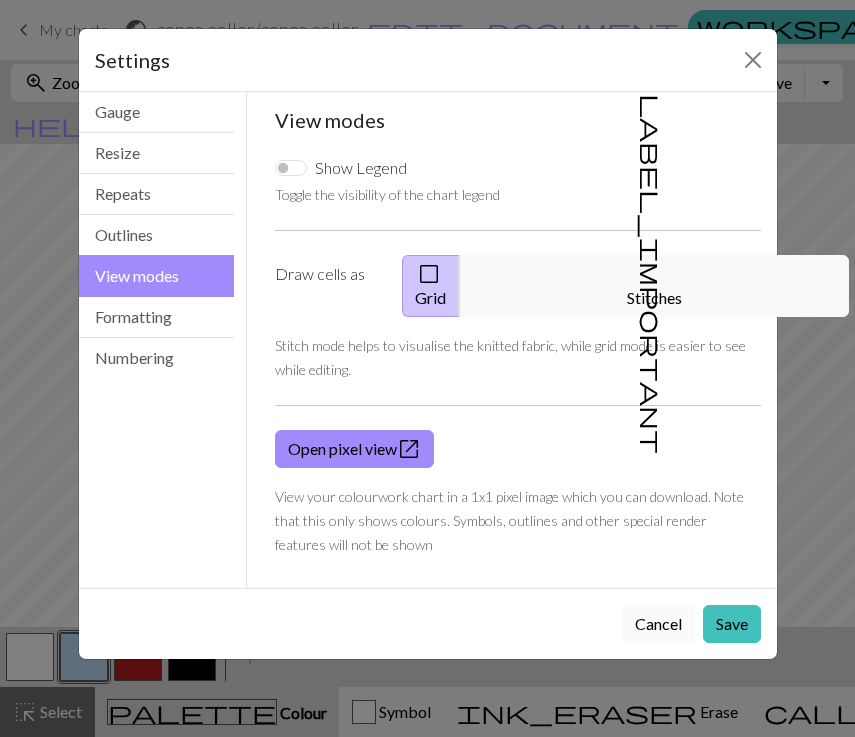 click on "Cancel" at bounding box center (658, 624) 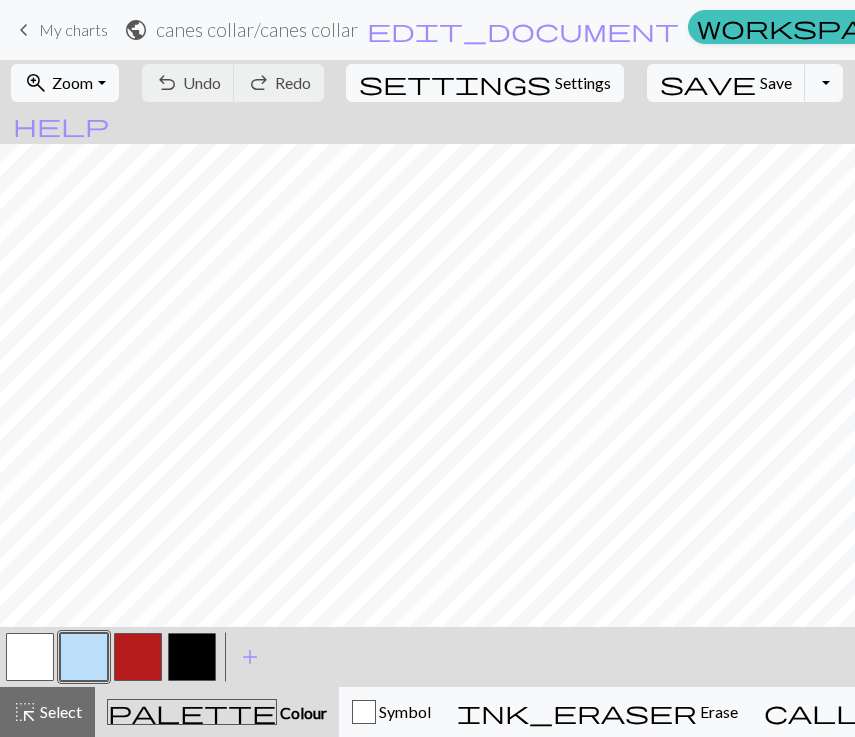 click at bounding box center [138, 657] 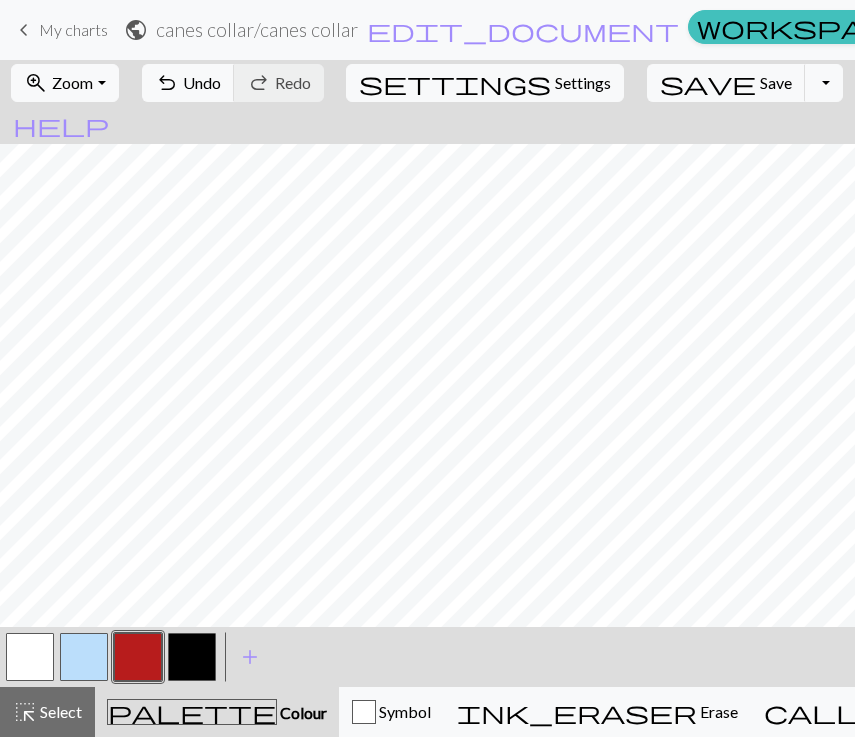 click at bounding box center (84, 657) 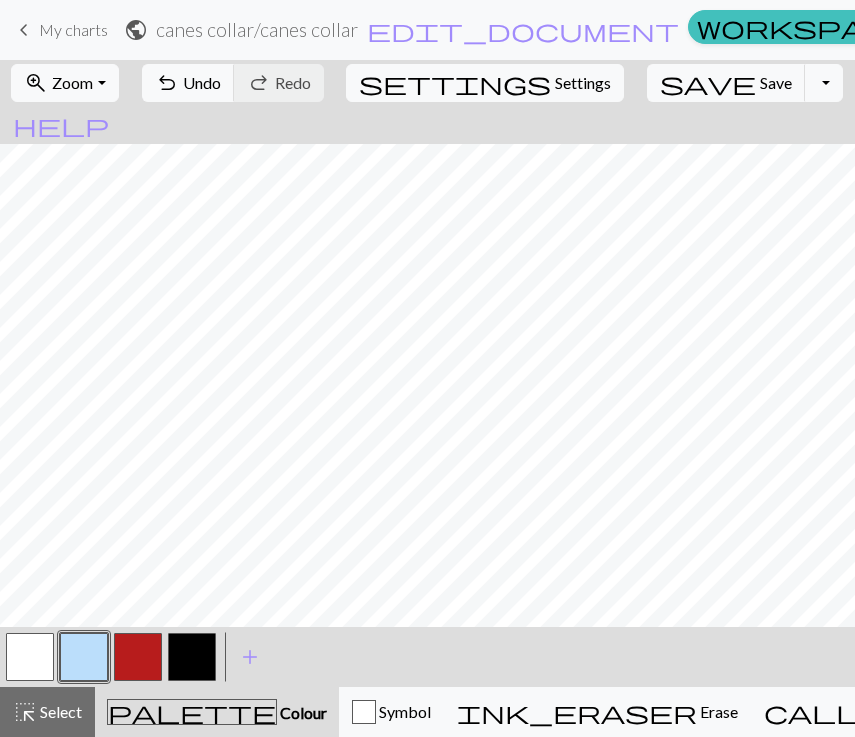 click at bounding box center [30, 657] 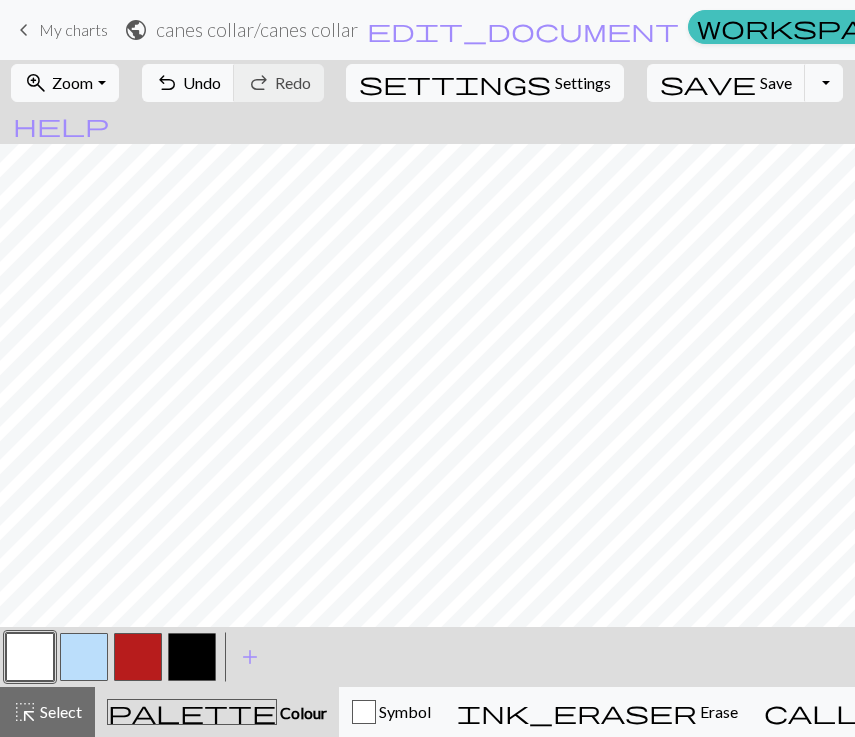 click at bounding box center (192, 657) 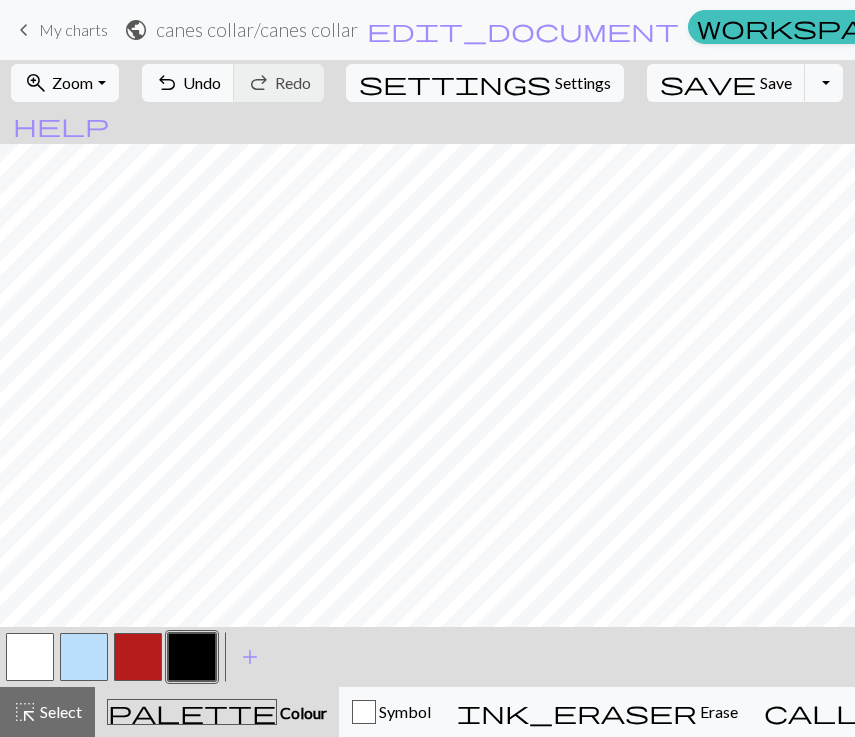 click at bounding box center (138, 657) 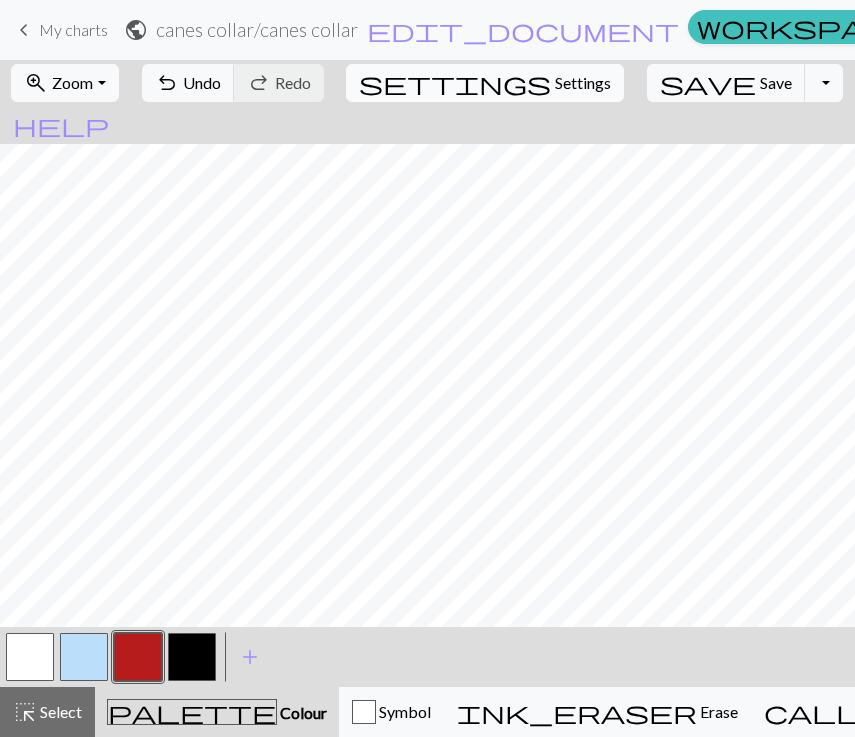 click on "settings  Settings" at bounding box center (485, 83) 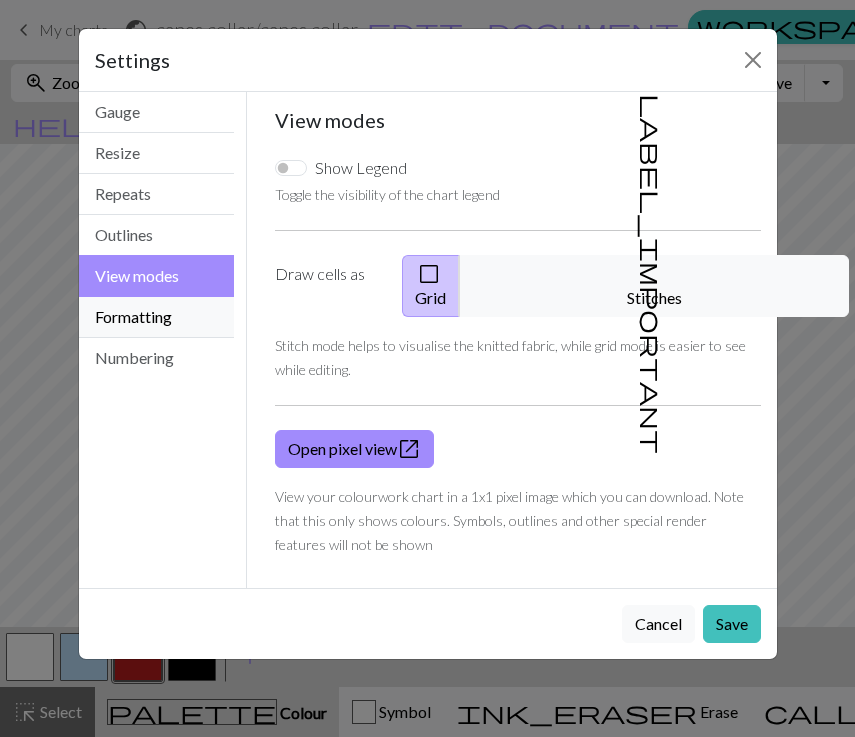 click on "Formatting" at bounding box center (157, 317) 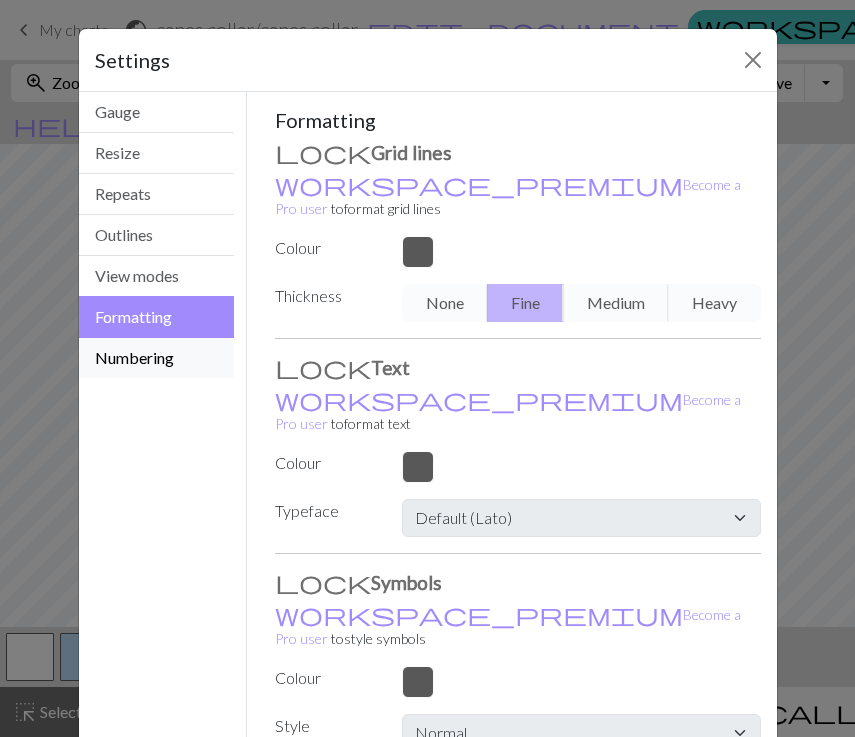 click on "Numbering" at bounding box center (157, 358) 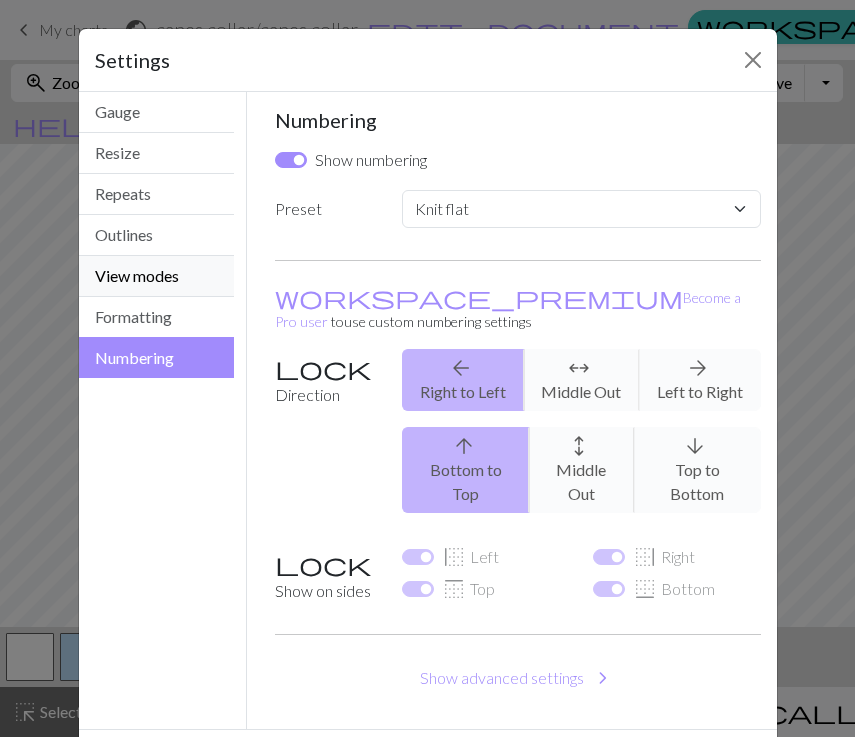 click on "View modes" at bounding box center [157, 276] 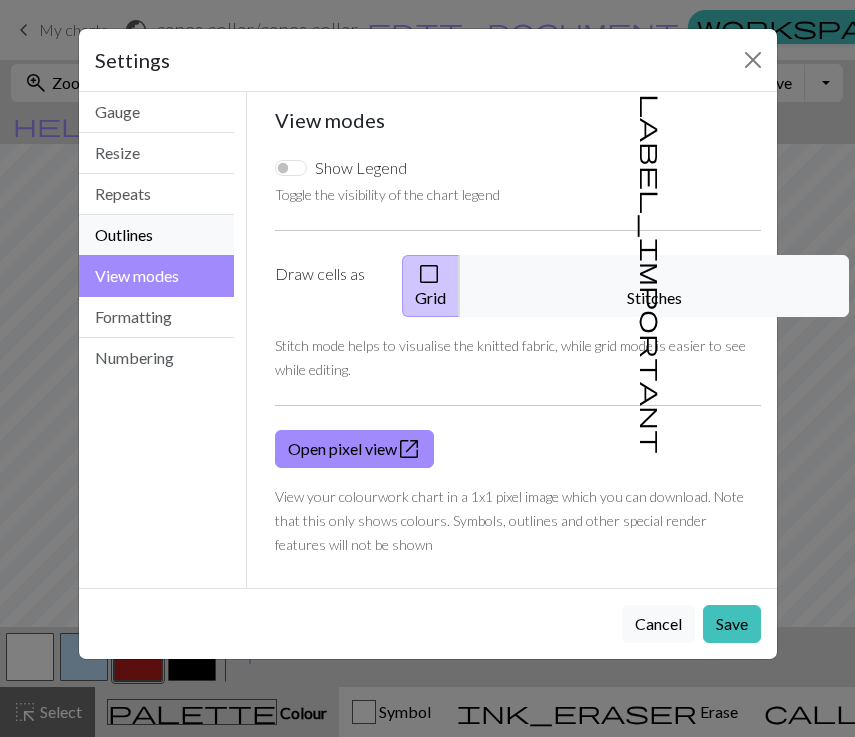 click on "Outlines" at bounding box center [157, 235] 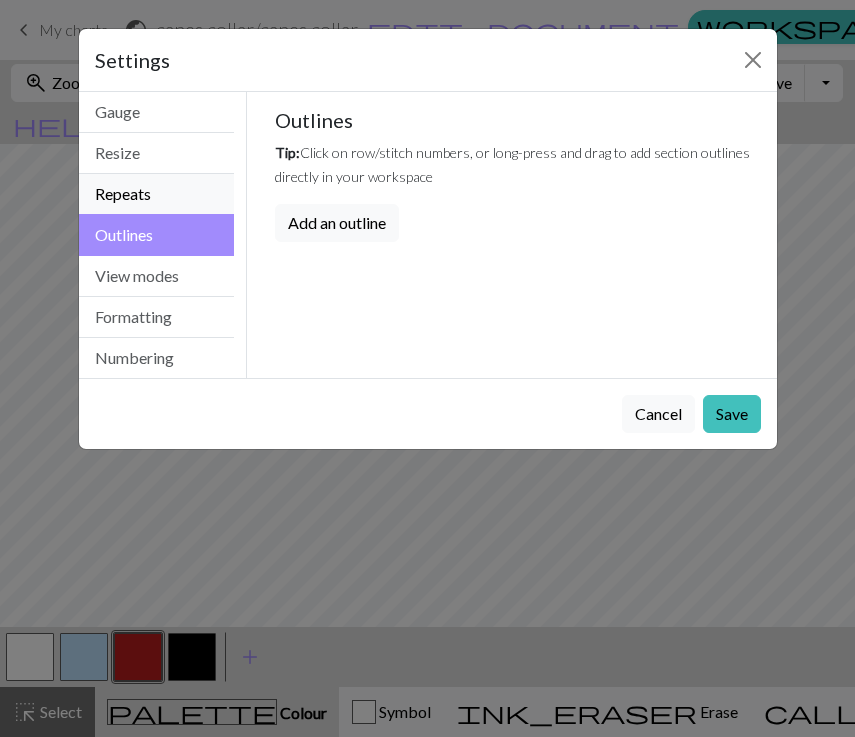 click on "Repeats" at bounding box center [157, 194] 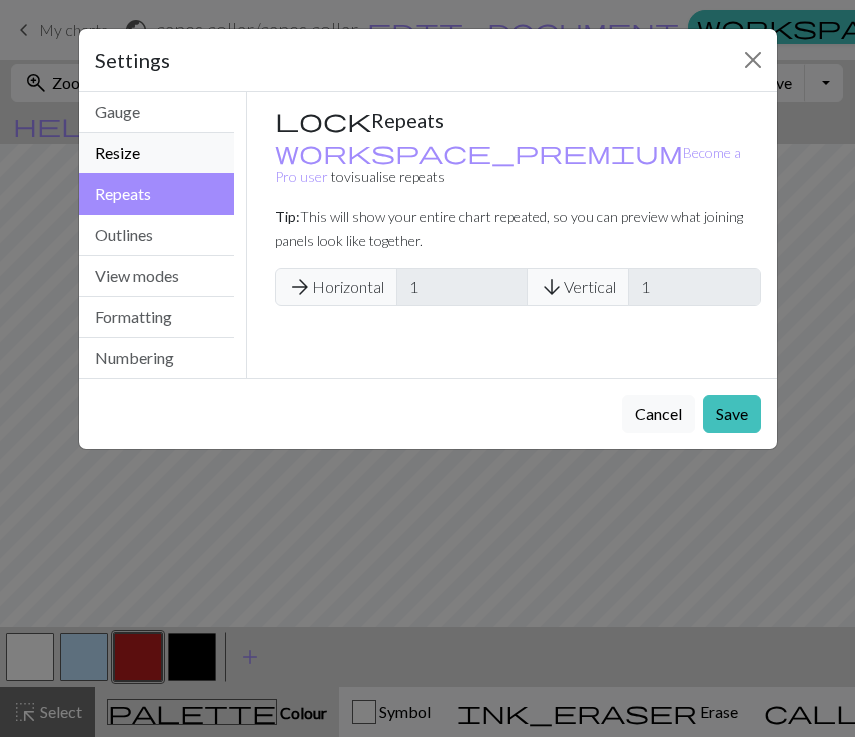 click on "Resize" at bounding box center (157, 153) 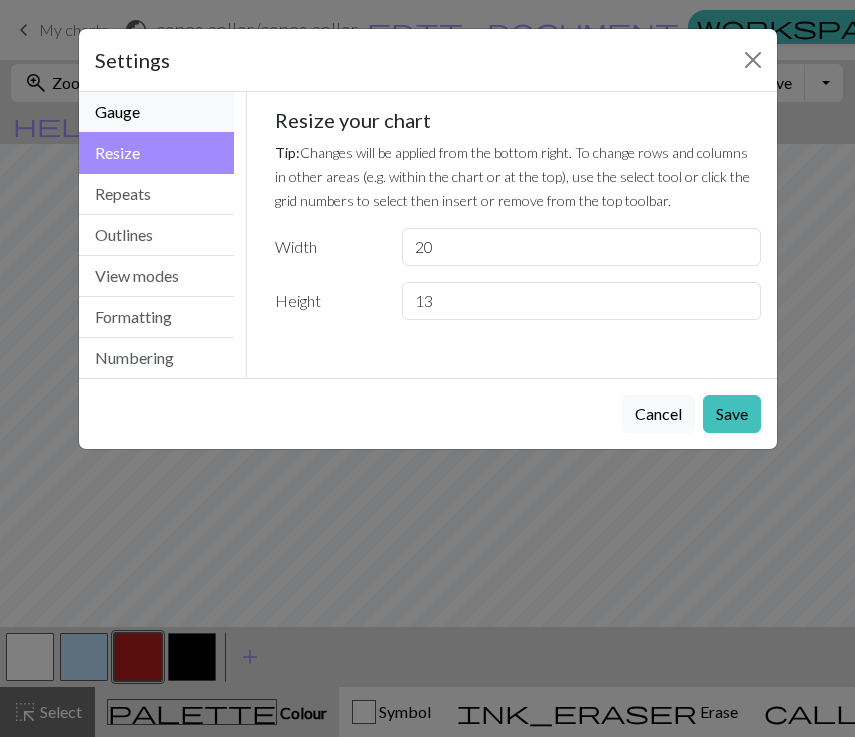 click on "Gauge" at bounding box center [157, 112] 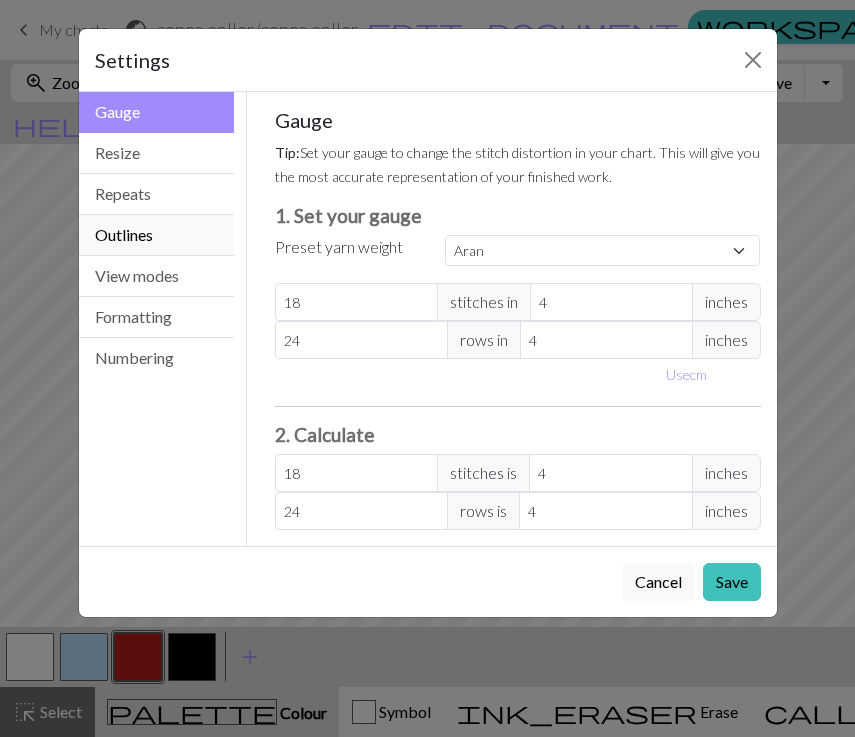 click on "Outlines" at bounding box center (157, 235) 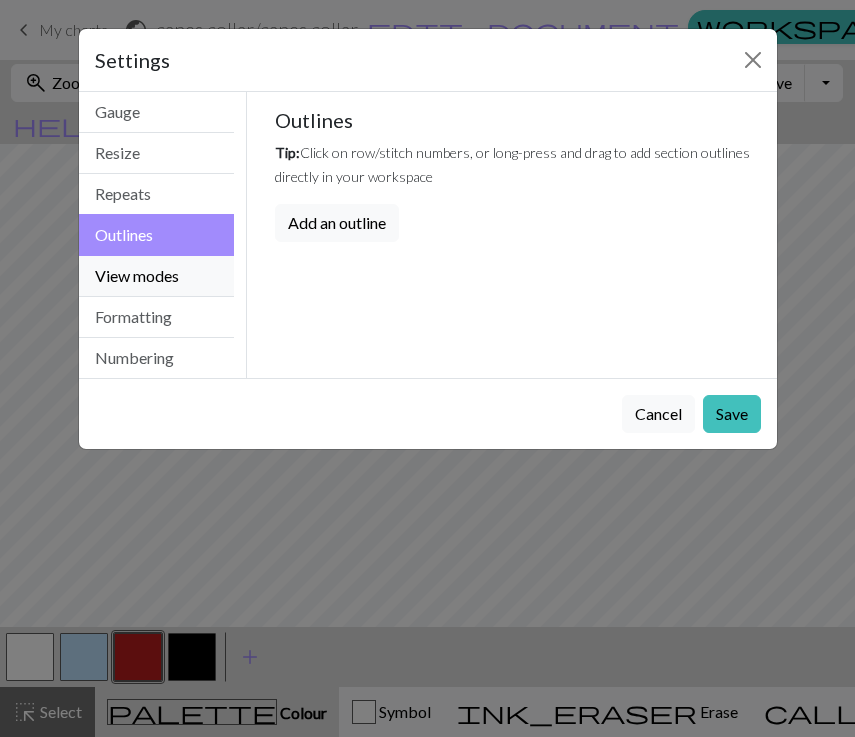 click on "View modes" at bounding box center (157, 276) 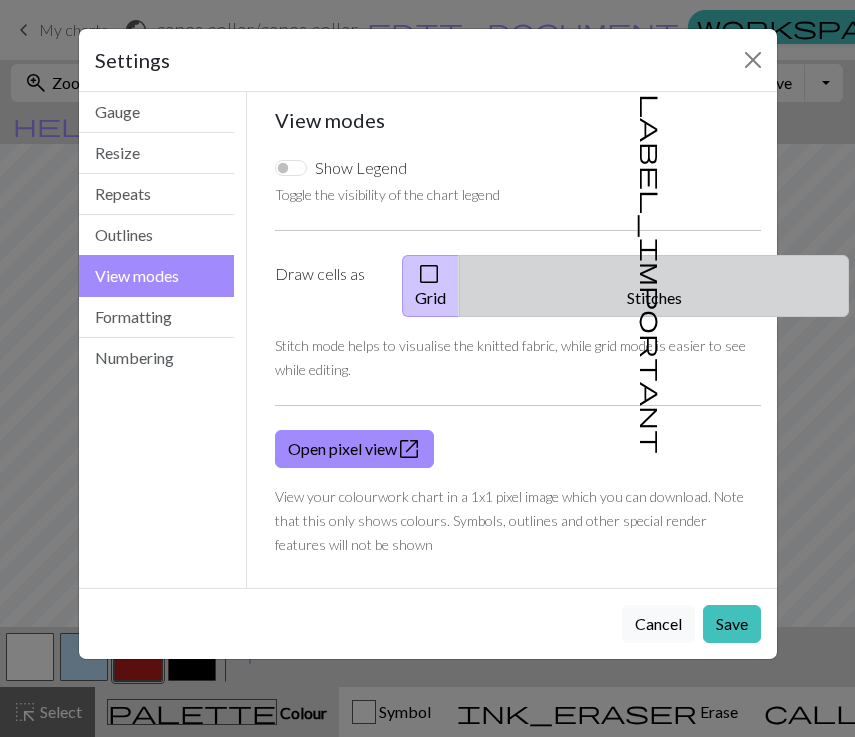 click on "label_important Stitches" at bounding box center [654, 286] 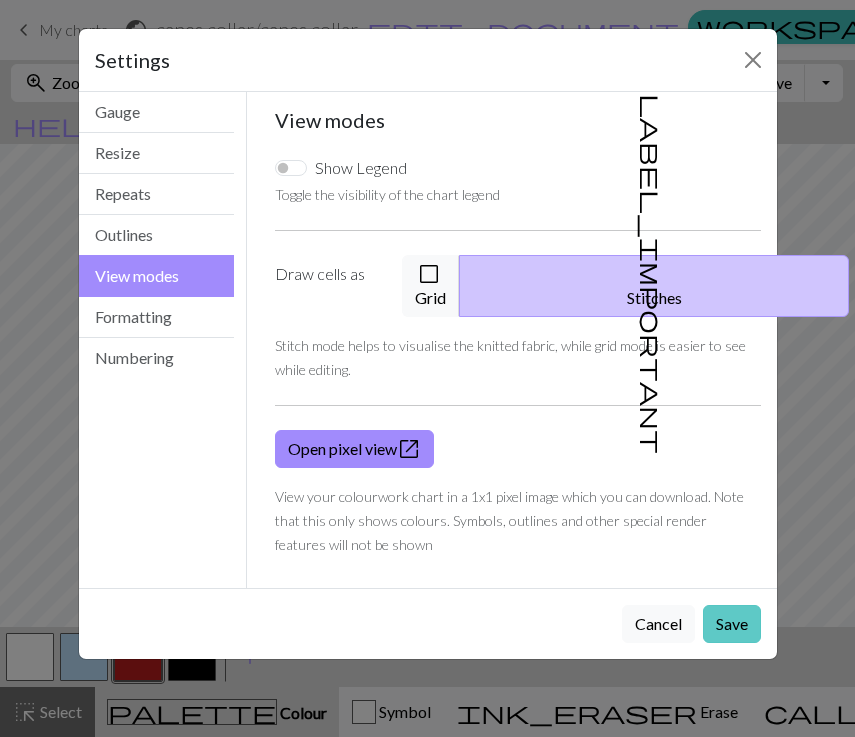 click on "Save" at bounding box center [732, 624] 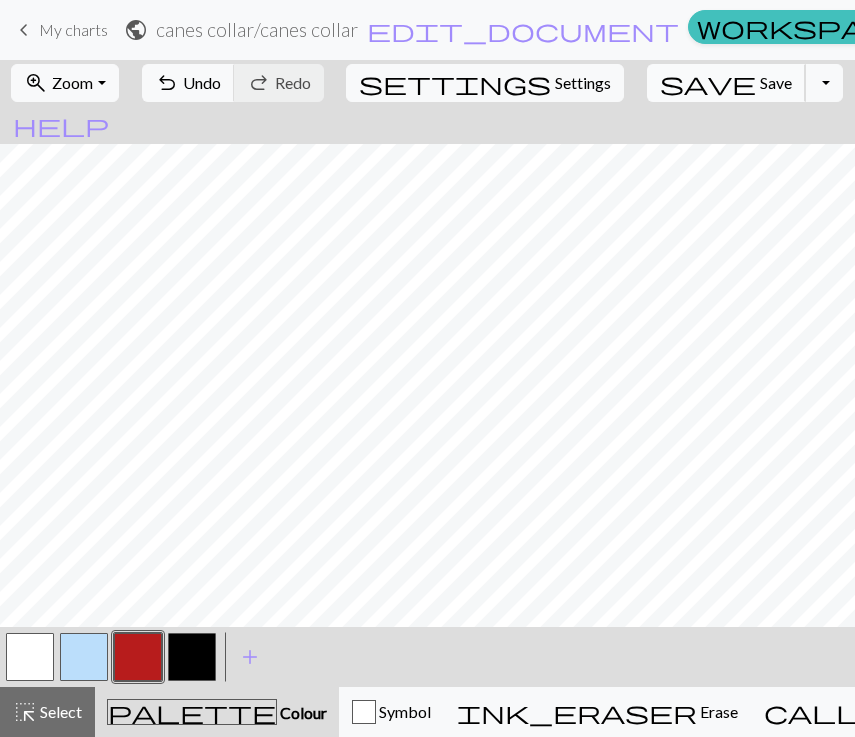 click on "save" at bounding box center (708, 83) 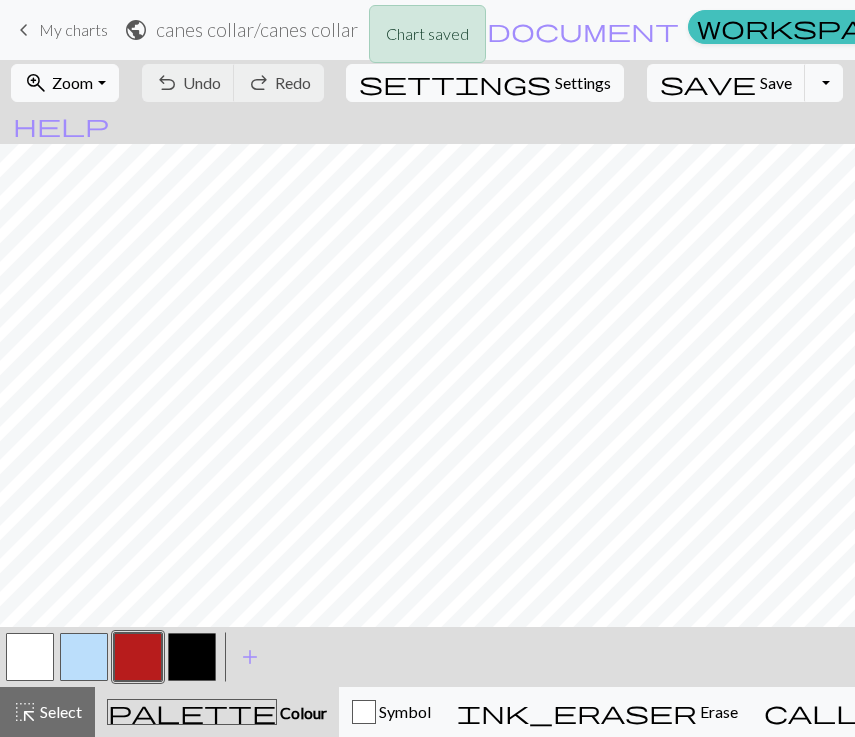 click on "Chart saved" at bounding box center [427, 39] 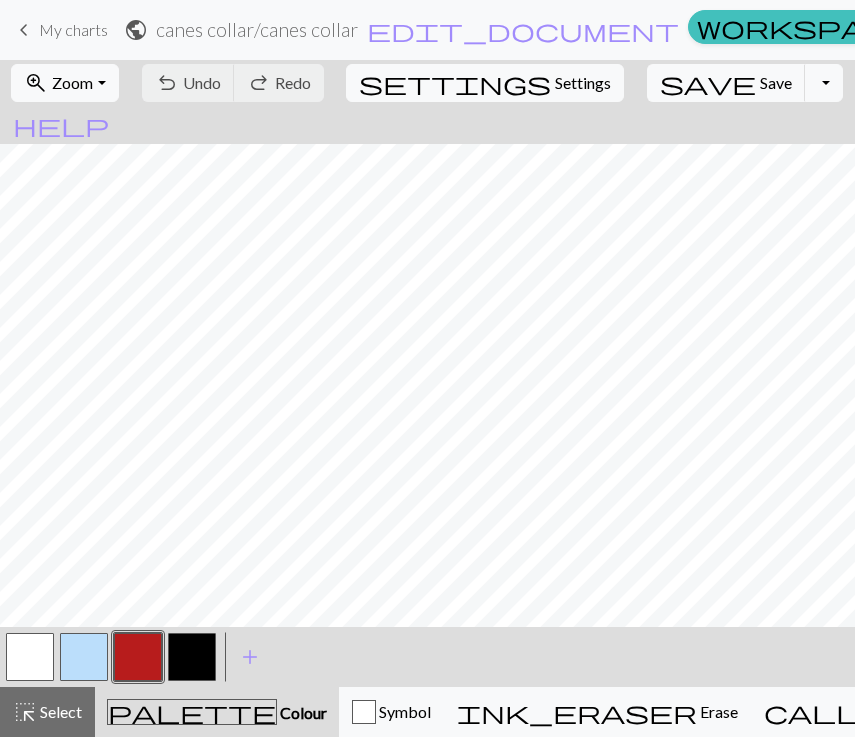 click on "My charts" at bounding box center (1190, 30) 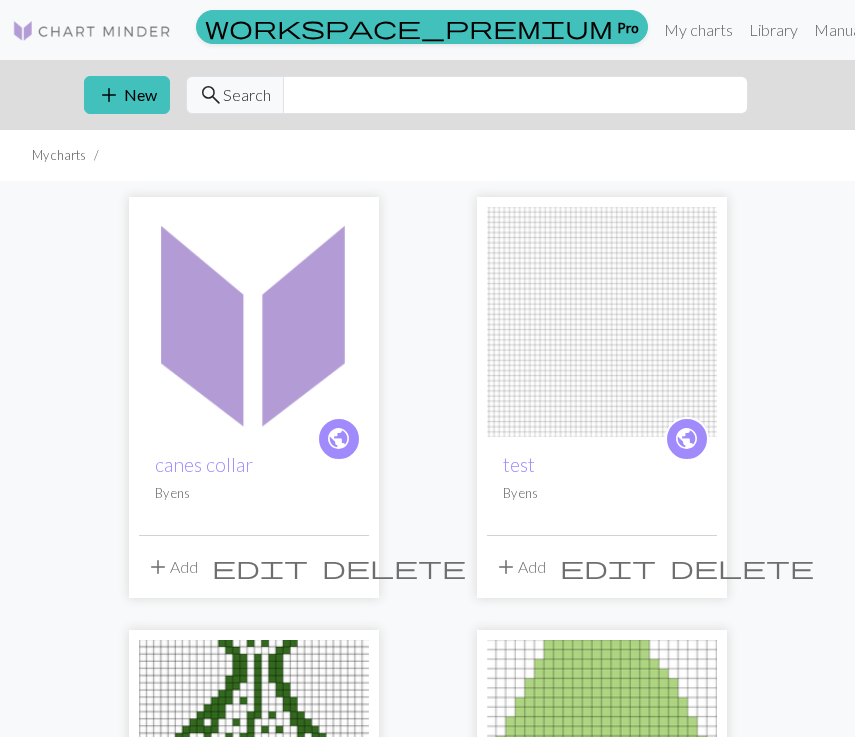 click on "delete" at bounding box center (742, 567) 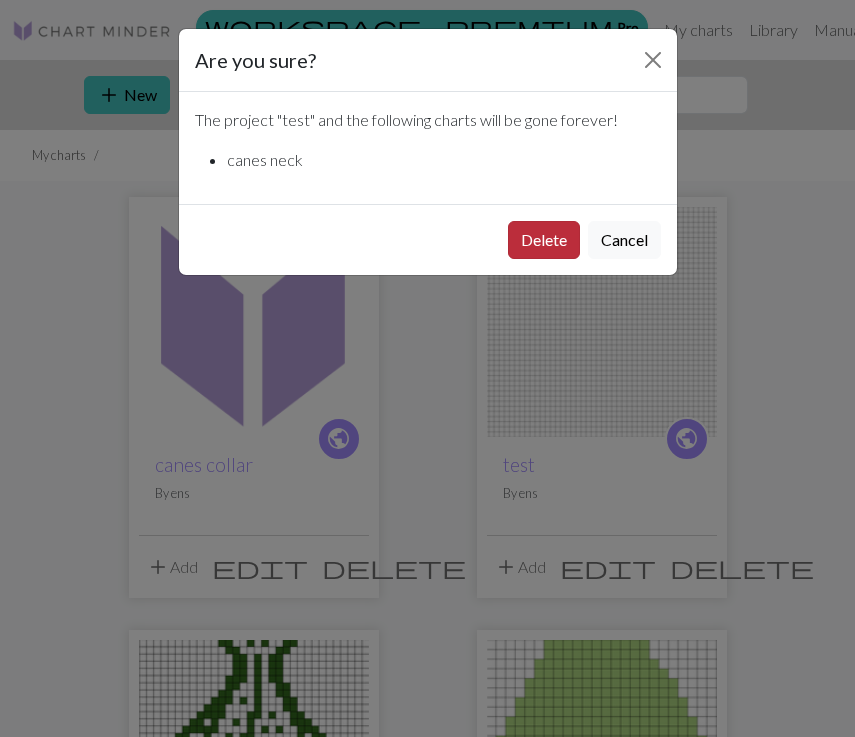 click on "Delete" at bounding box center [544, 240] 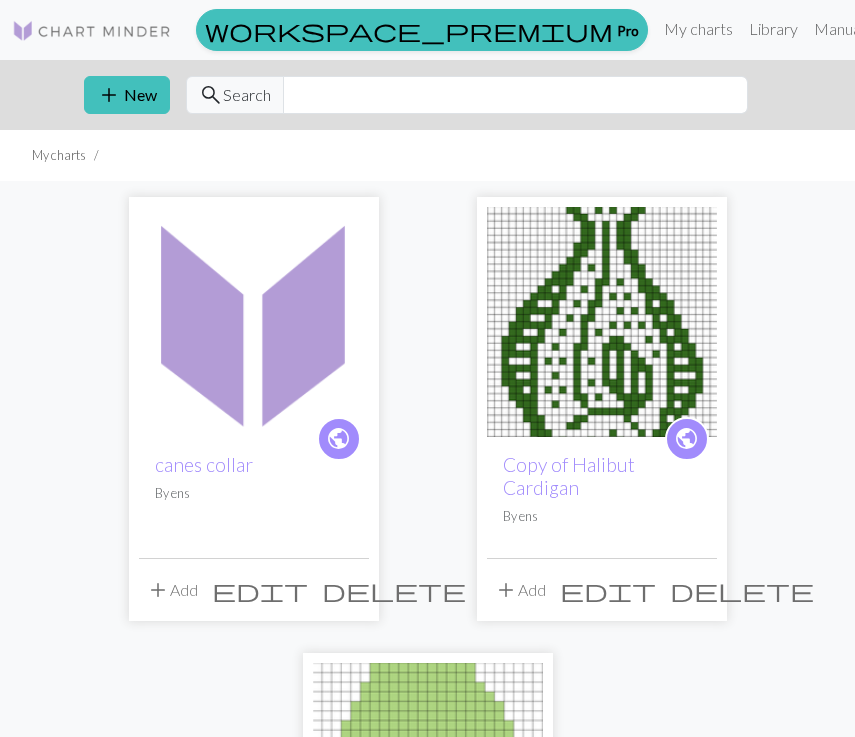 scroll, scrollTop: 32, scrollLeft: 0, axis: vertical 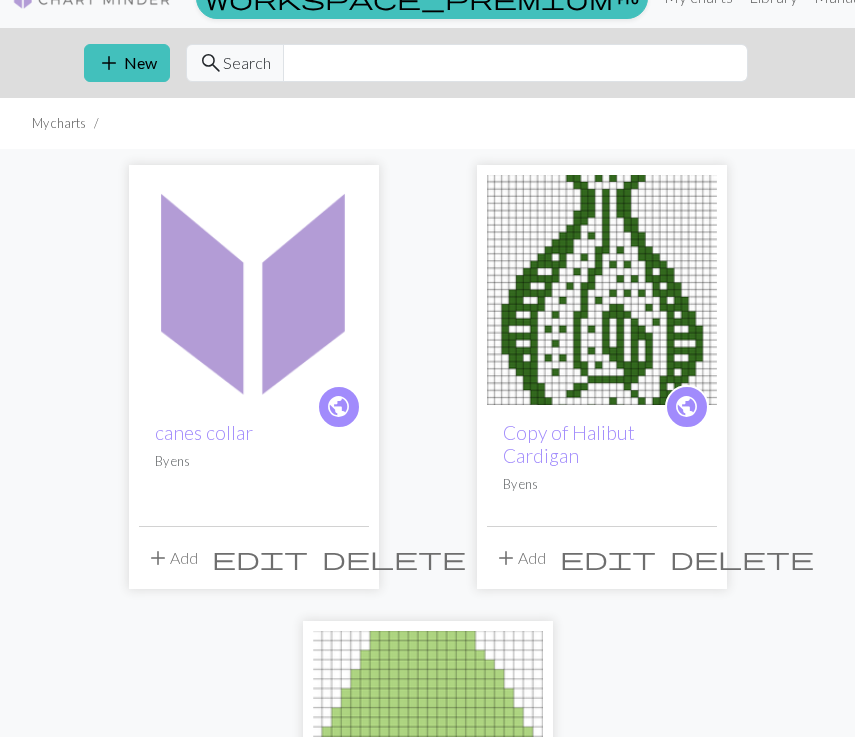 click at bounding box center [254, 290] 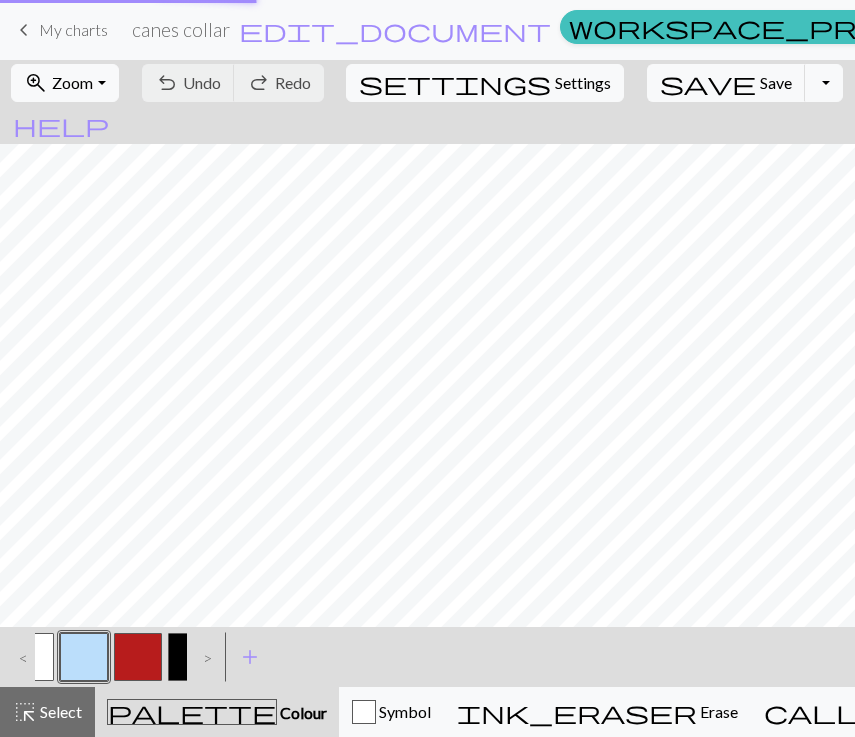 scroll, scrollTop: 0, scrollLeft: 0, axis: both 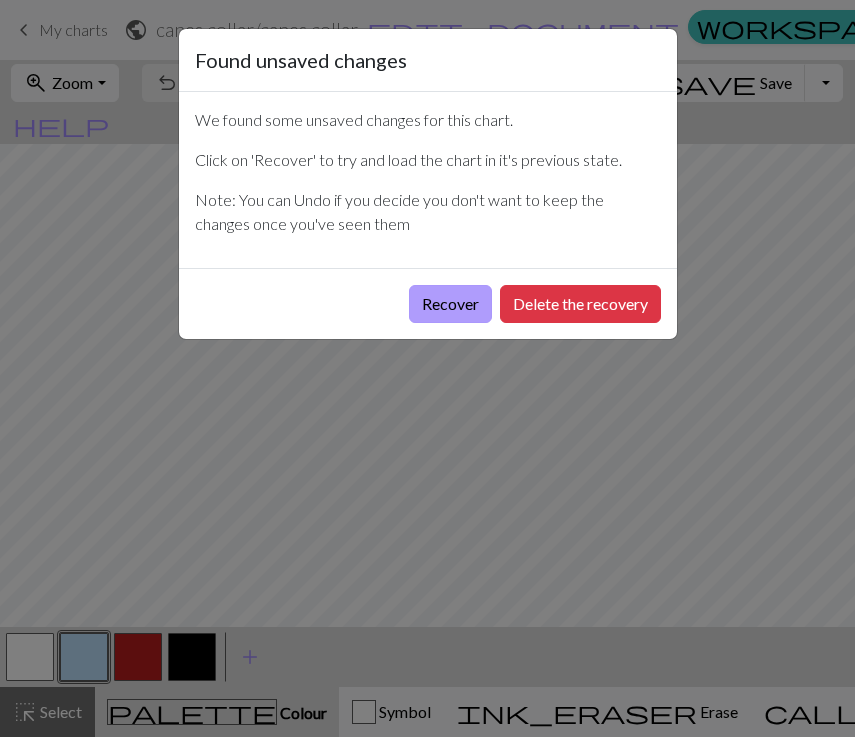 click on "Recover" at bounding box center (450, 304) 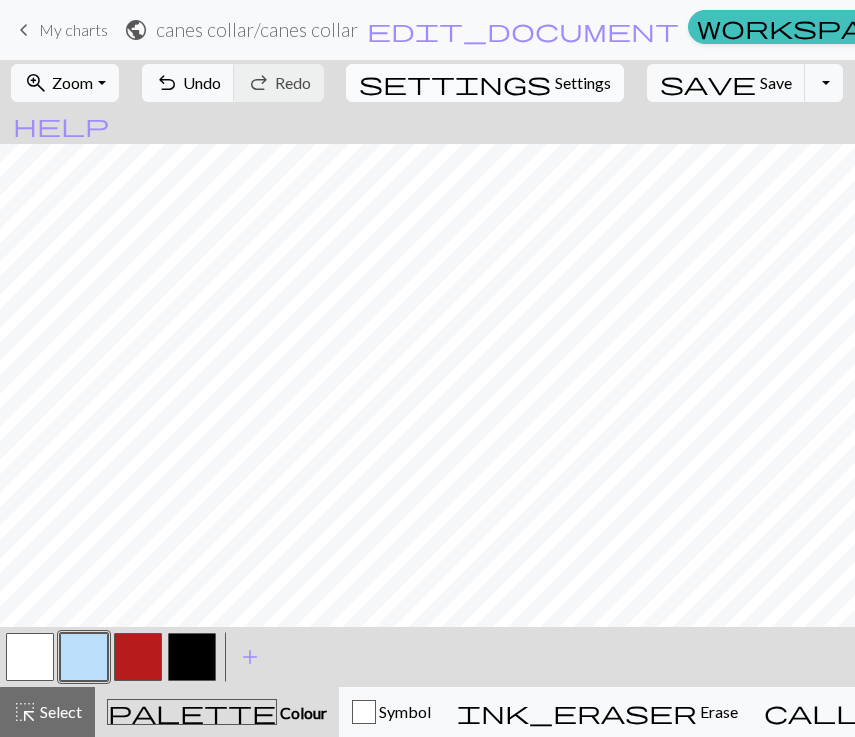 click on "Settings" at bounding box center [583, 83] 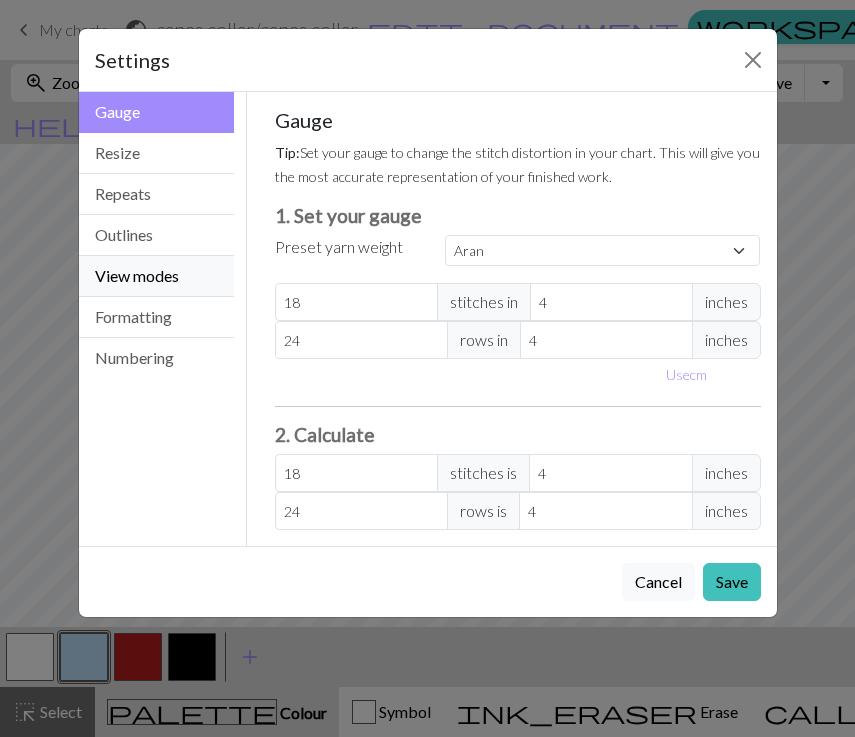 click on "View modes" at bounding box center (157, 276) 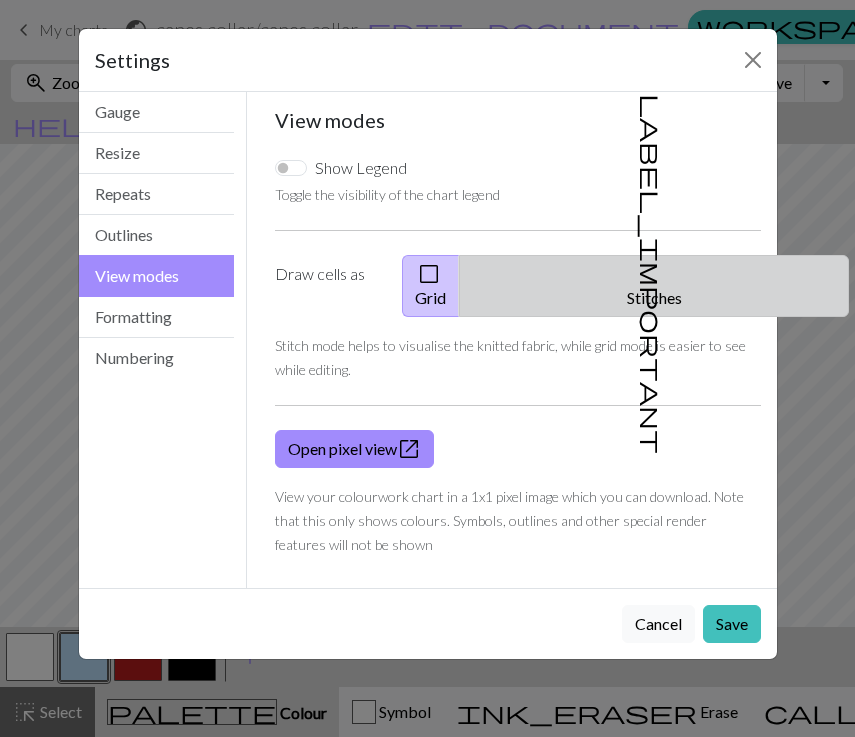 click on "label_important Stitches" at bounding box center (654, 286) 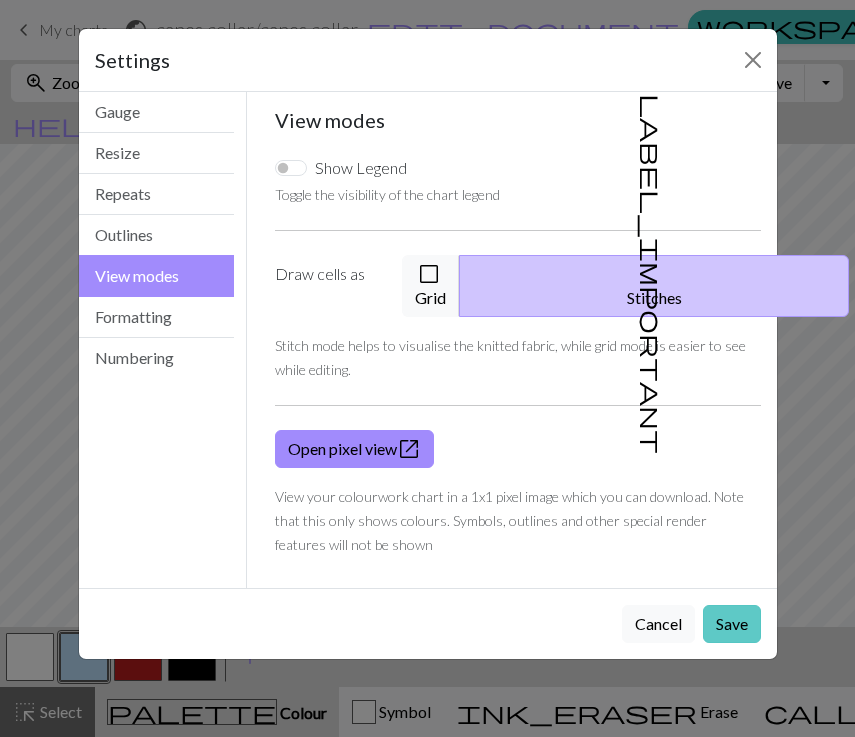 click on "Save" at bounding box center (732, 624) 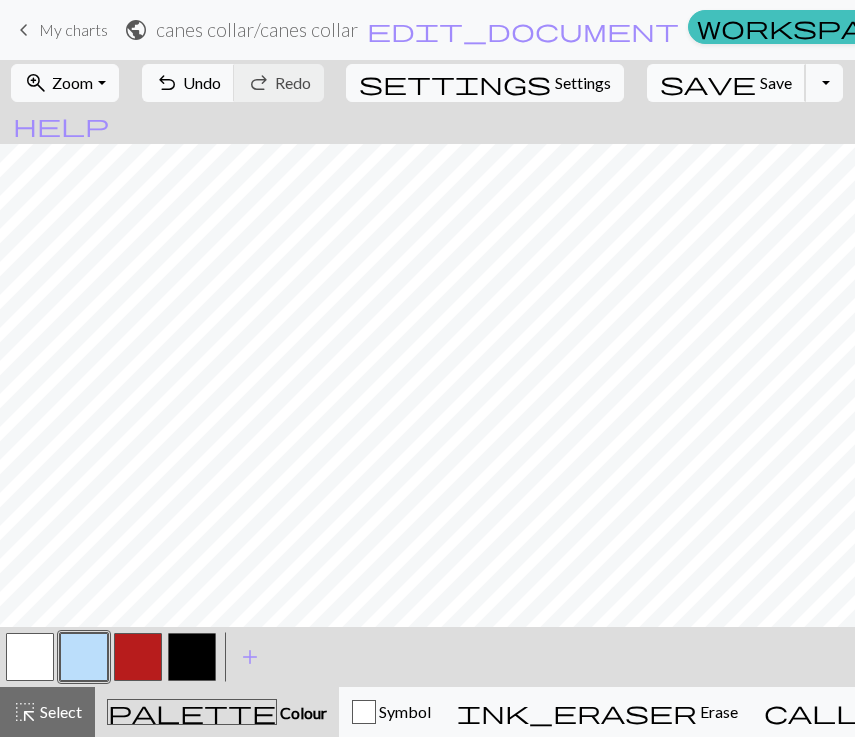 click on "Save" at bounding box center [776, 82] 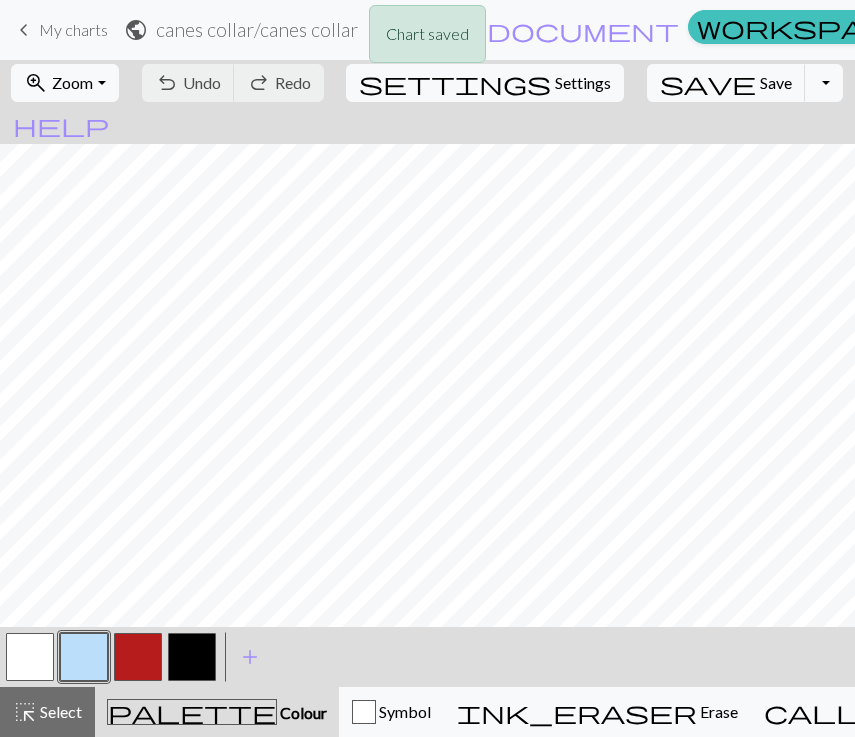click on "Chart saved" at bounding box center [427, 39] 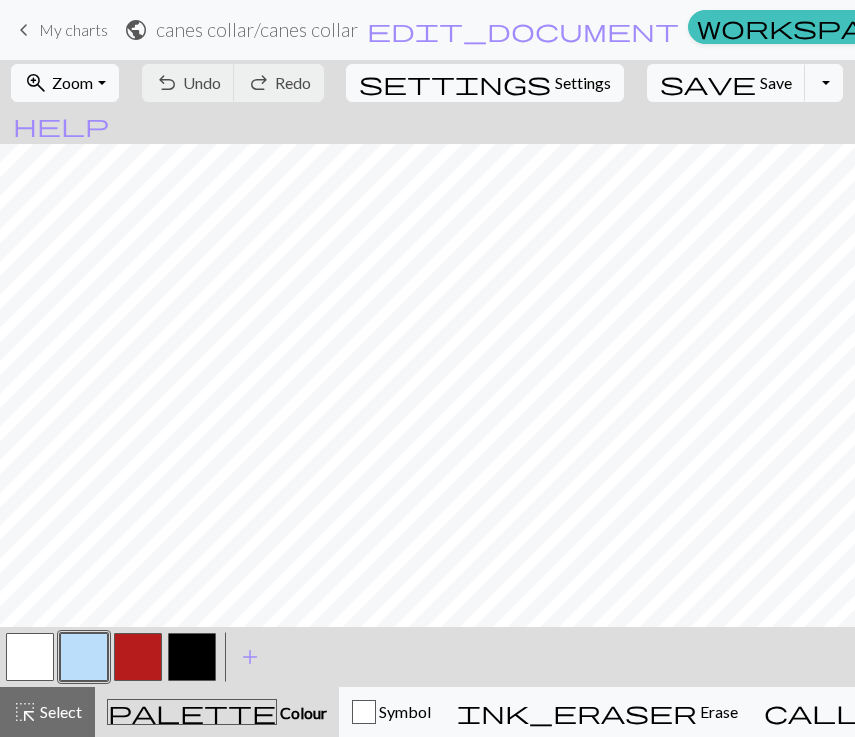 click on "My charts" at bounding box center (1190, 30) 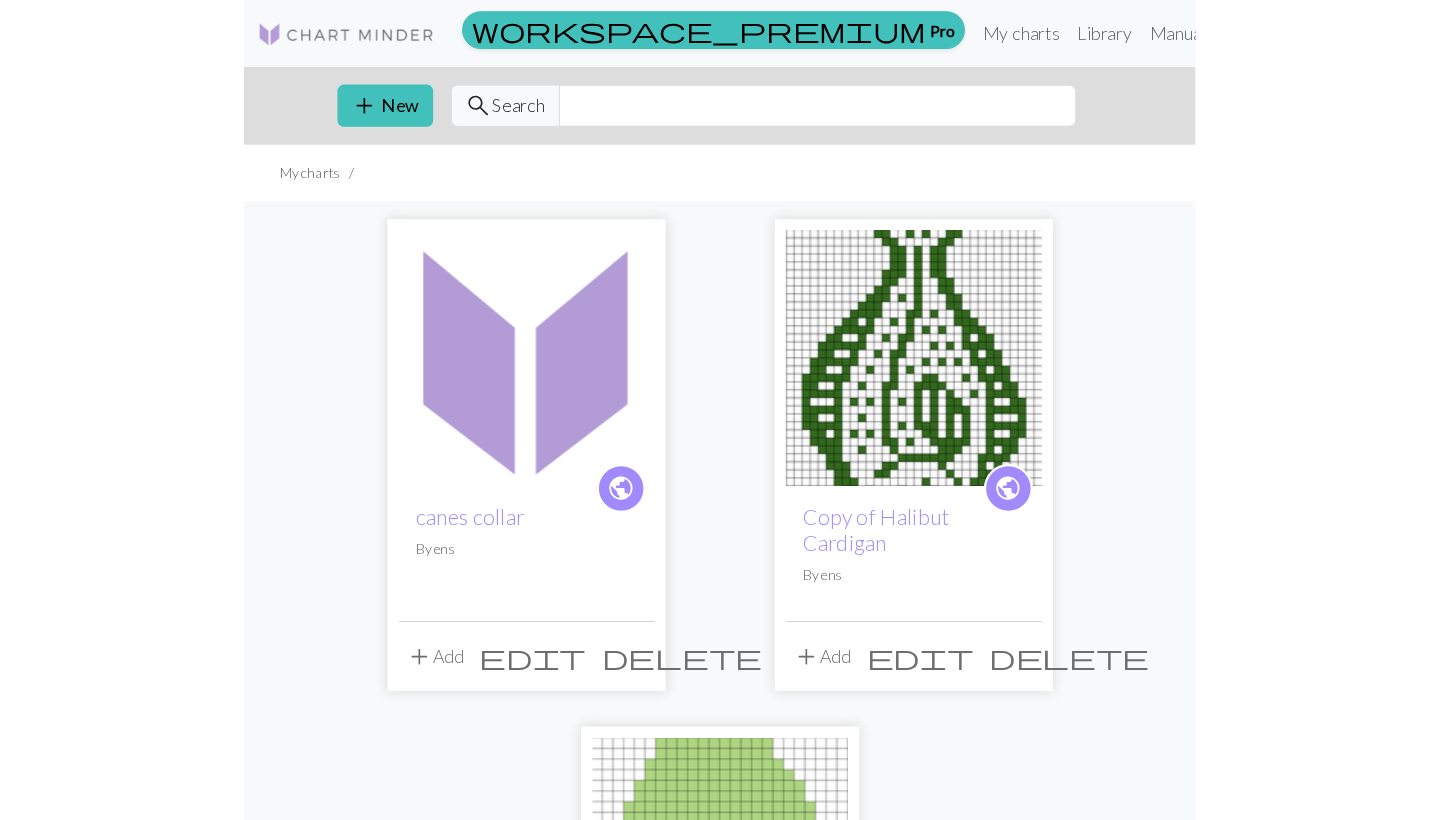 scroll, scrollTop: 0, scrollLeft: 0, axis: both 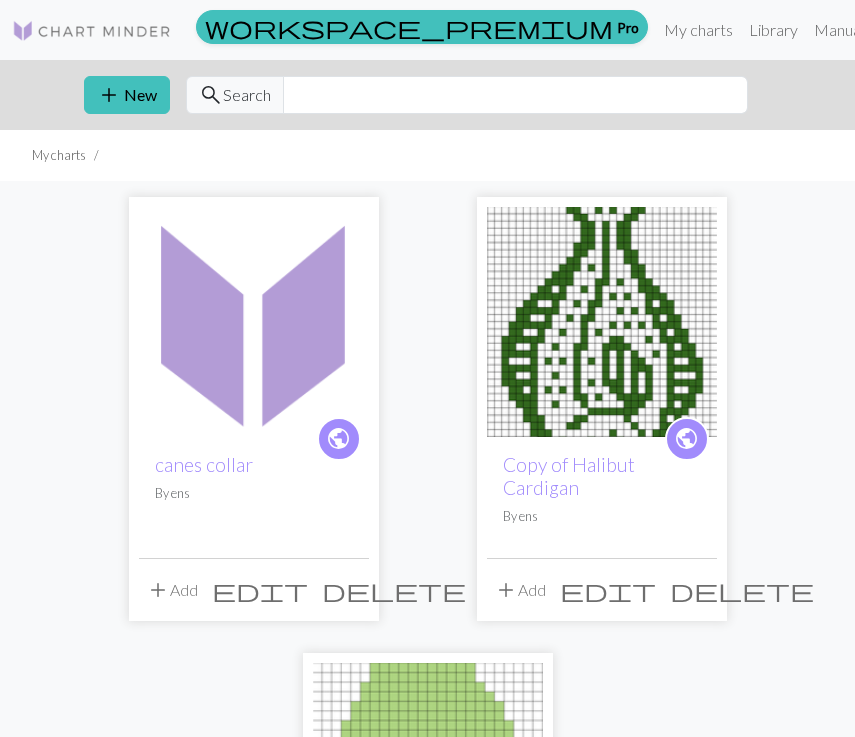 click at bounding box center [254, 322] 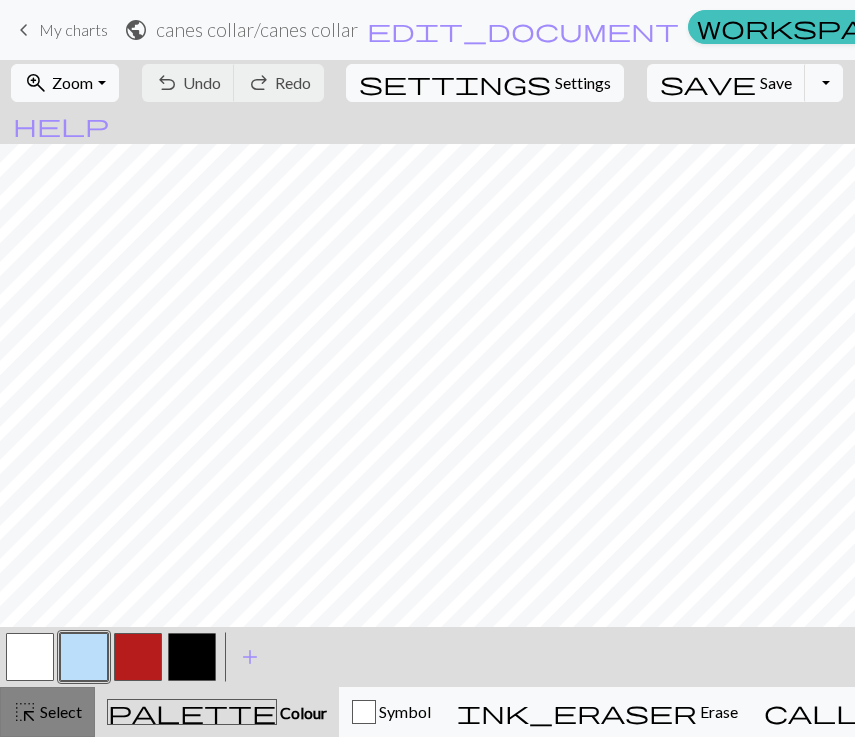 click on "highlight_alt" at bounding box center [25, 712] 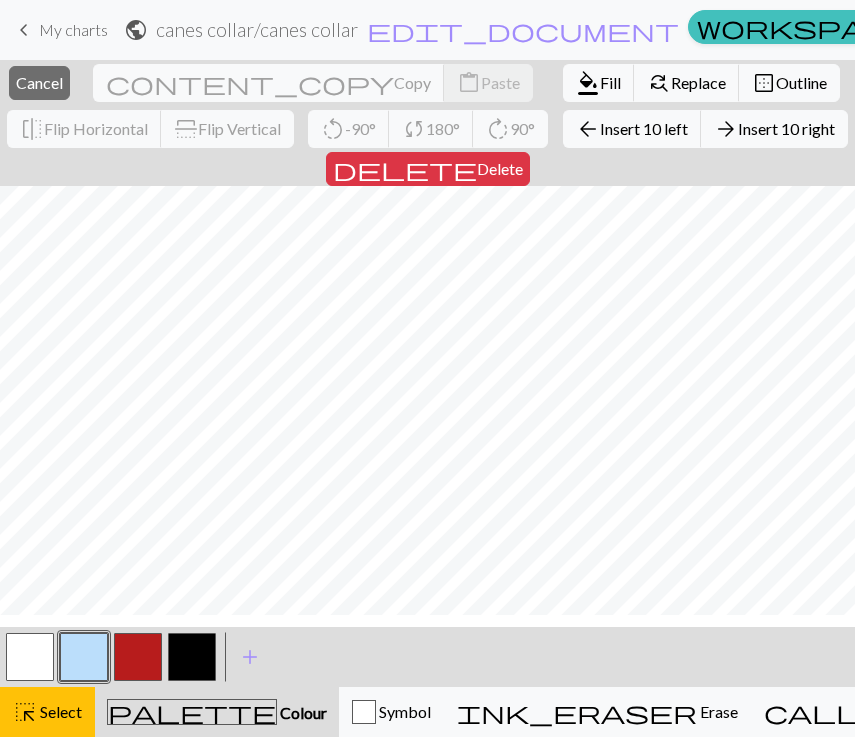 click at bounding box center [30, 657] 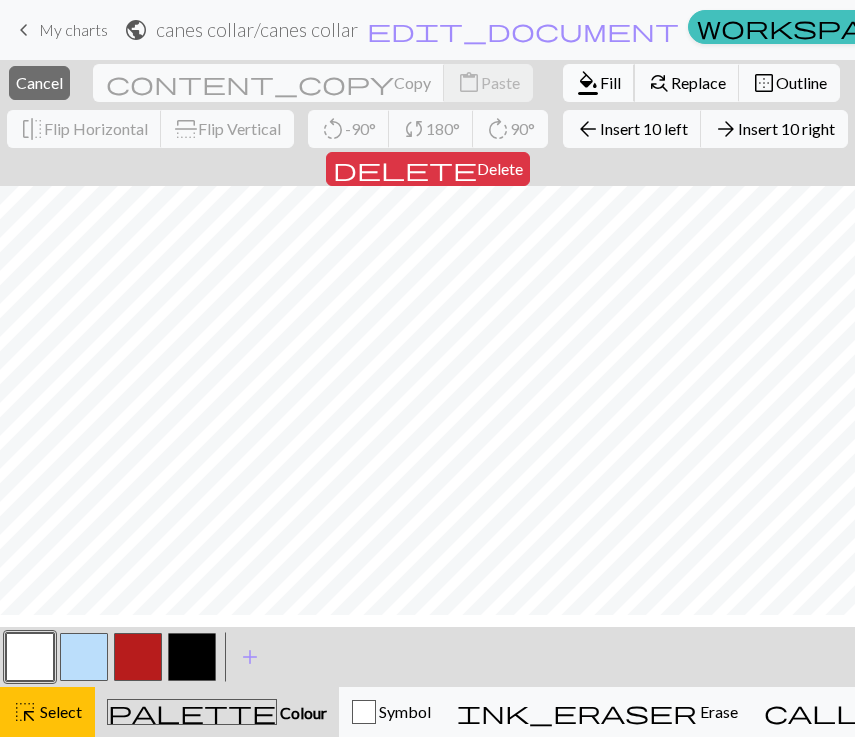 click on "format_color_fill" at bounding box center (588, 83) 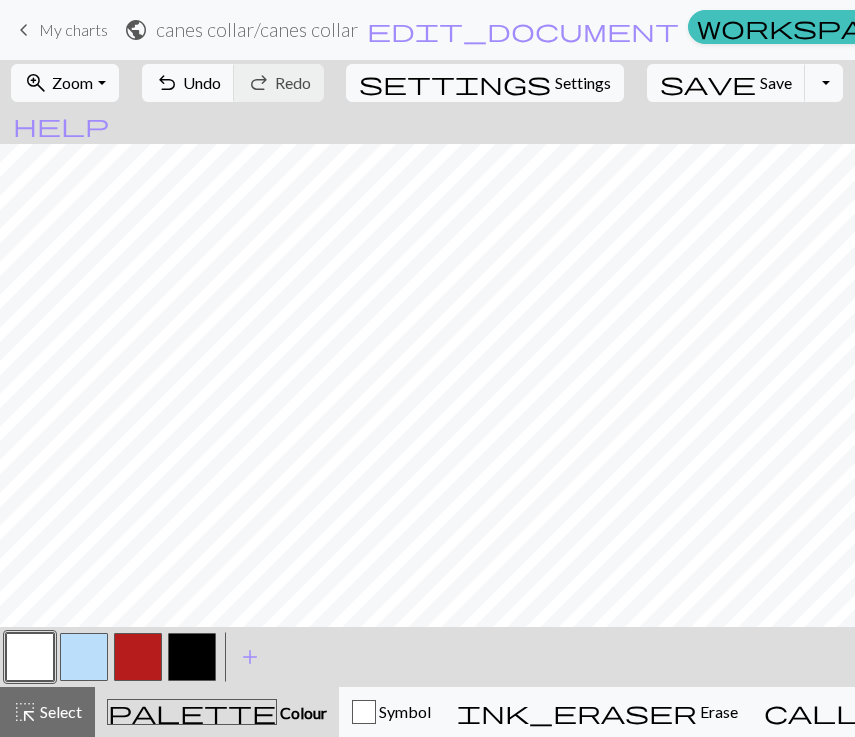 click at bounding box center [138, 657] 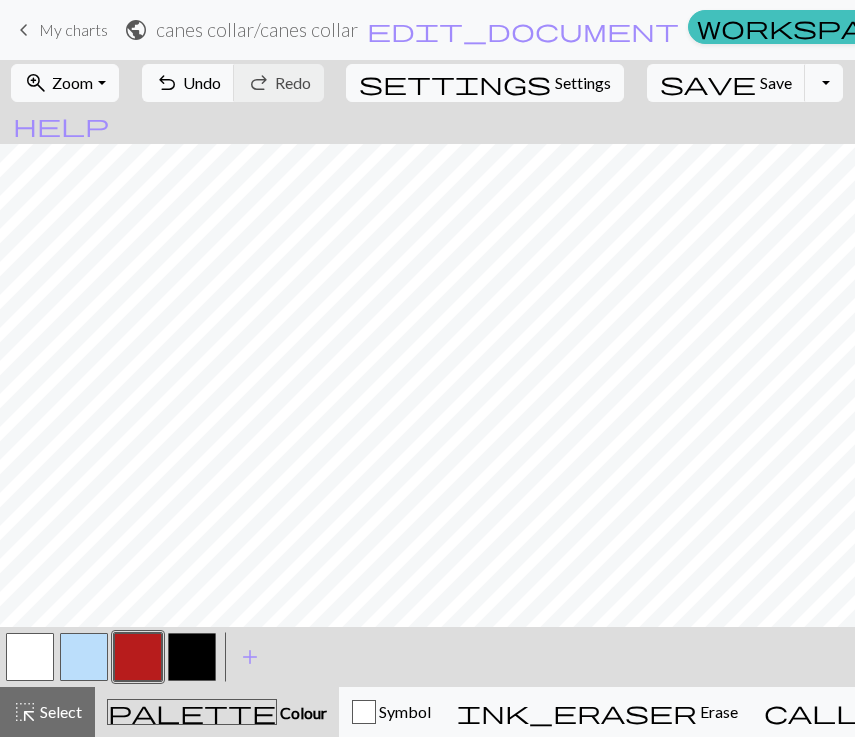 click at bounding box center (192, 657) 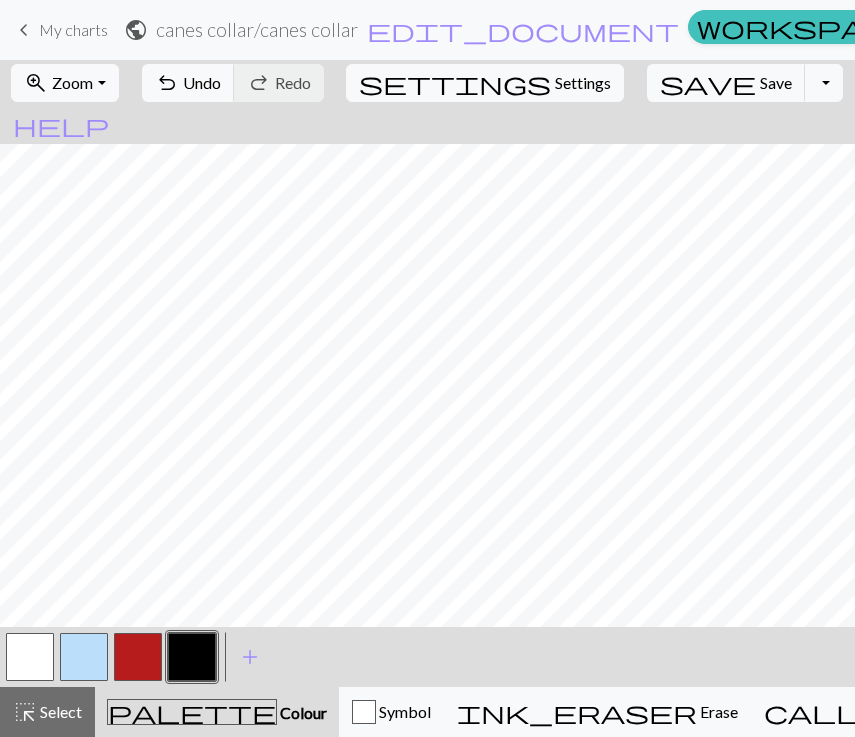 click at bounding box center (138, 657) 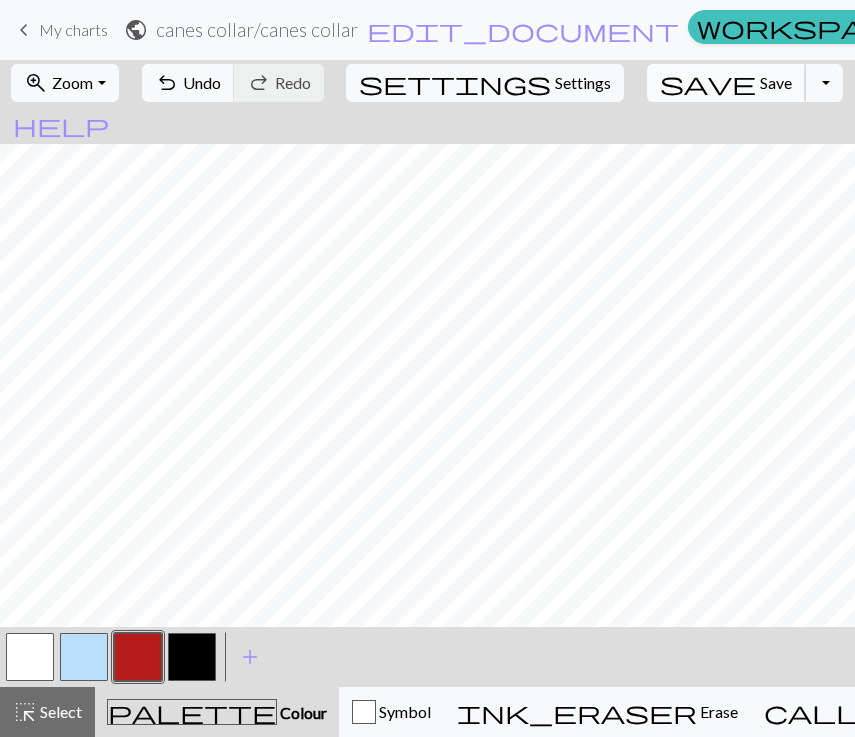 click on "save" at bounding box center (708, 83) 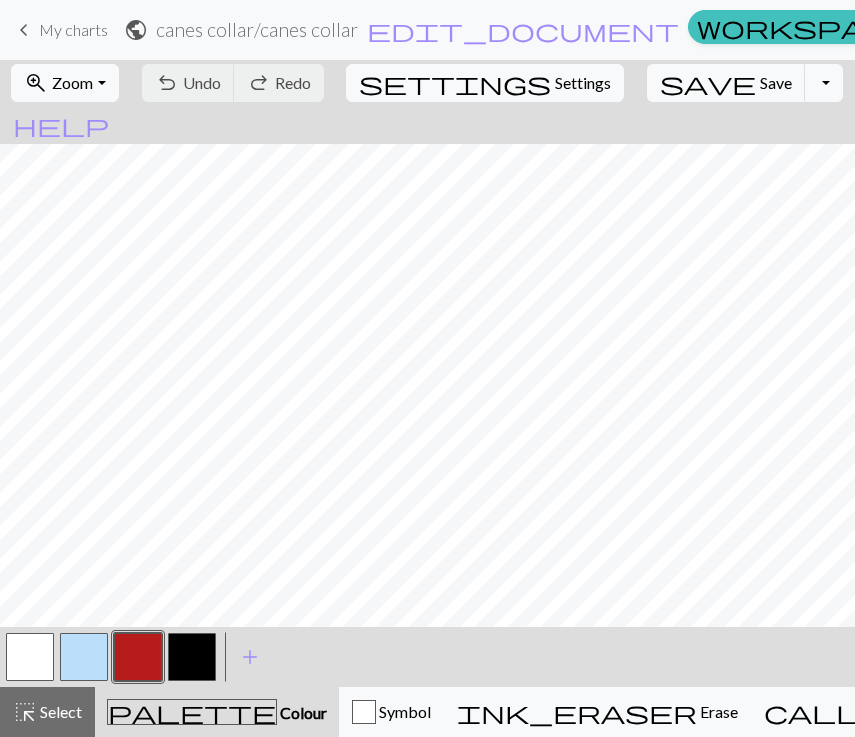 click at bounding box center [138, 657] 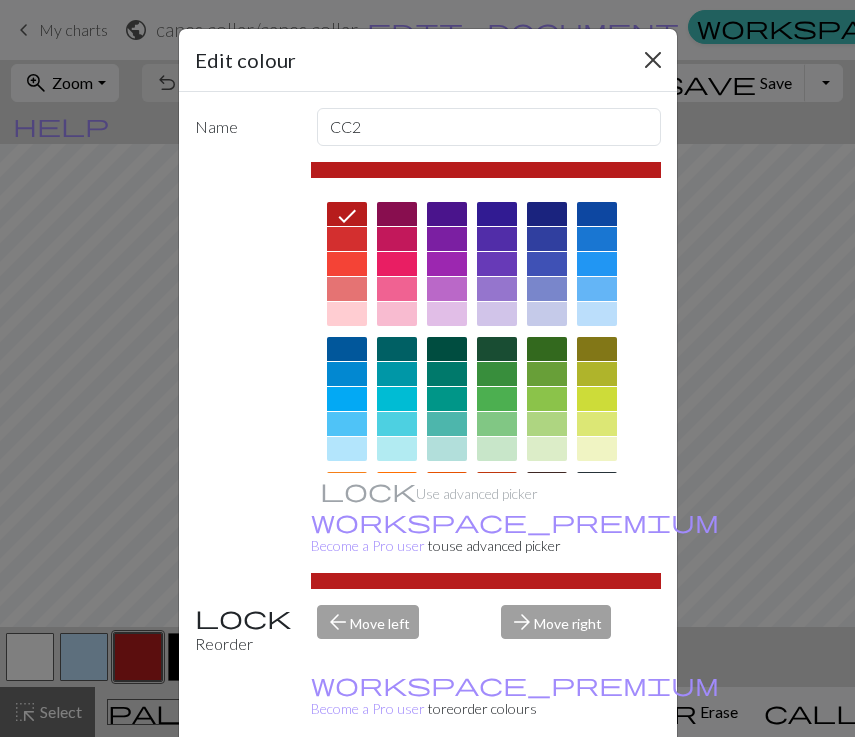 click at bounding box center [653, 60] 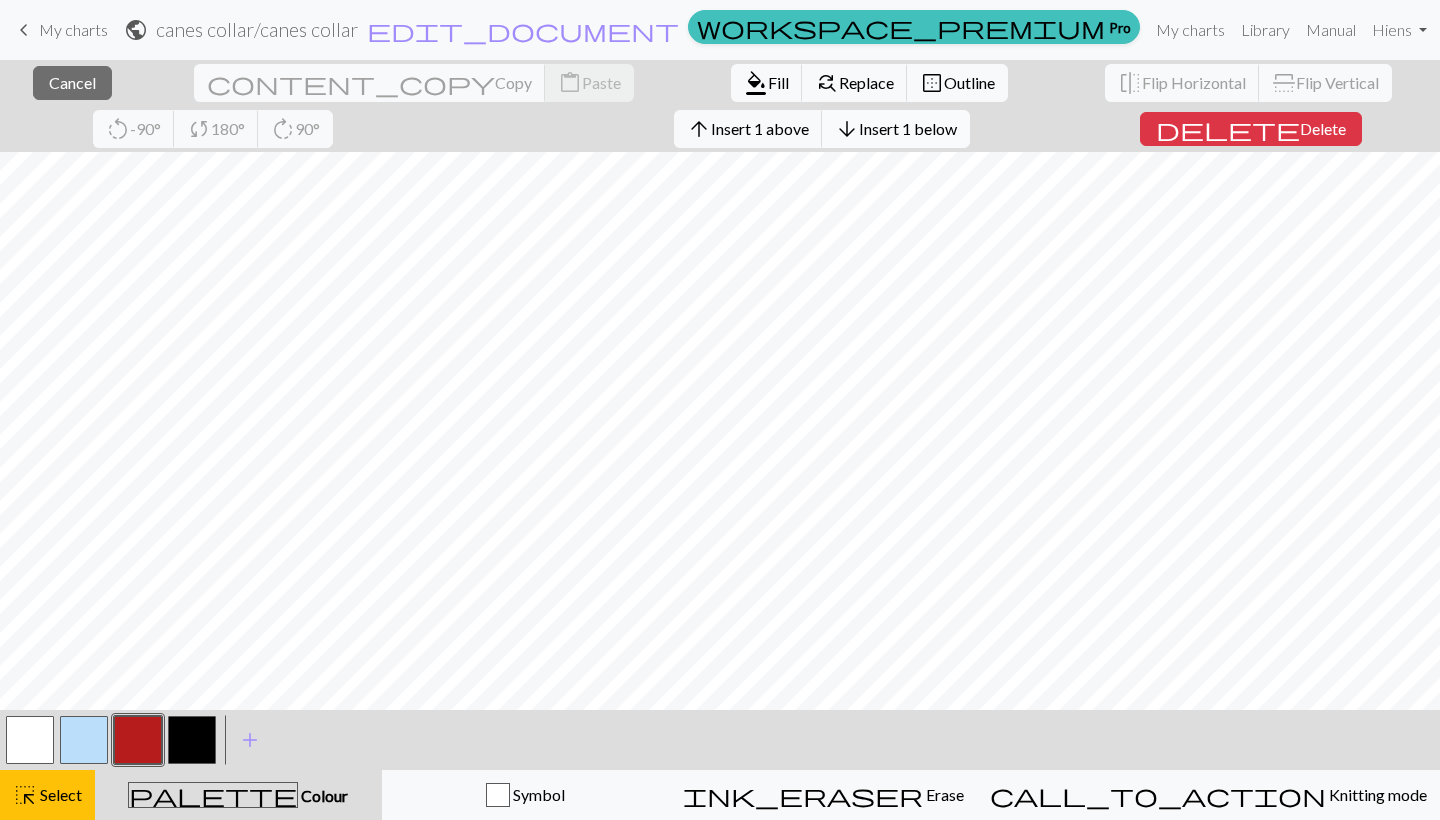 click on "arrow_downward Insert 1 below" at bounding box center (896, 129) 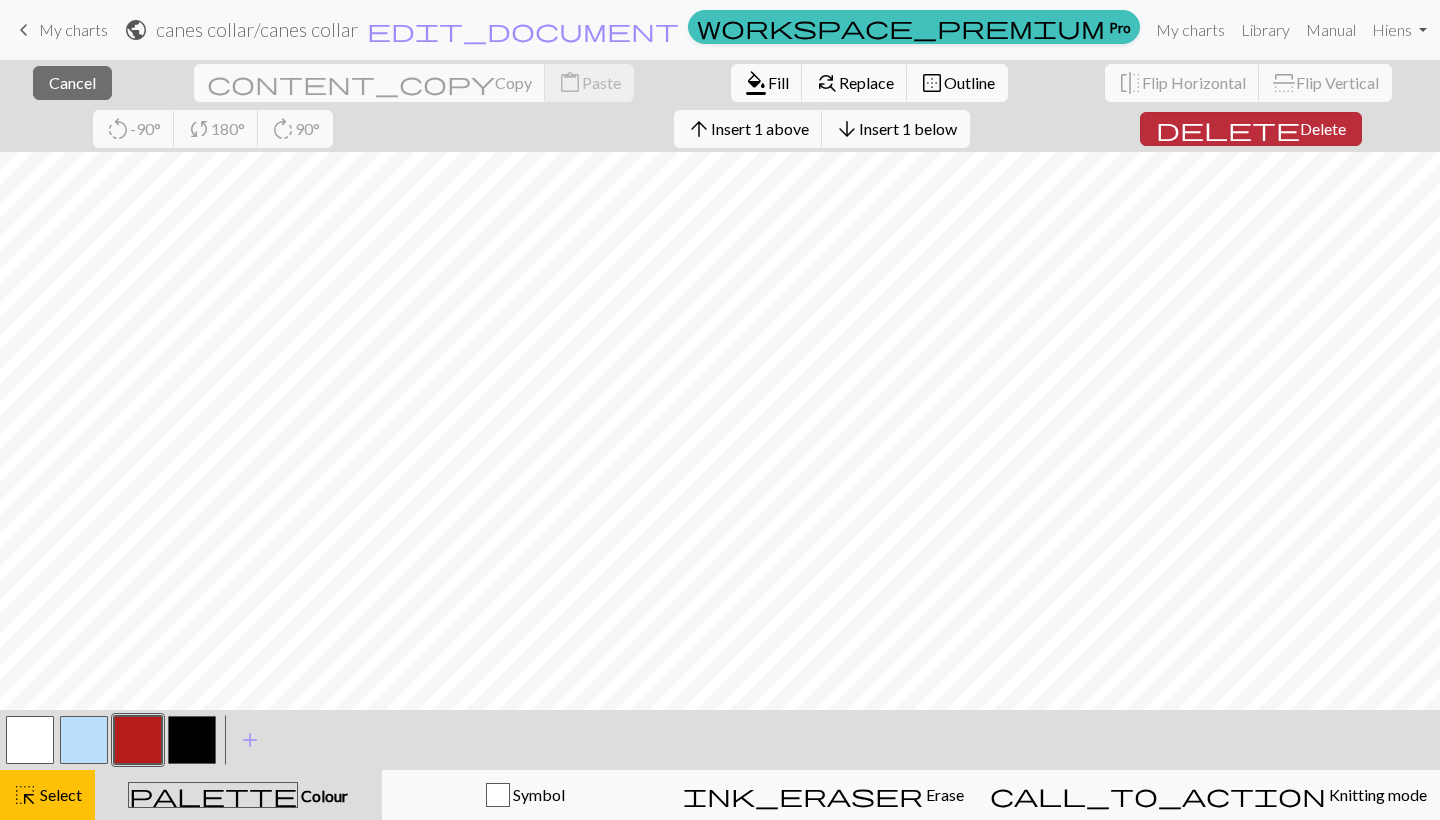 click on "delete  Delete" at bounding box center [1251, 129] 